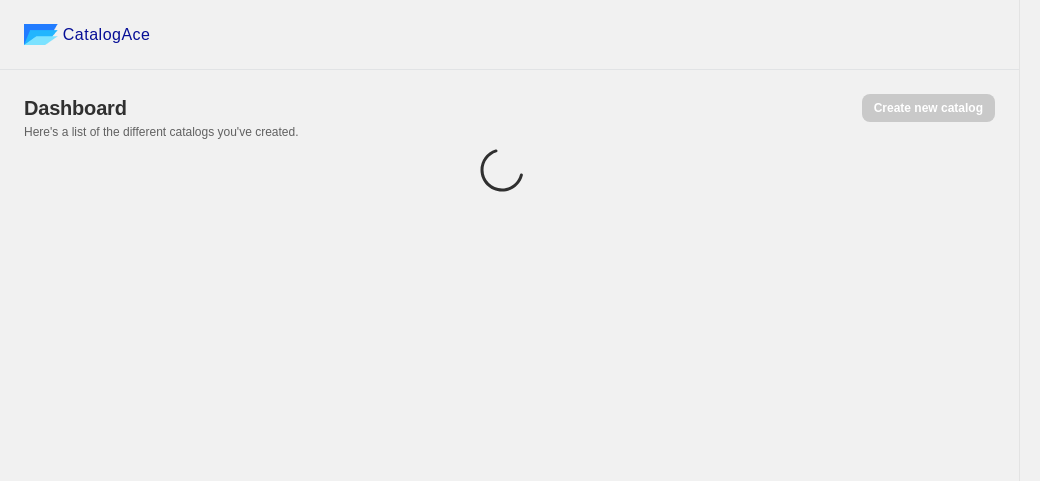 scroll, scrollTop: 0, scrollLeft: 0, axis: both 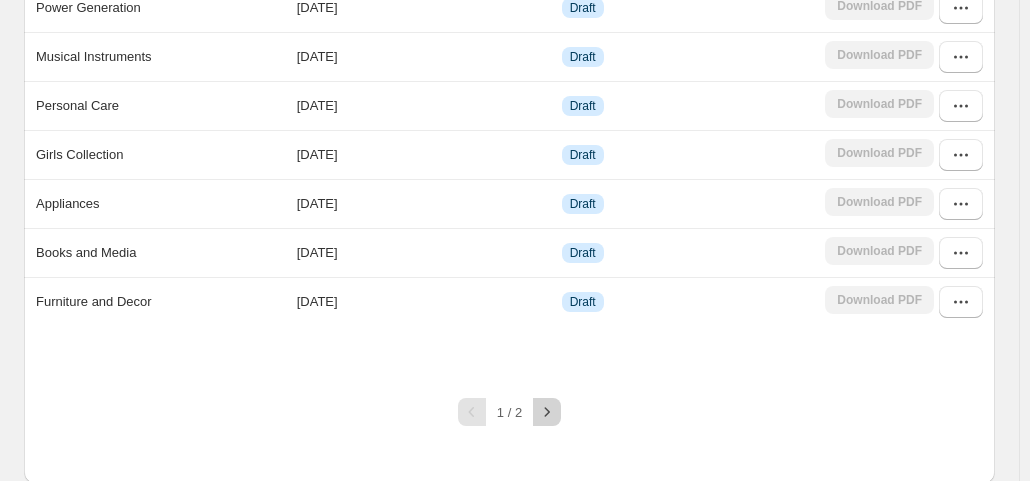 click 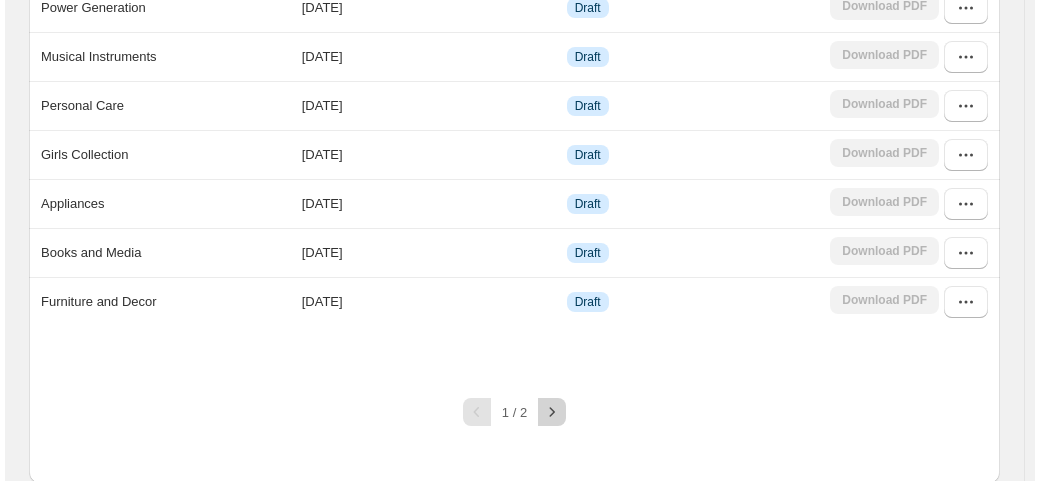 scroll, scrollTop: 0, scrollLeft: 0, axis: both 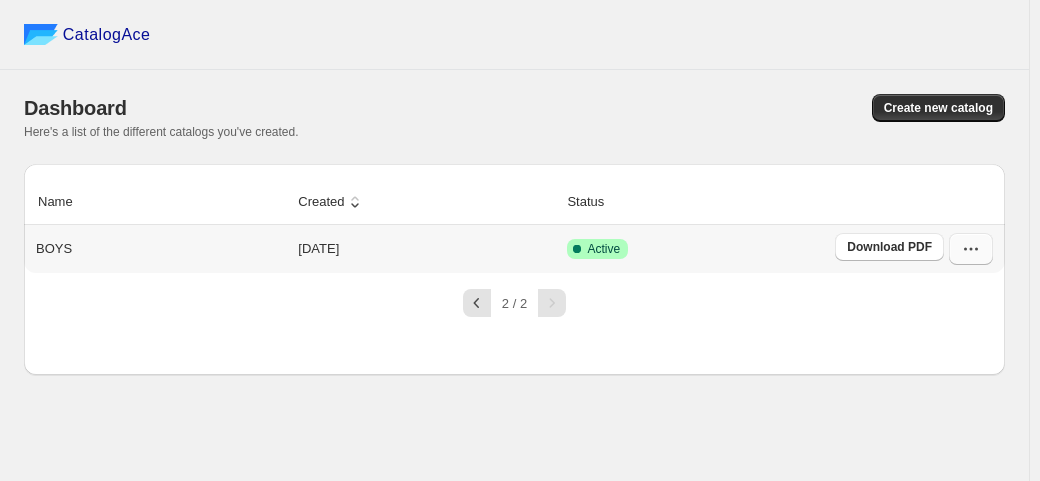 click 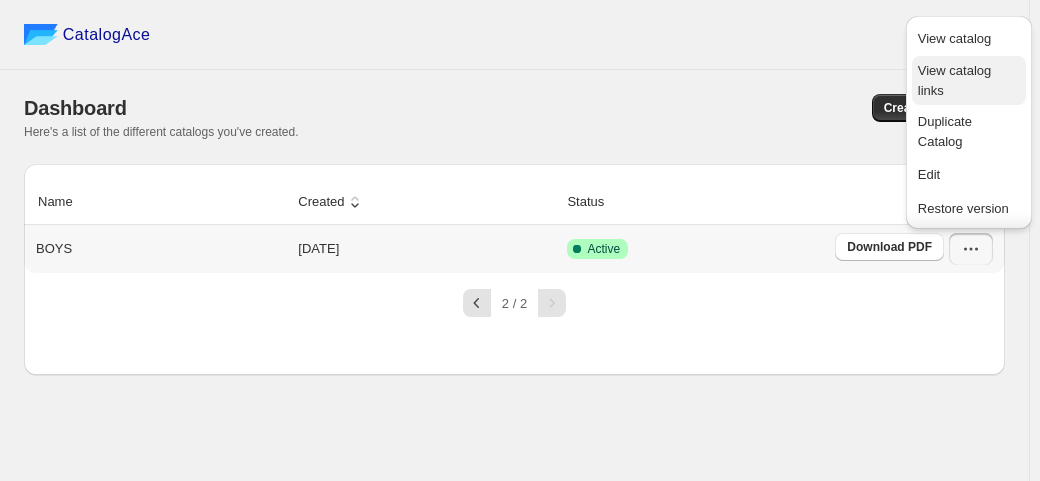 click on "View catalog links" at bounding box center (969, 81) 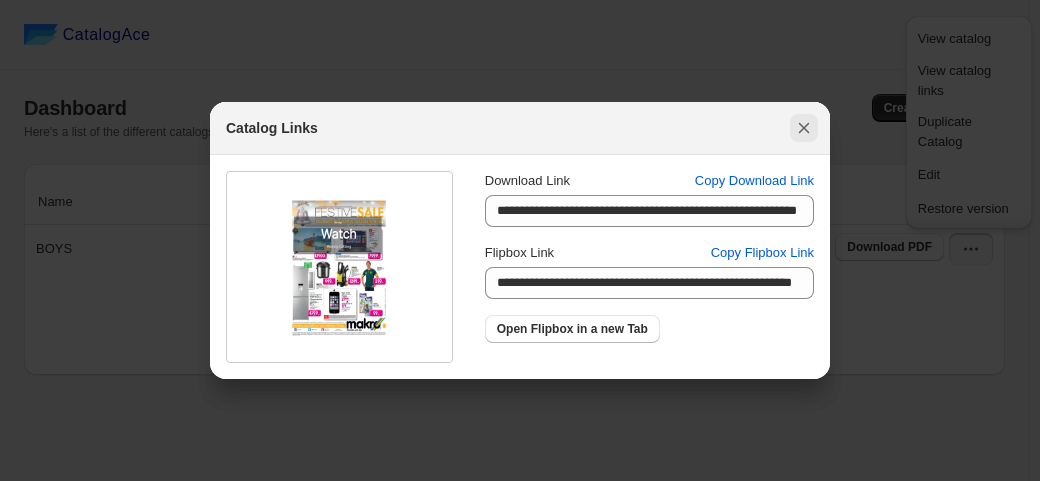 click at bounding box center [804, 128] 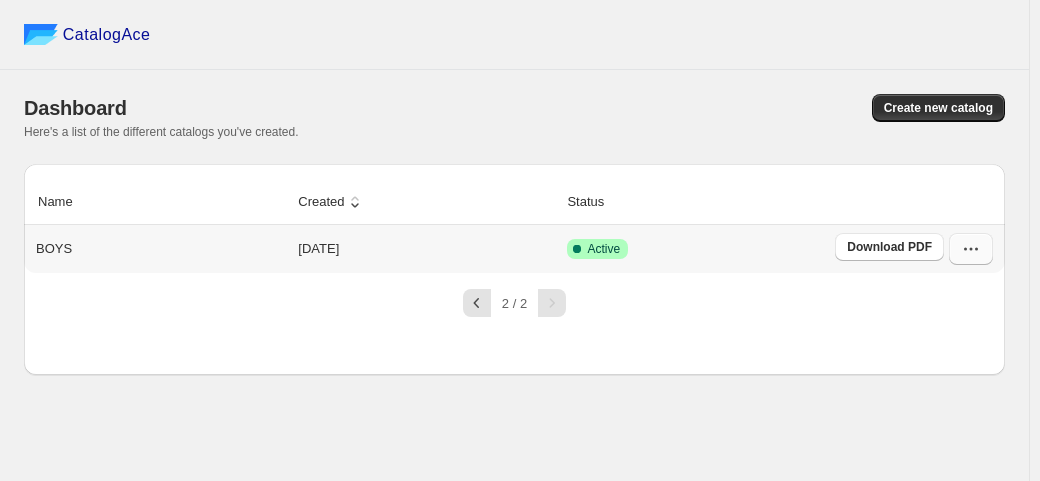 click 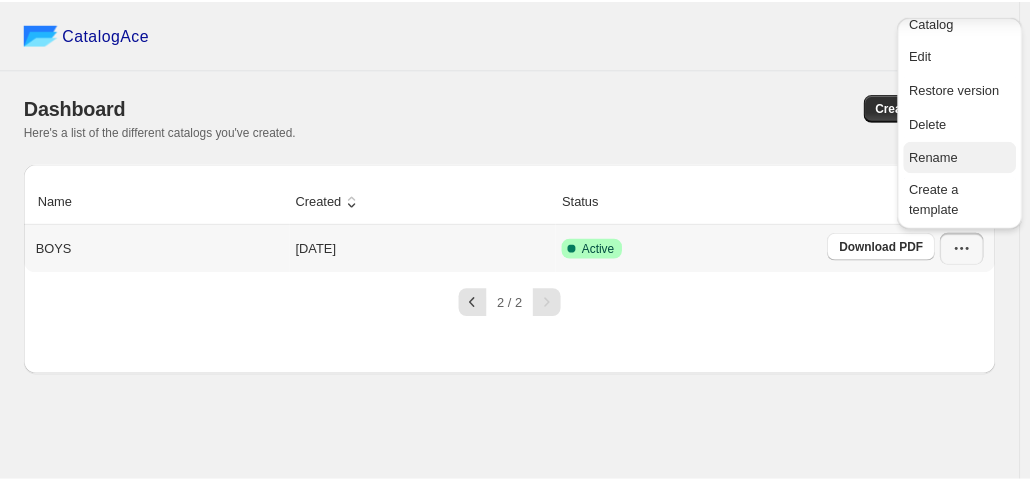 scroll, scrollTop: 0, scrollLeft: 0, axis: both 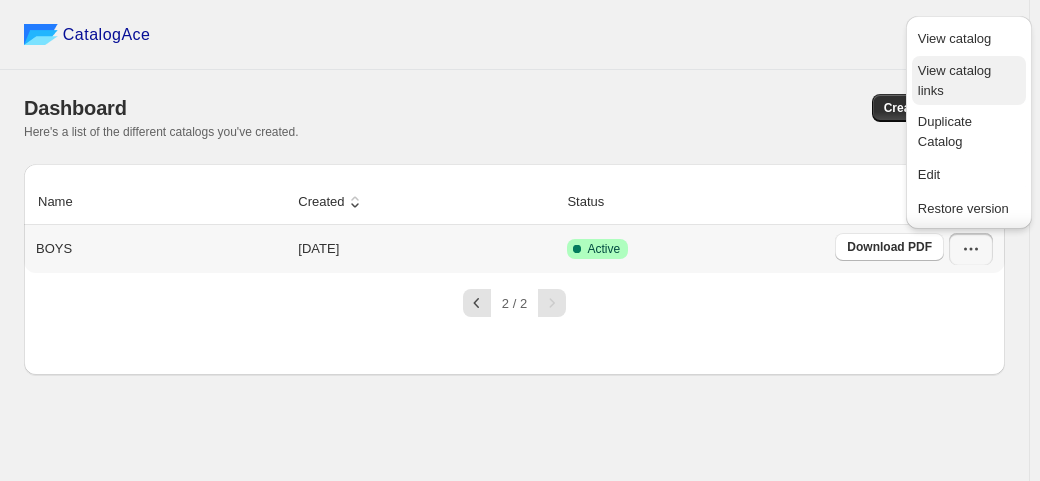 click on "View catalog links" at bounding box center [969, 81] 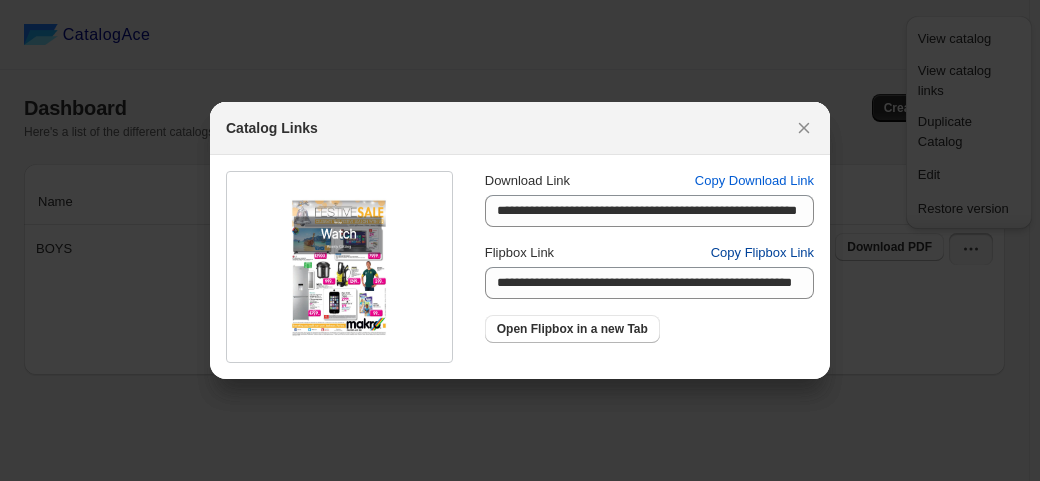 click on "Copy Flipbox Link" at bounding box center [762, 253] 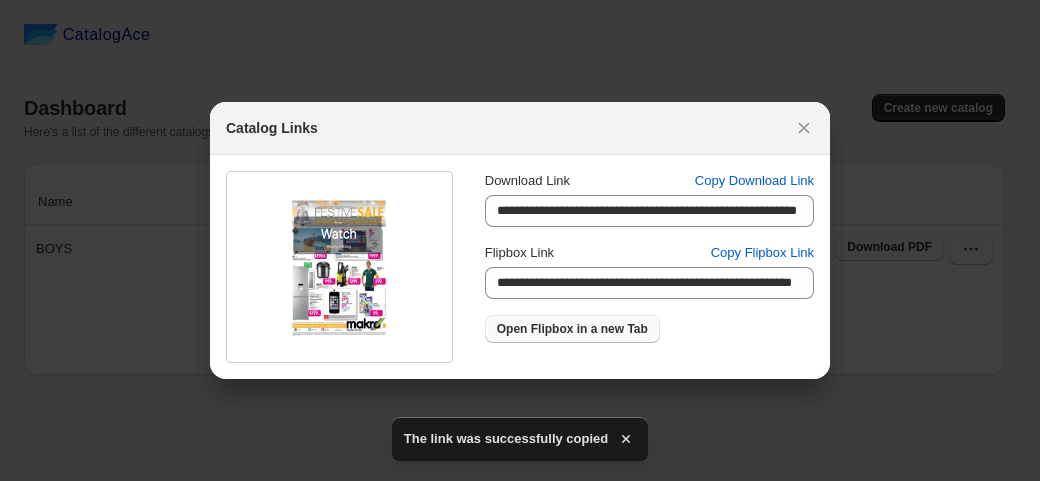 click on "Open Flipbox in a new Tab" at bounding box center (572, 329) 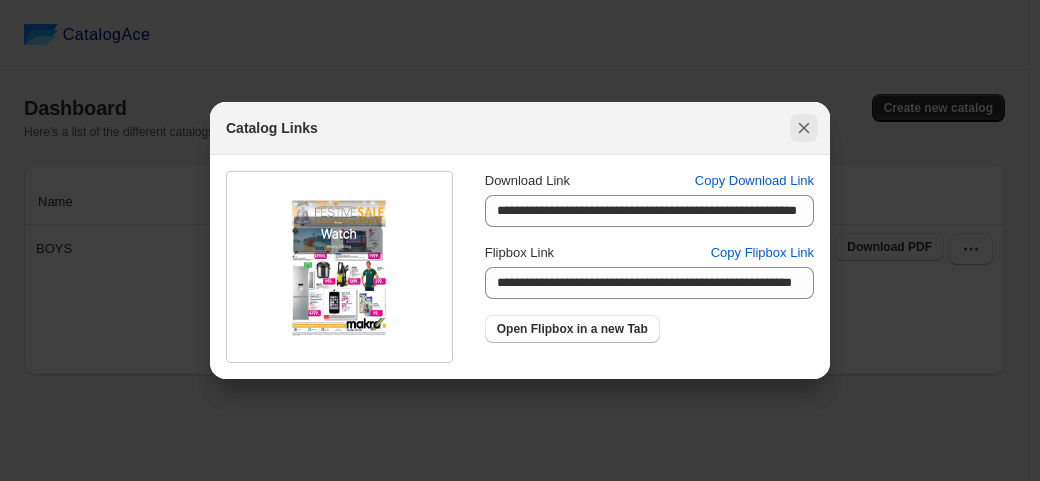 click 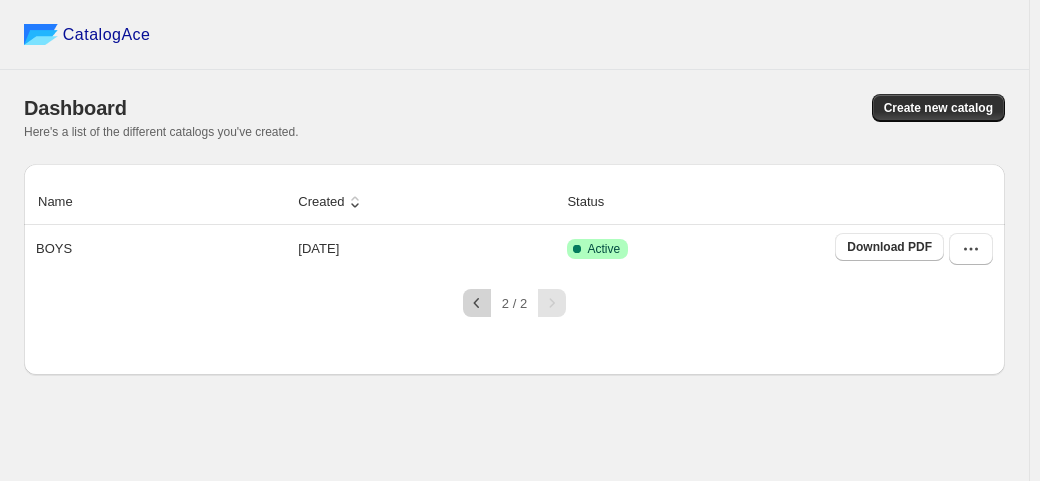 click 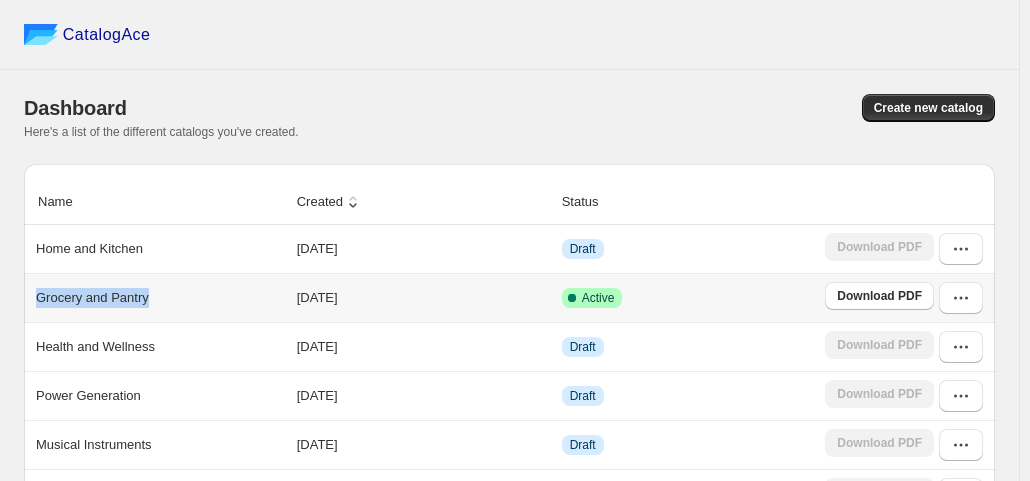 drag, startPoint x: 30, startPoint y: 297, endPoint x: 160, endPoint y: 305, distance: 130.24593 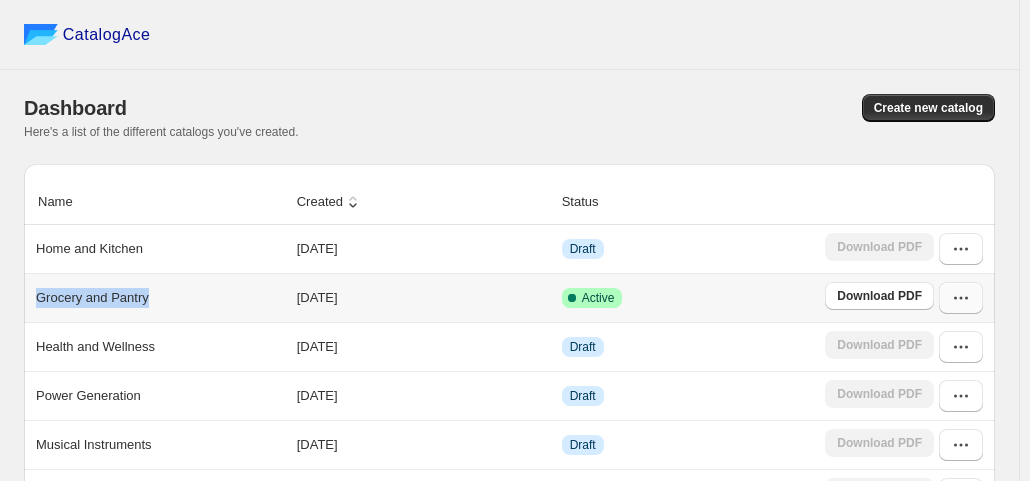 click 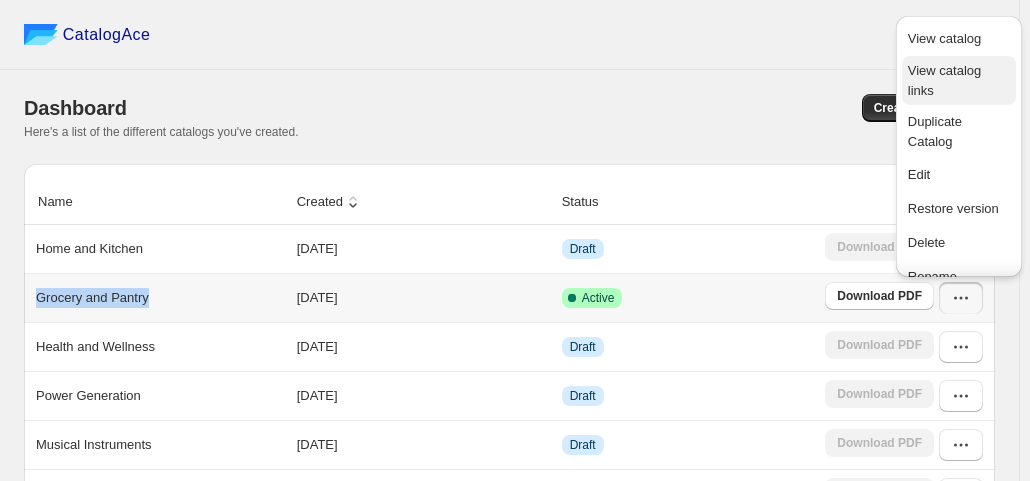 click on "View catalog links" at bounding box center [959, 81] 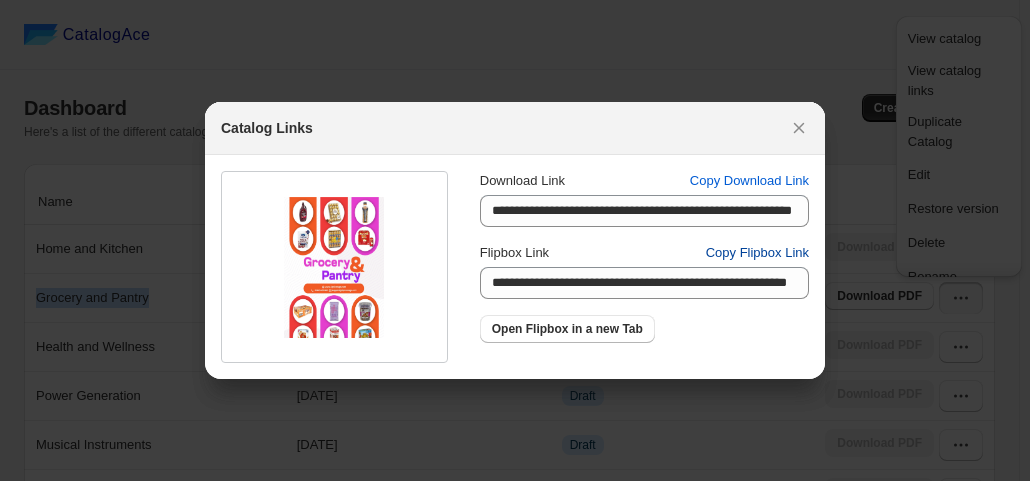 click on "Copy Flipbox Link" at bounding box center [757, 253] 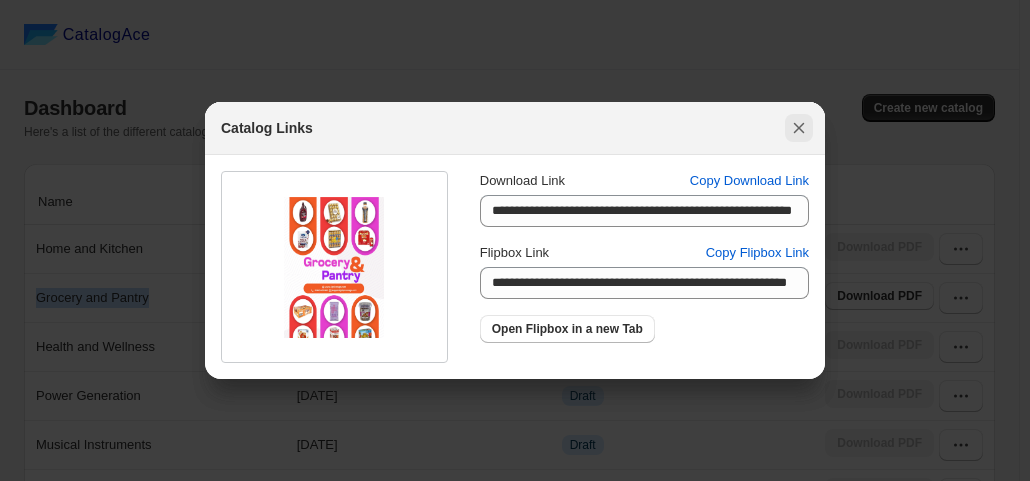 click at bounding box center (799, 128) 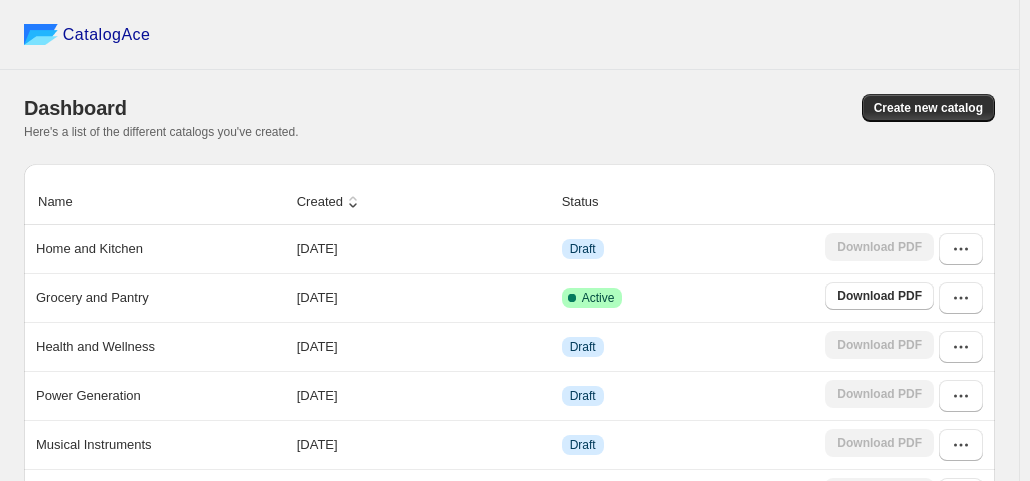 click on "Dashboard" at bounding box center (255, 108) 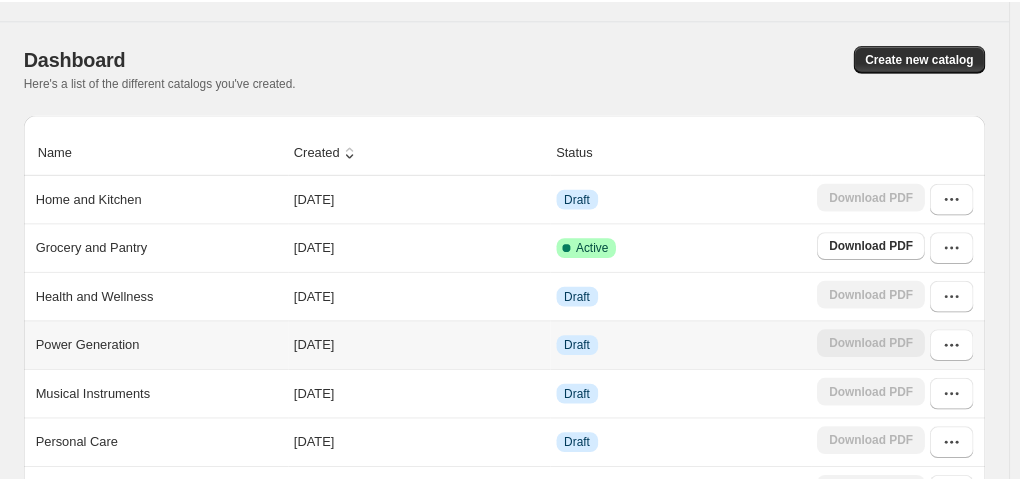 scroll, scrollTop: 0, scrollLeft: 0, axis: both 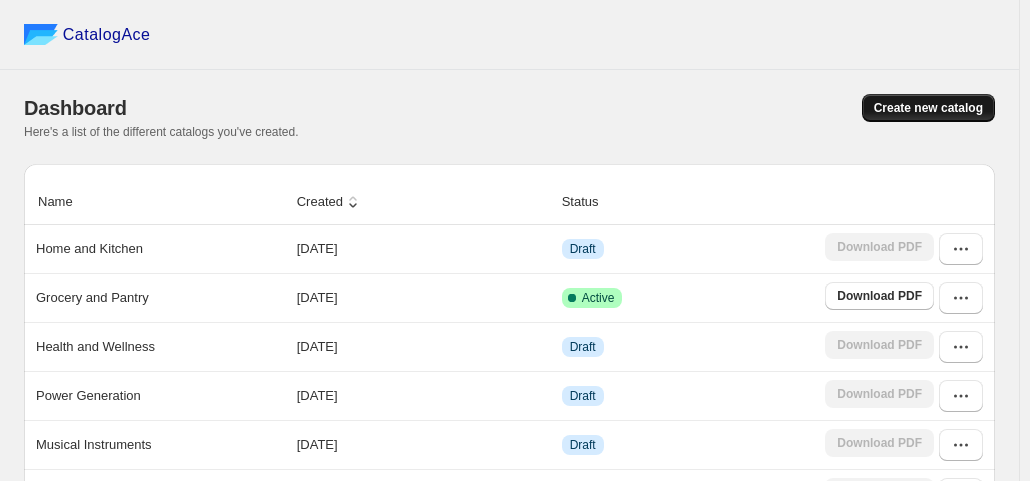 click on "Create new catalog" at bounding box center [928, 108] 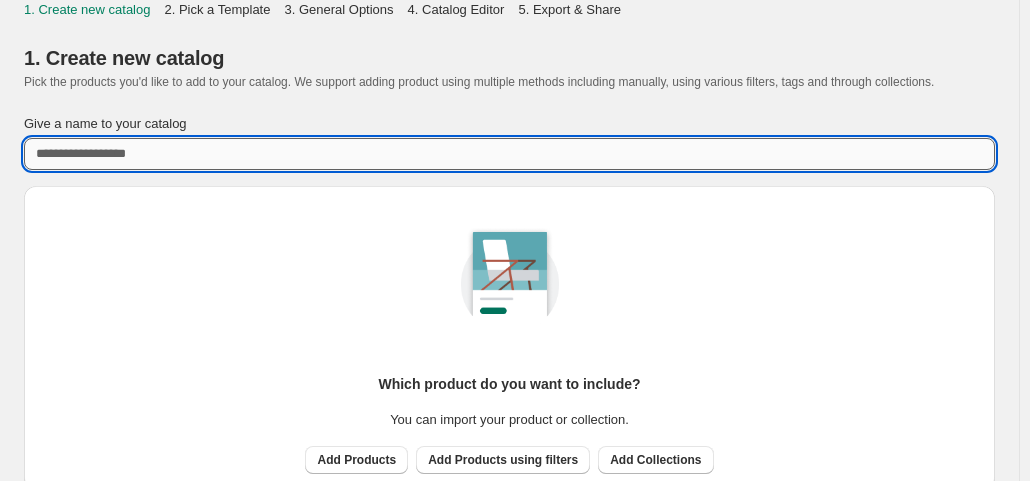 click on "Give a name to your catalog" at bounding box center [509, 154] 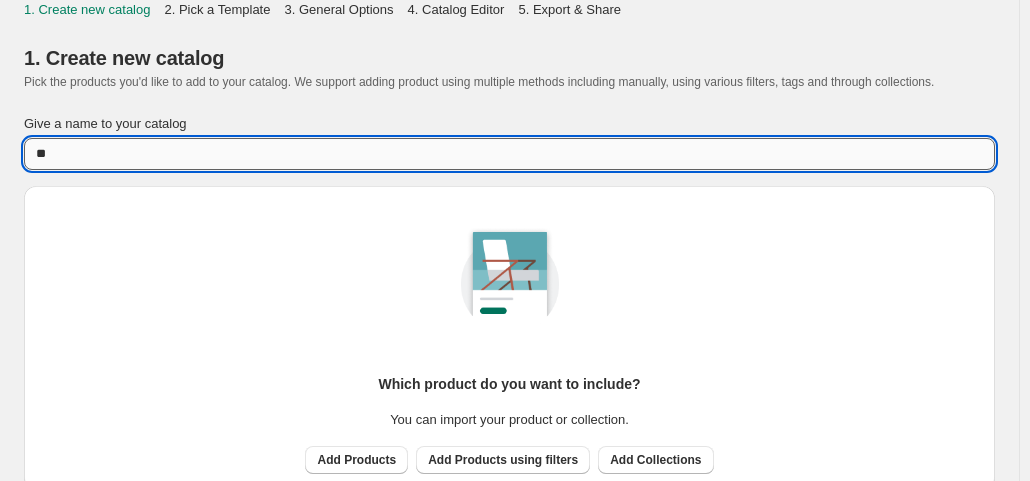 type on "*" 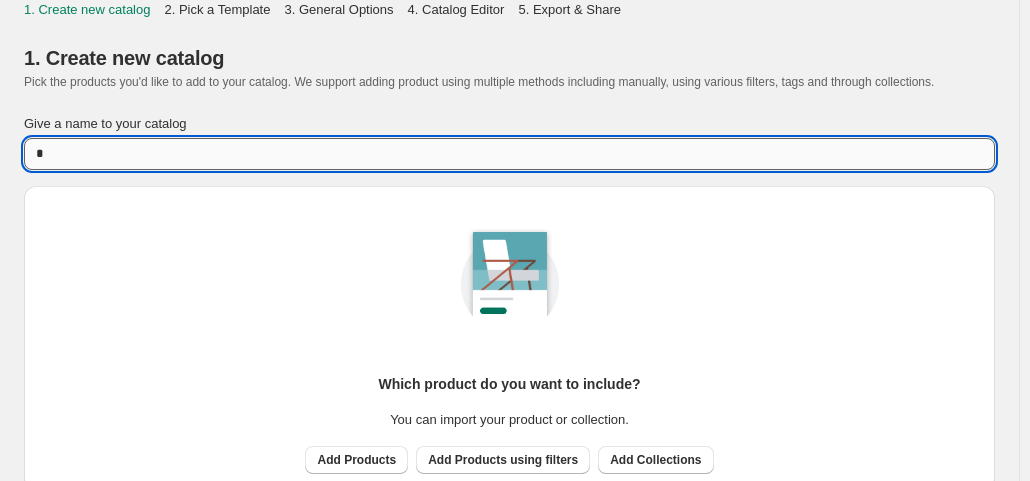 type 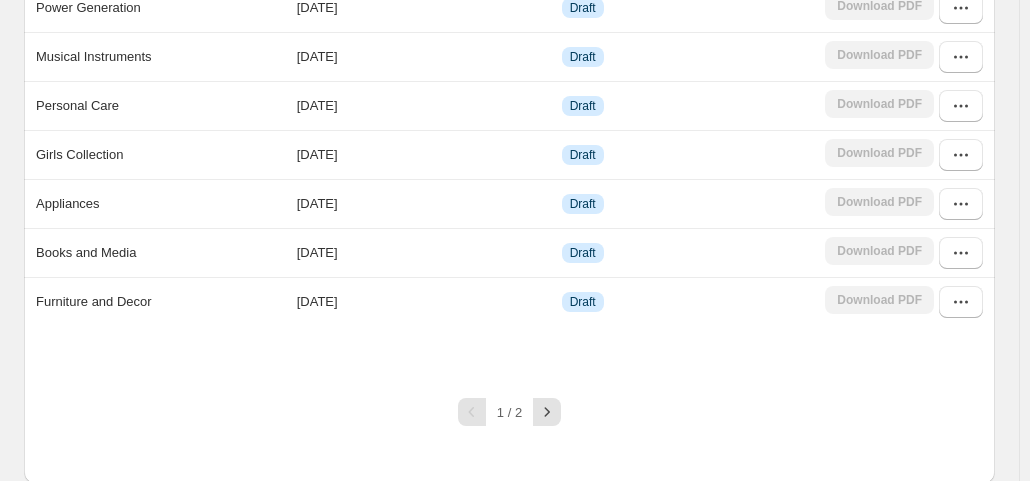 scroll, scrollTop: 0, scrollLeft: 0, axis: both 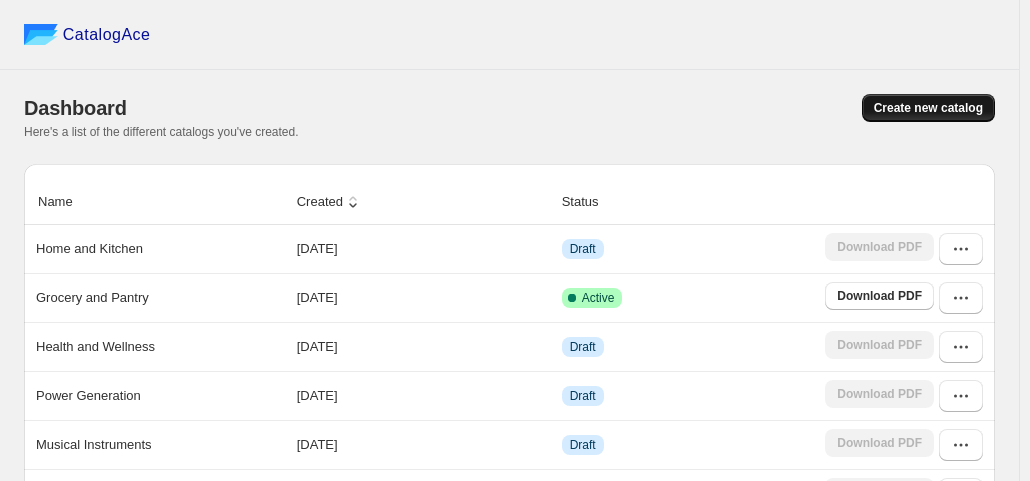 click on "Create new catalog" at bounding box center (928, 108) 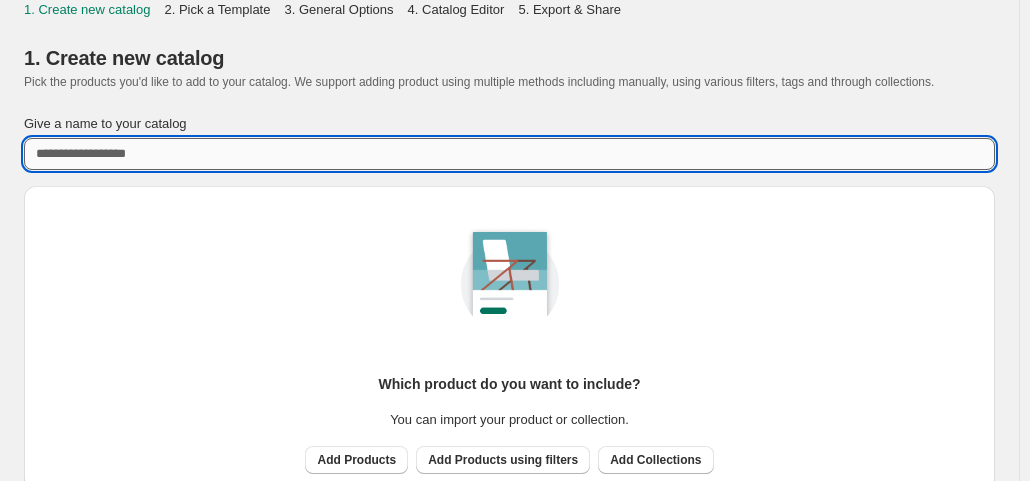 click on "Give a name to your catalog" at bounding box center [509, 154] 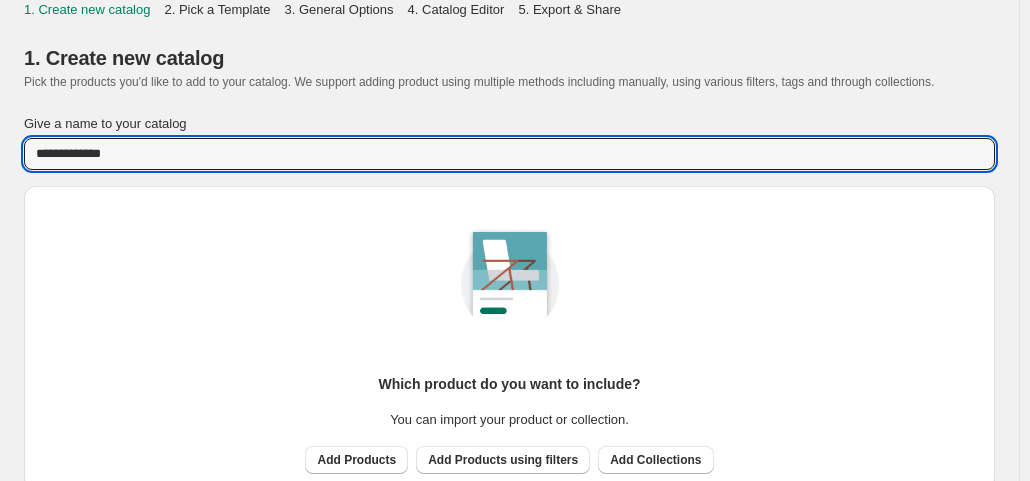 scroll, scrollTop: 82, scrollLeft: 0, axis: vertical 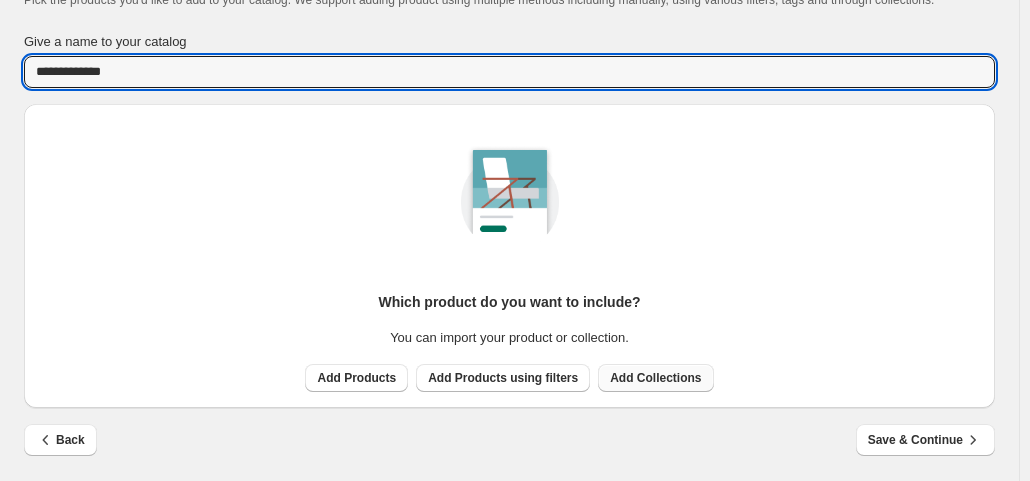 type on "**********" 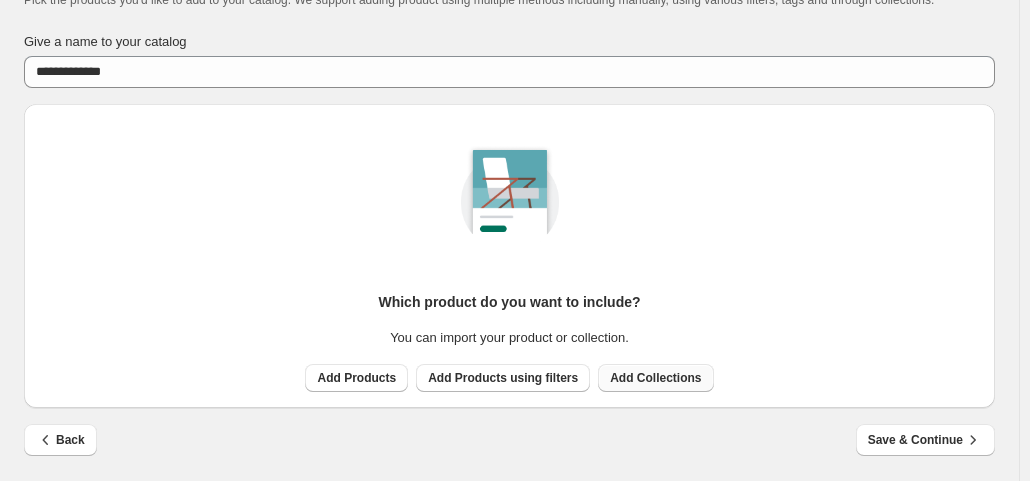 click on "Add Collections" at bounding box center [655, 378] 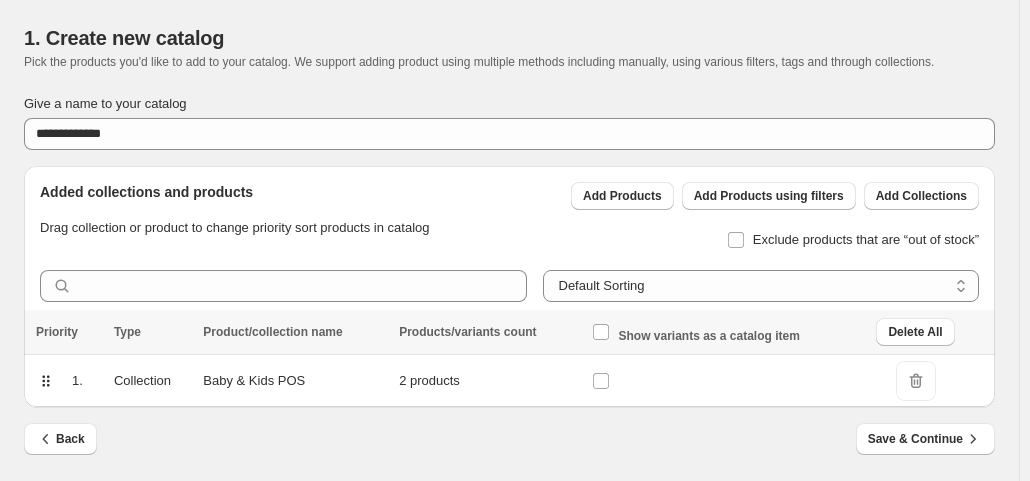 scroll, scrollTop: 20, scrollLeft: 0, axis: vertical 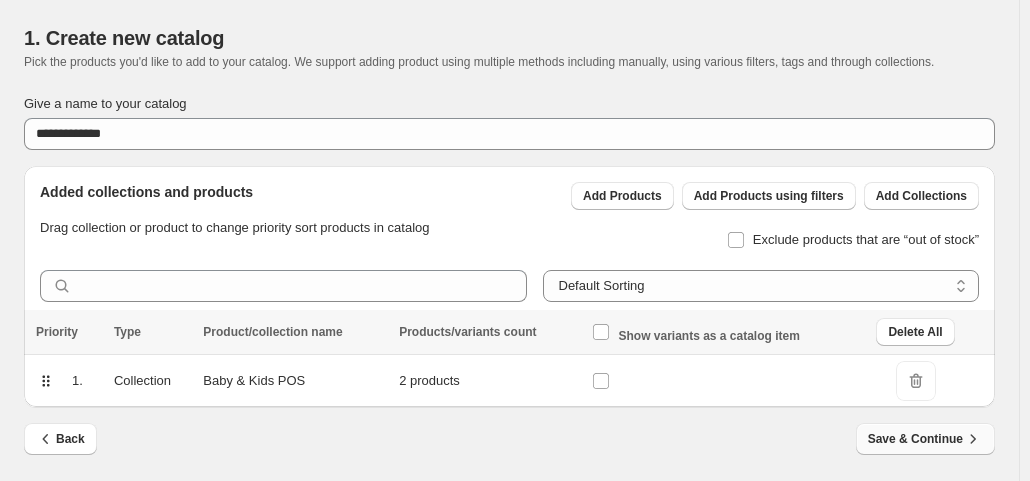 click on "Save & Continue" at bounding box center [925, 439] 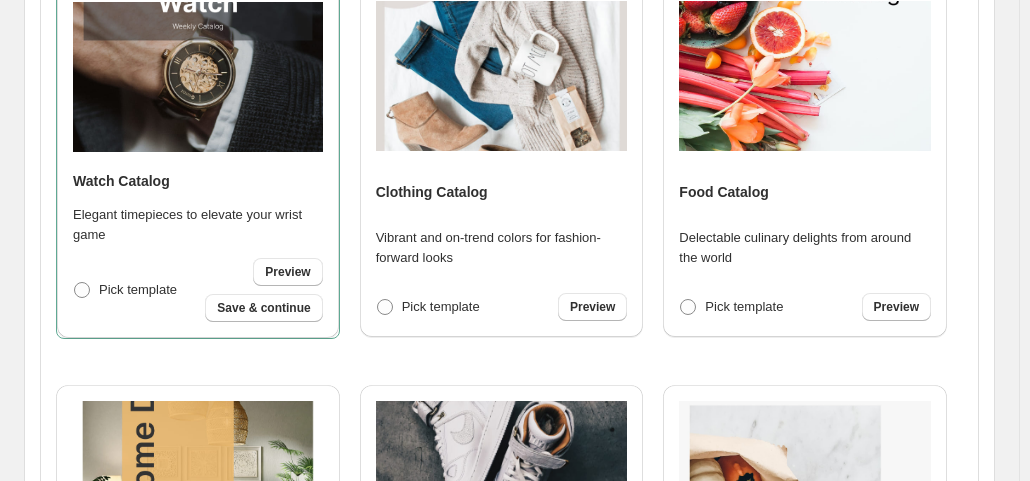 scroll, scrollTop: 468, scrollLeft: 0, axis: vertical 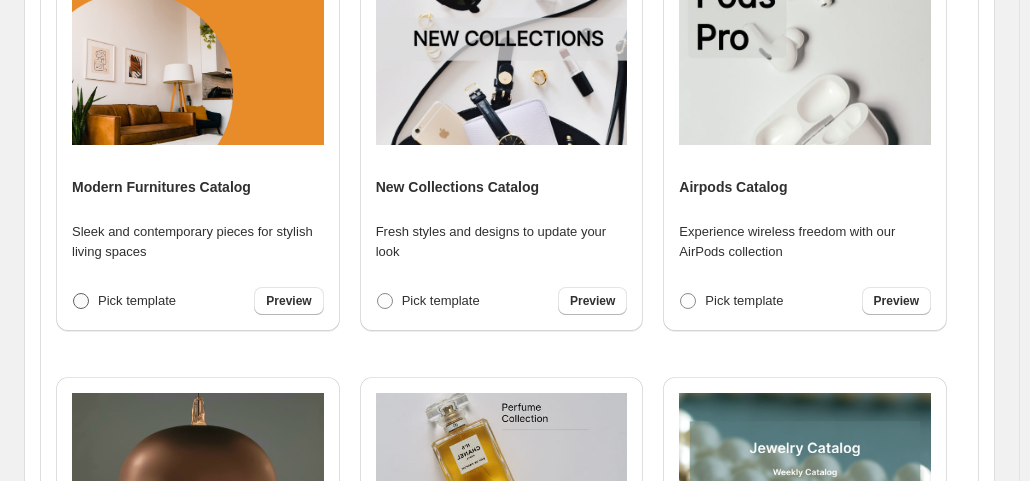 click at bounding box center [81, 301] 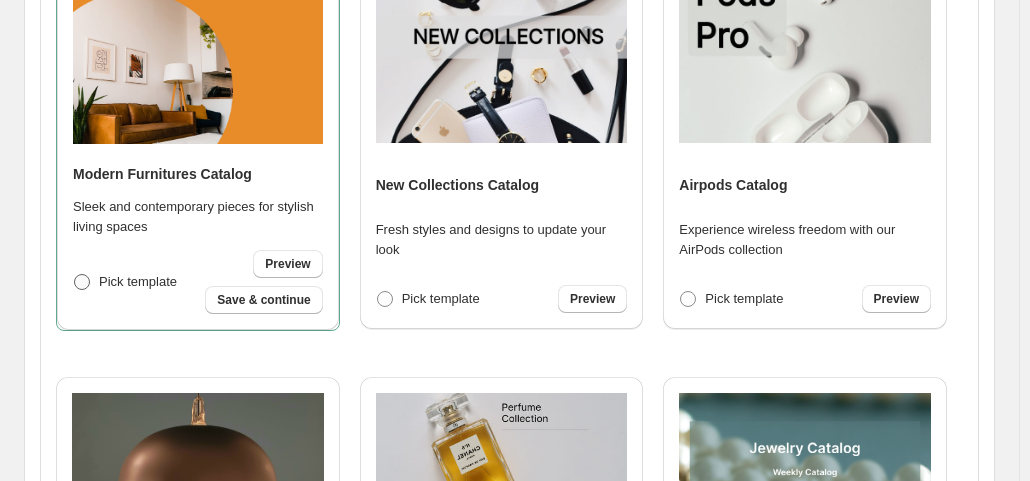 scroll, scrollTop: 801, scrollLeft: 0, axis: vertical 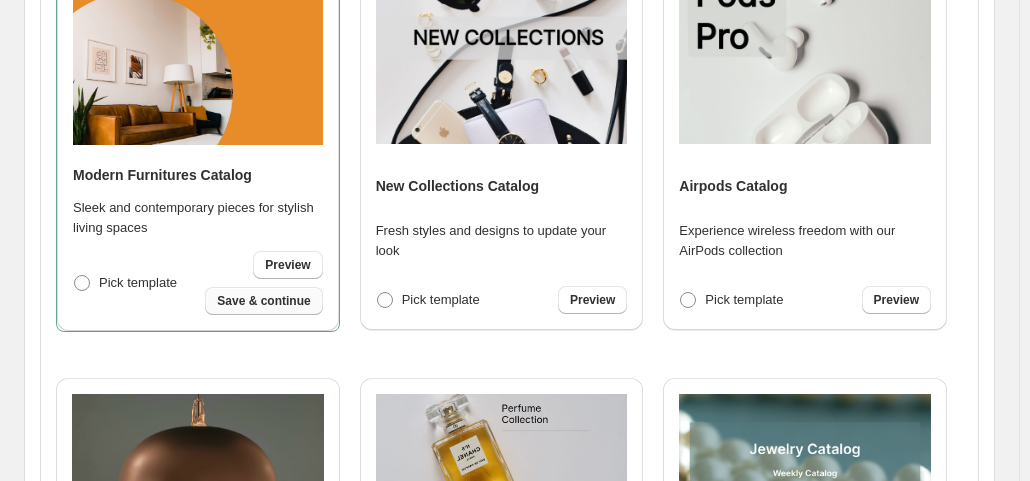 click on "Save & continue" at bounding box center (263, 301) 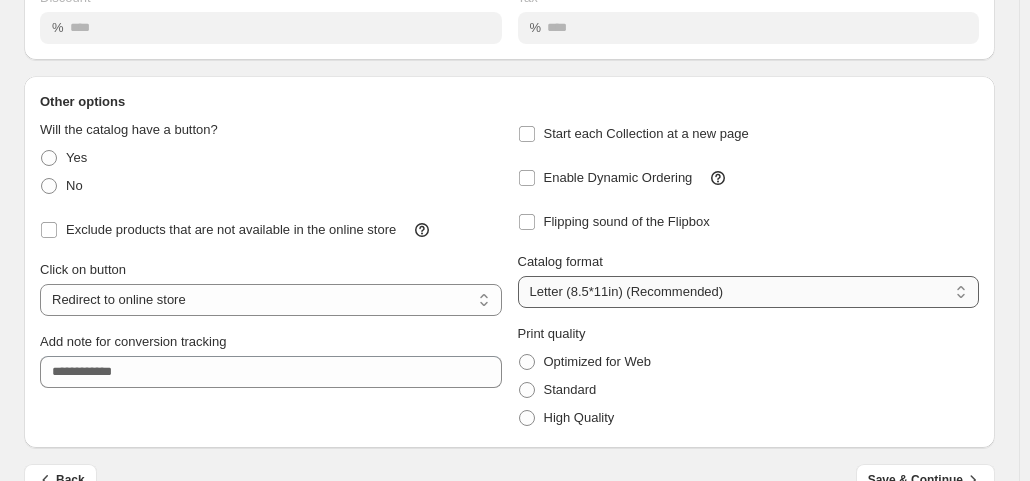 scroll, scrollTop: 280, scrollLeft: 0, axis: vertical 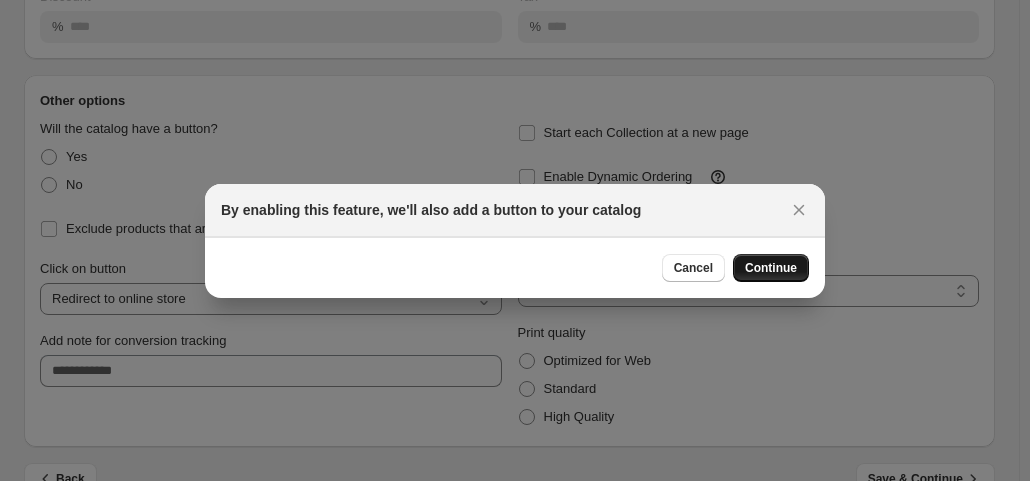 click on "Continue" at bounding box center [771, 268] 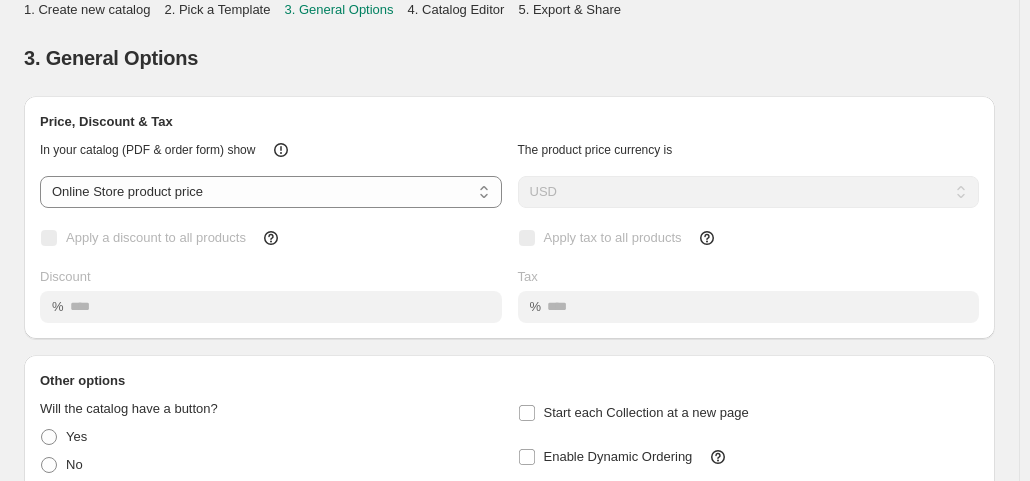 scroll, scrollTop: 280, scrollLeft: 0, axis: vertical 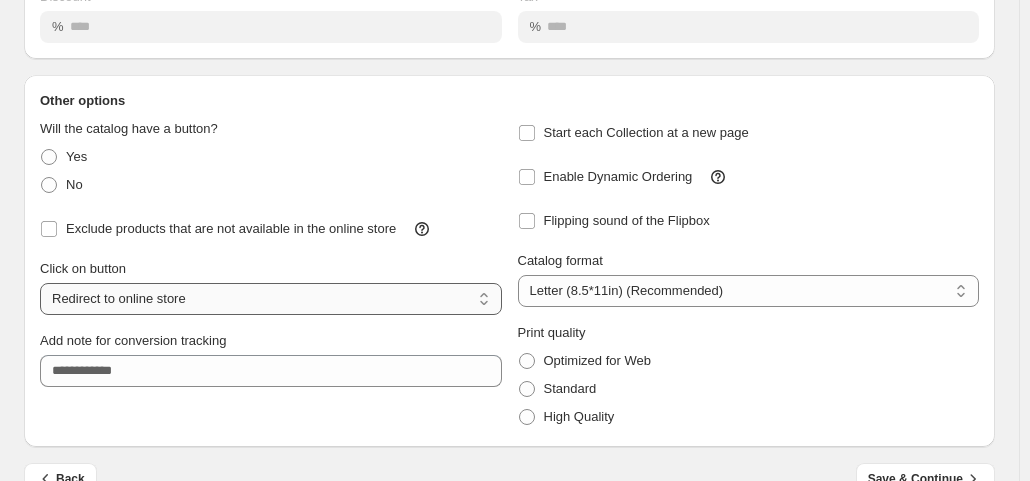 click on "**********" at bounding box center [271, 299] 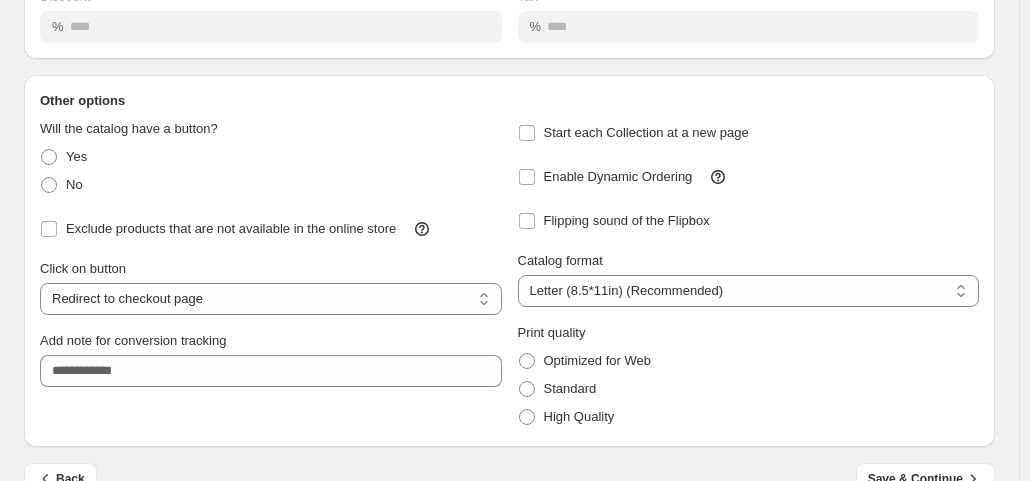 scroll, scrollTop: 320, scrollLeft: 0, axis: vertical 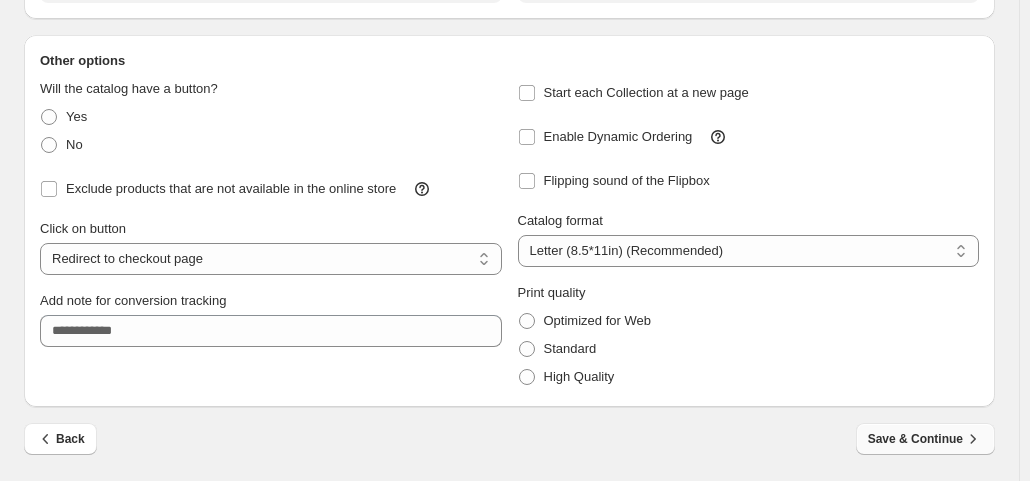 click on "Save & Continue" at bounding box center (925, 439) 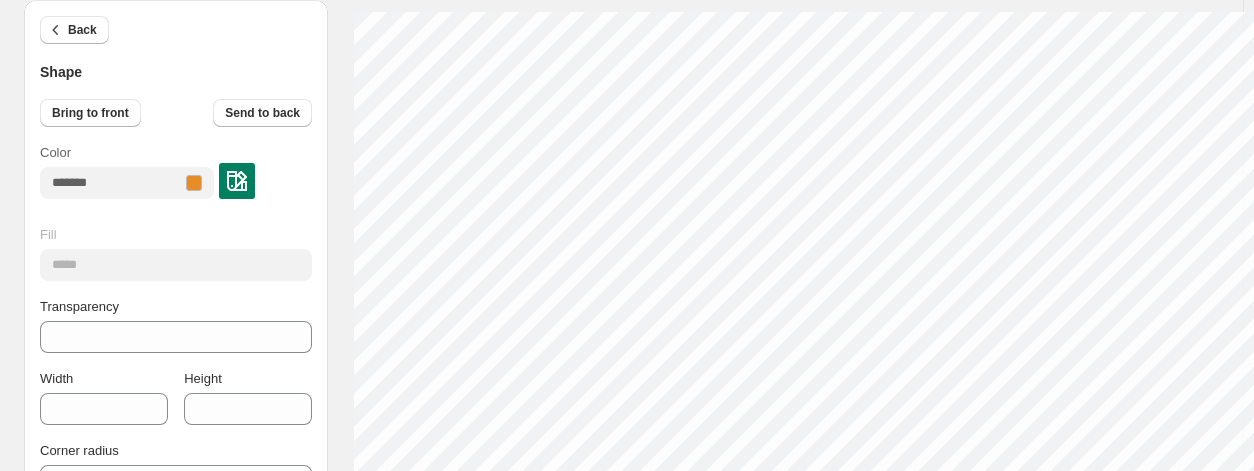 scroll, scrollTop: 144, scrollLeft: 187, axis: both 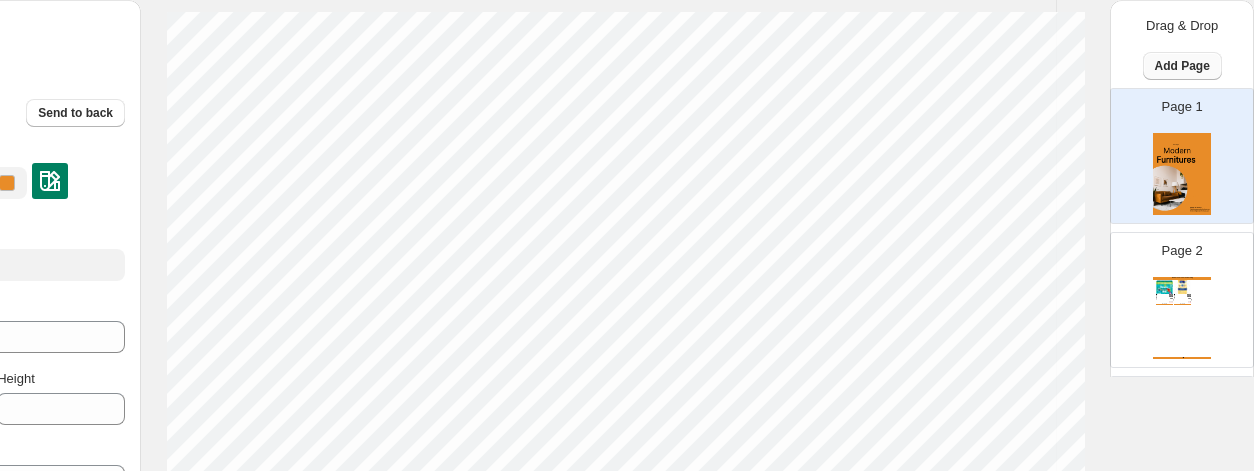click on "Add Page" at bounding box center (1182, 66) 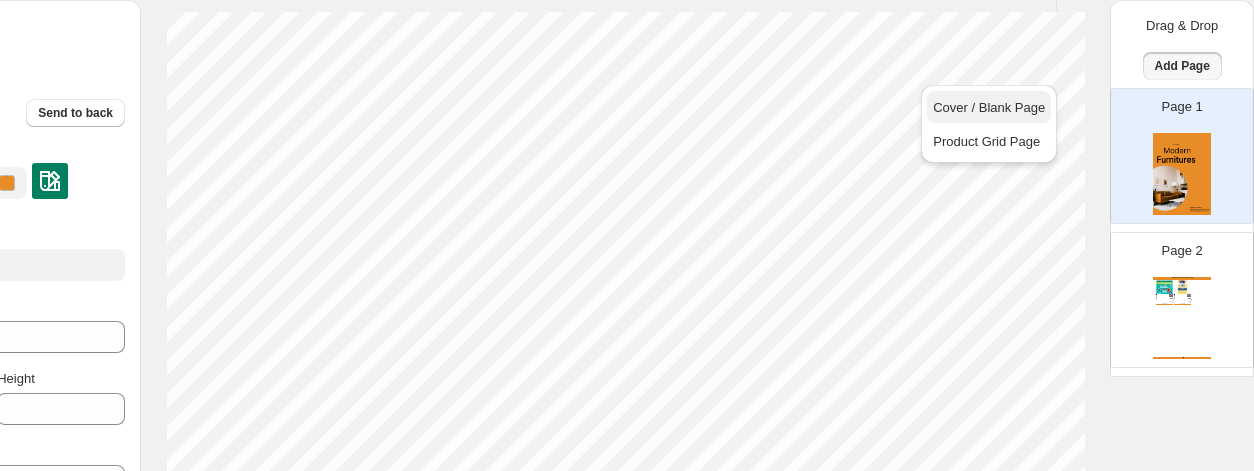 click on "Cover / Blank Page" at bounding box center [989, 107] 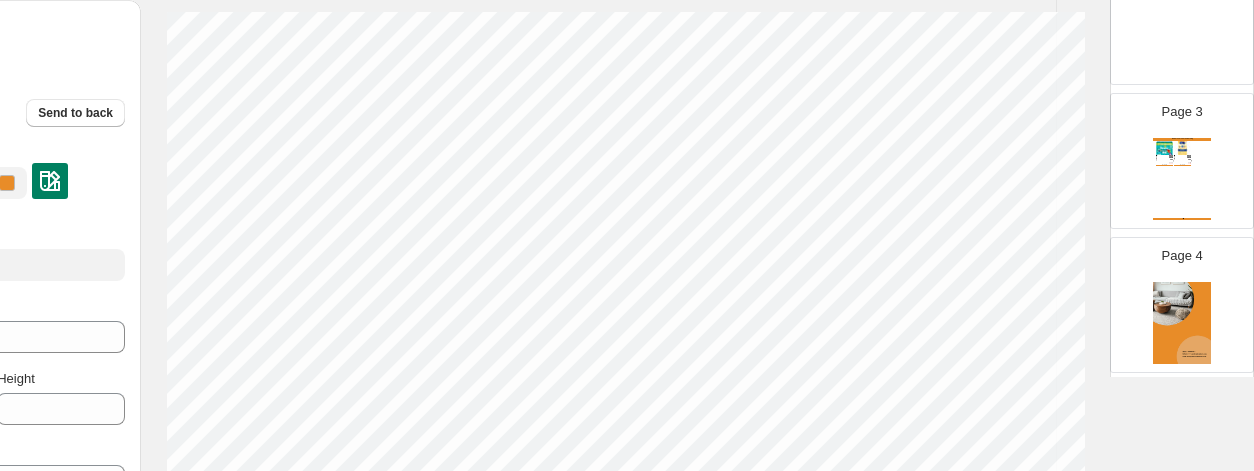 scroll, scrollTop: 320, scrollLeft: 0, axis: vertical 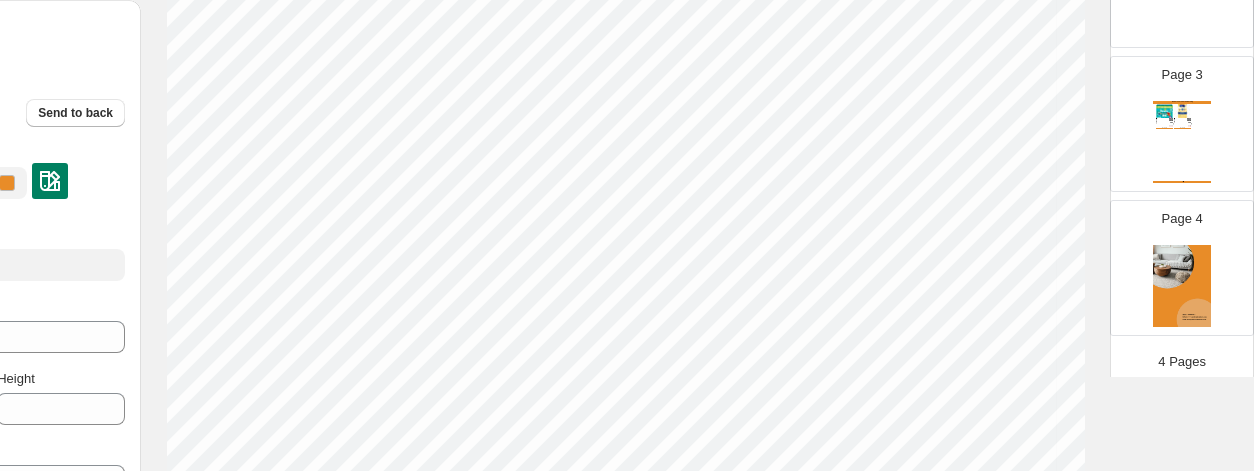 click at bounding box center (1182, 286) 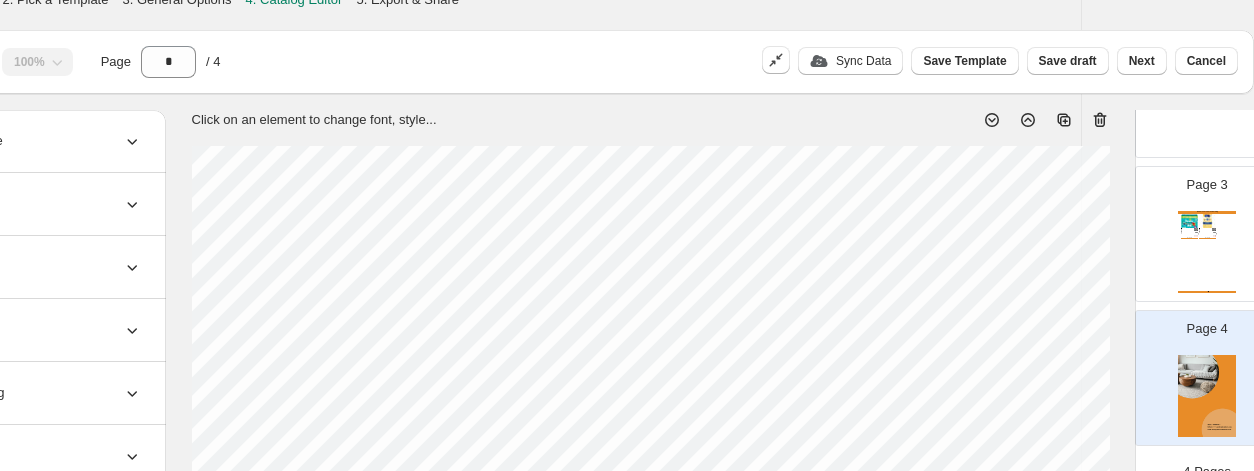 scroll, scrollTop: 9, scrollLeft: 162, axis: both 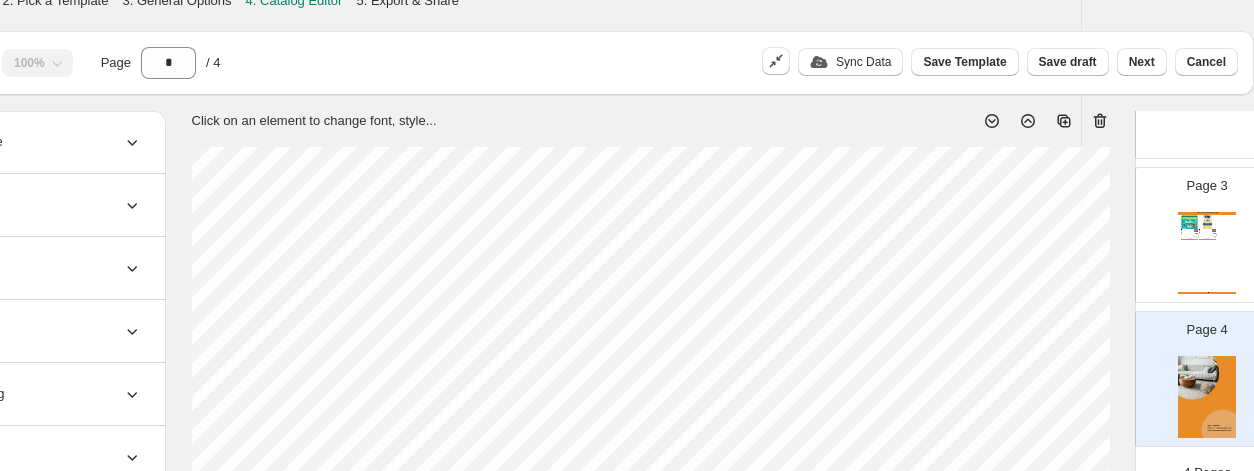 click 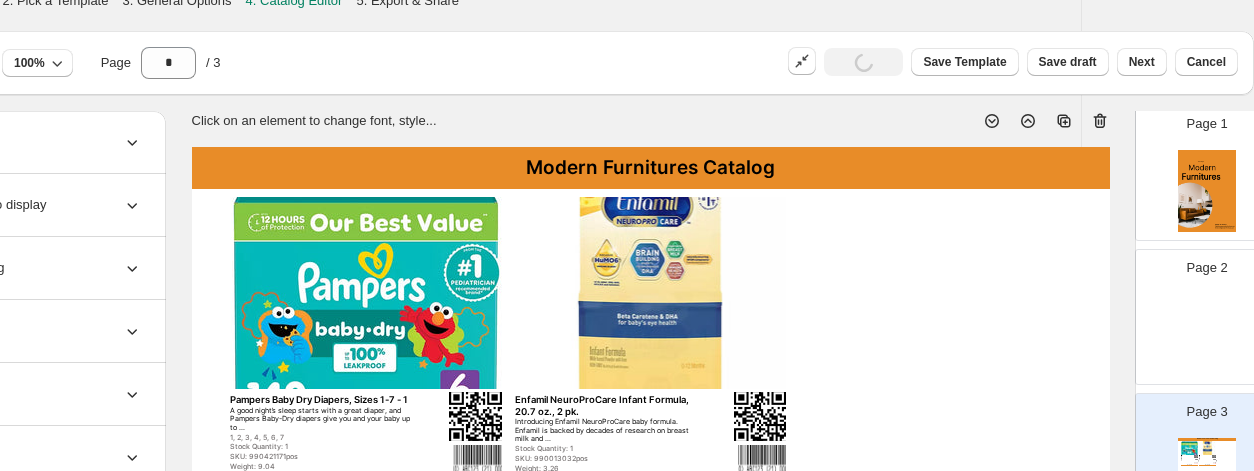 scroll, scrollTop: 92, scrollLeft: 0, axis: vertical 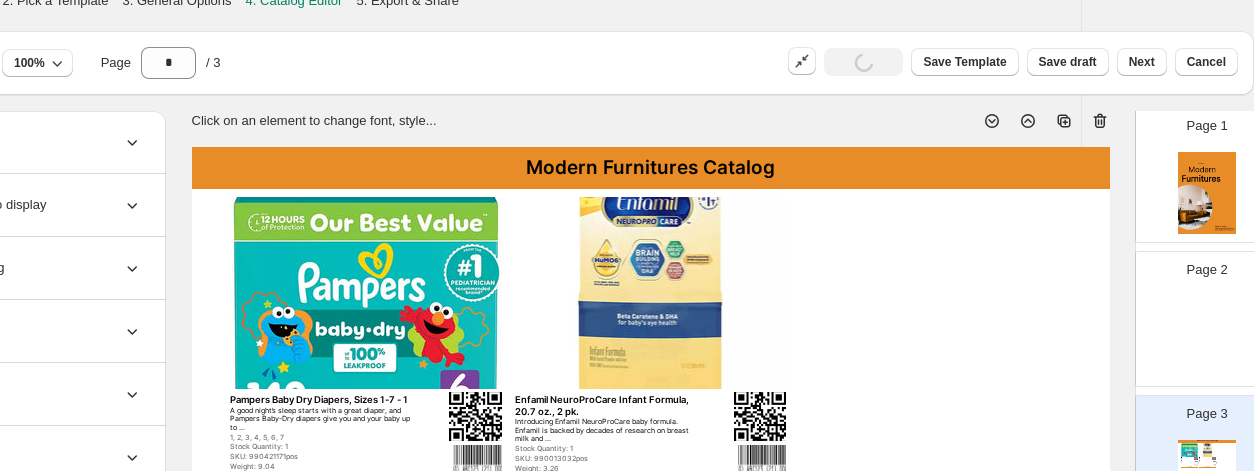 click on "Page 1" at bounding box center (1199, 167) 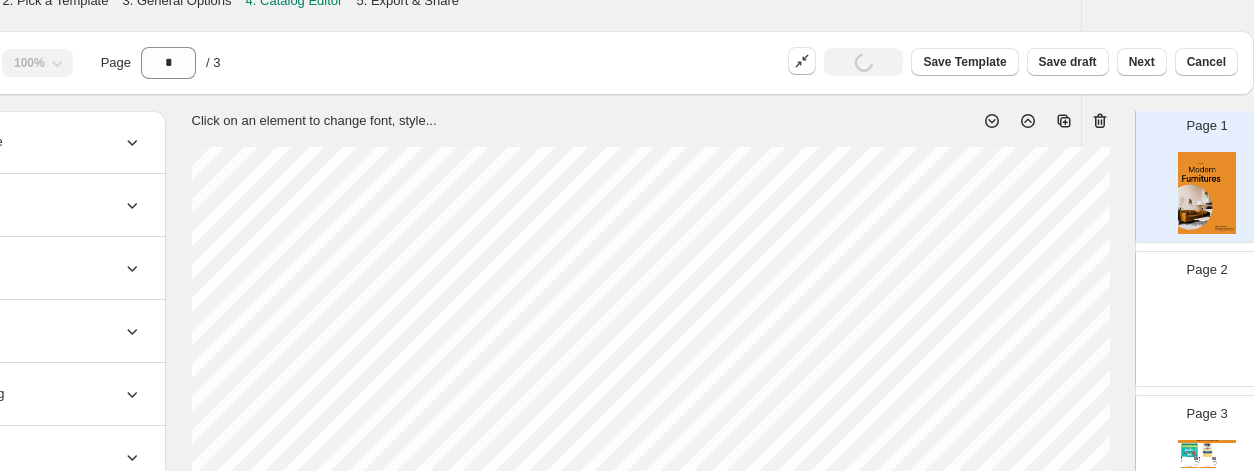 click 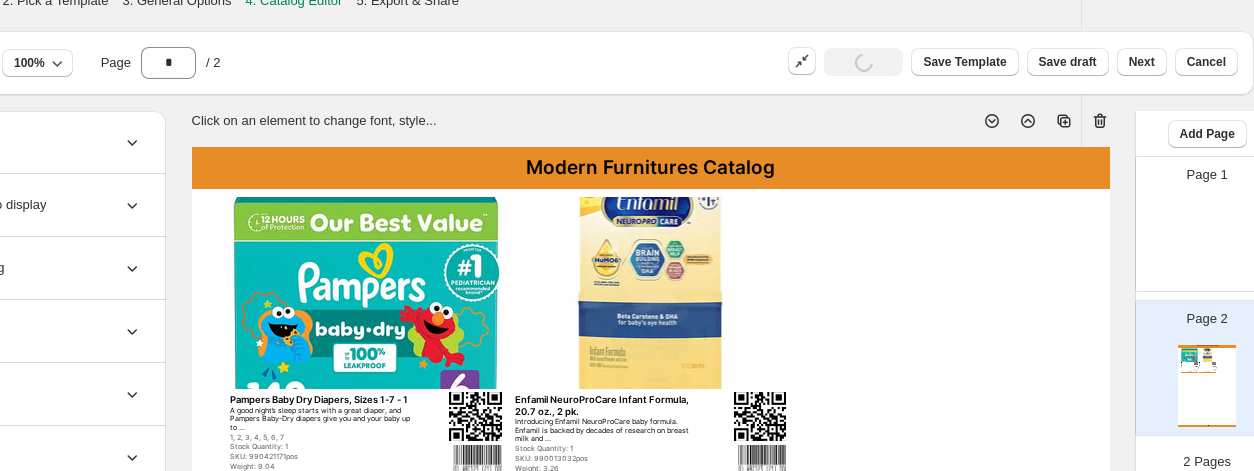 scroll, scrollTop: 33, scrollLeft: 0, axis: vertical 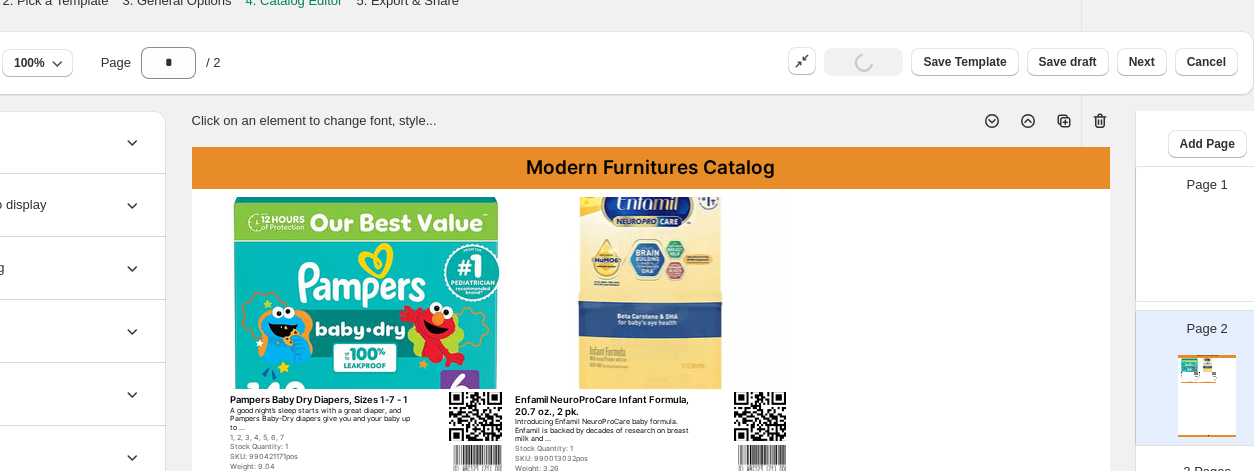 click at bounding box center [1207, 252] 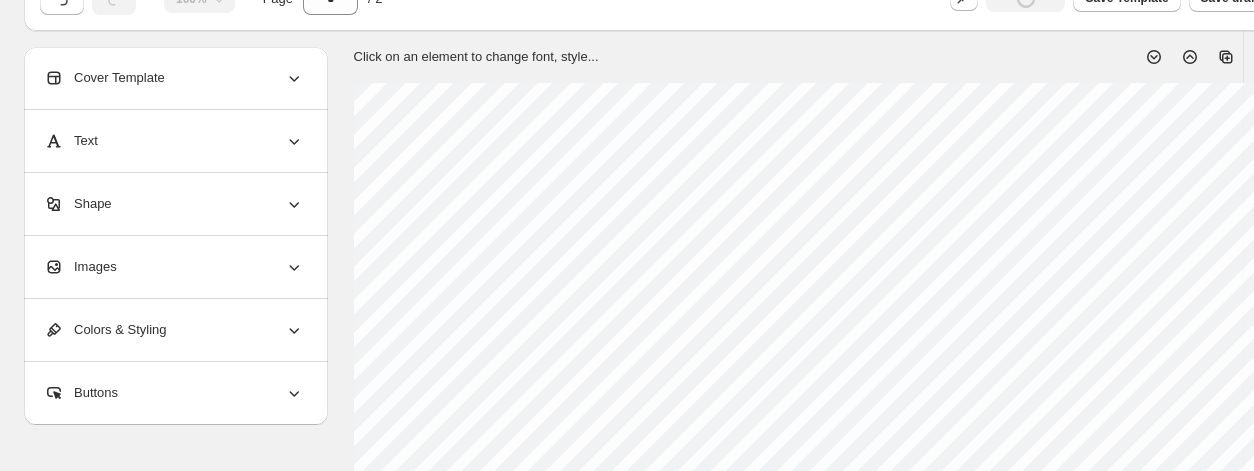 scroll, scrollTop: 79, scrollLeft: 0, axis: vertical 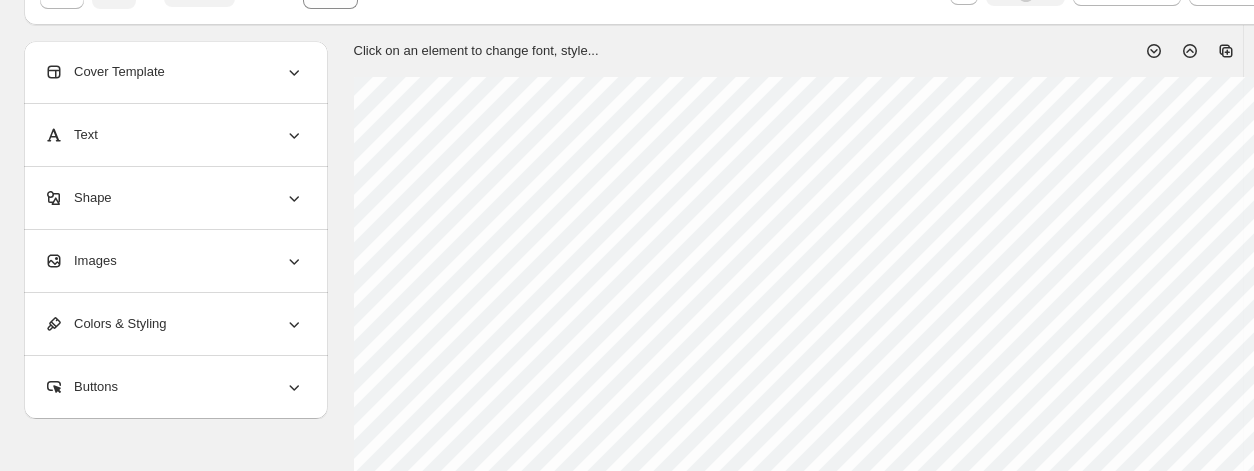 click on "Images" at bounding box center (174, 261) 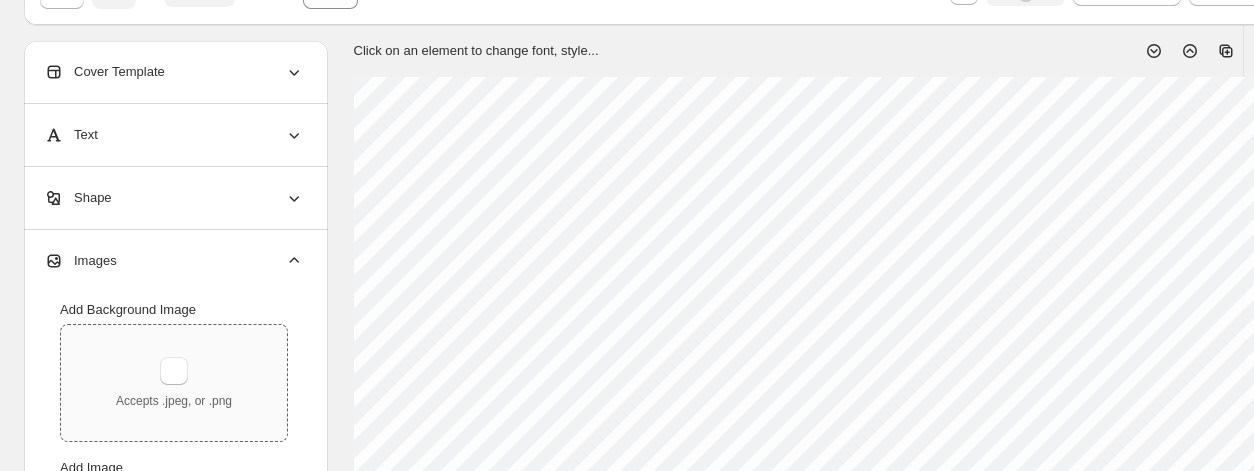 click on "Accepts .jpeg, or .png" at bounding box center (174, 383) 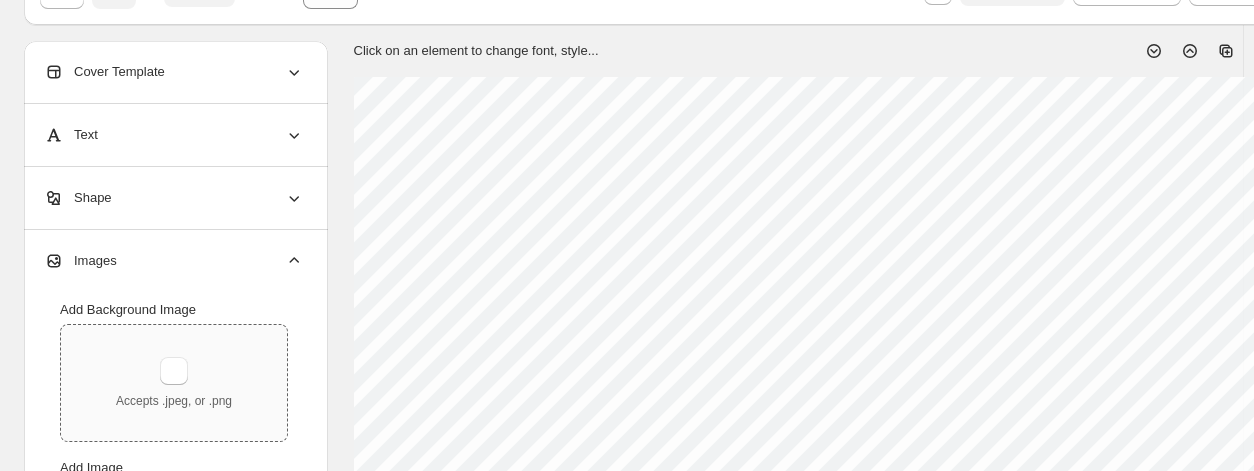 type on "**********" 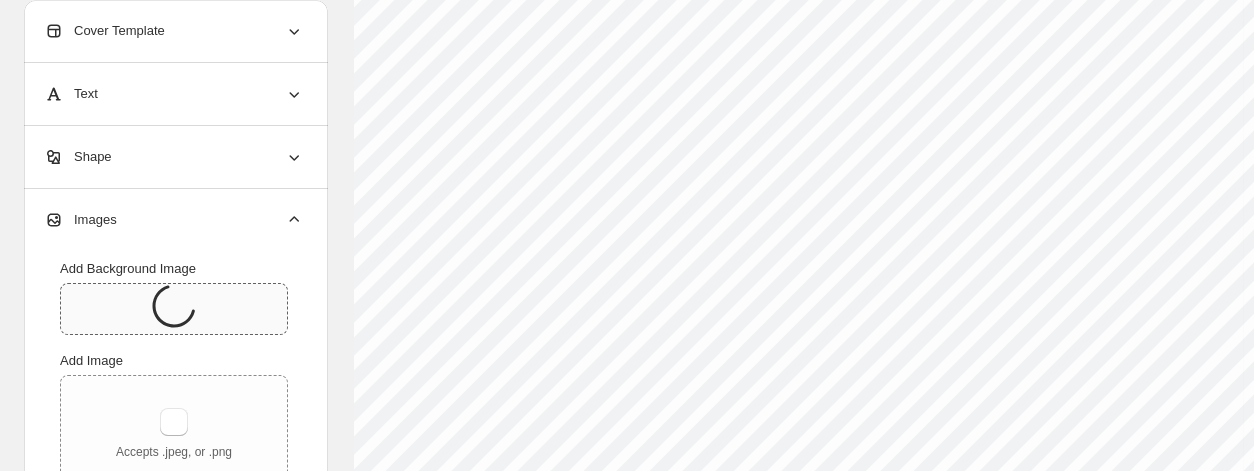 scroll, scrollTop: 954, scrollLeft: 0, axis: vertical 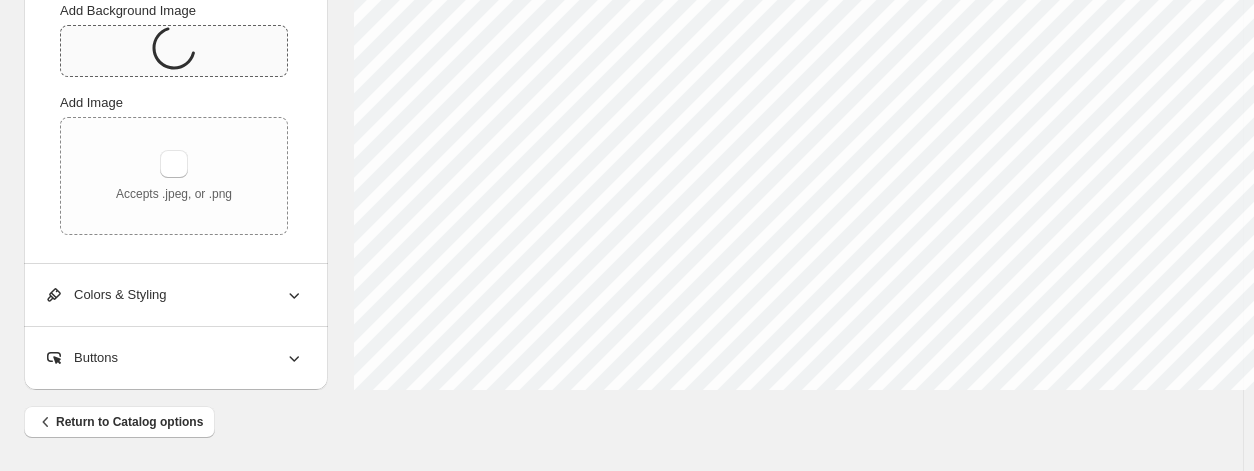 click 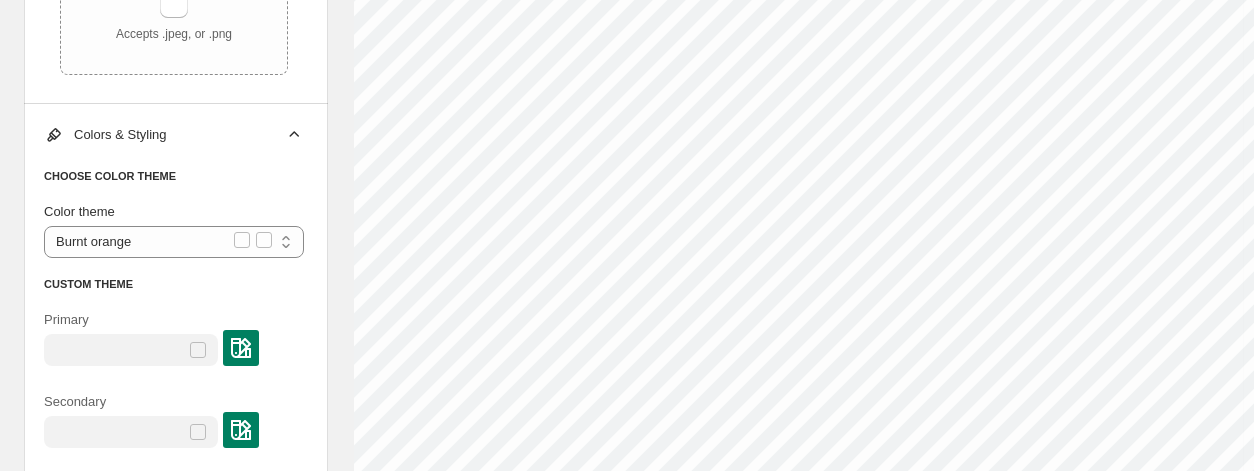scroll, scrollTop: 798, scrollLeft: 0, axis: vertical 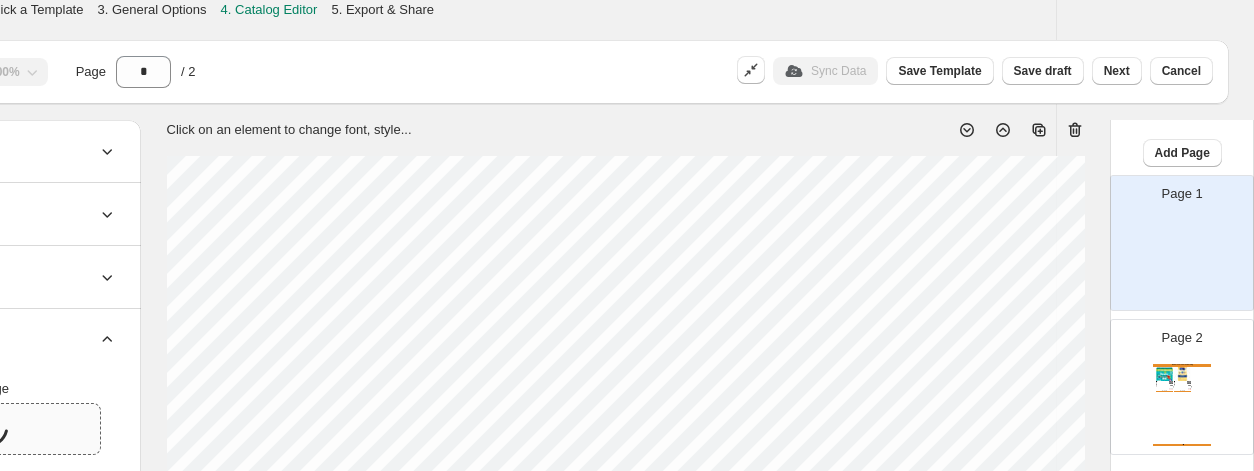 click on "Modern Furnitures Catalog Pampers Baby Dry Diapers, Sizes 1-7 - 1 A good night’s sleep starts with a great diaper, and Pampers Baby-Dry diapers give you and your baby up to ... 1, 2, 3, 4, 5, 6, 7 Stock Quantity:  1 SKU:  990421171pos Weight:  9.04 Tags:  Baby & Kids, POS, ScCollection Brand:  2PriceTags Barcode №:   $ null $ 61.45 $ 90.13 $ 90.13 BUY NOW Enfamil NeuroProCare Infant Formula, 20.7 oz., 2 pk. Introducing Enfamil NeuroProCare baby formula. Enfamil is backed by decades of research on breast milk and ... Stock Quantity:  1 SKU:  990013032pos Weight:  3.26 Tags:  2PriceTags, ab3, Baby & Kids, POS Brand:  2PriceTags Barcode №:   $ 56.98 $ 70.98 $ 91.74 $ 91.74 BUY NOW Modern Furnitures Catalog | Page undefined" at bounding box center (1182, 405) 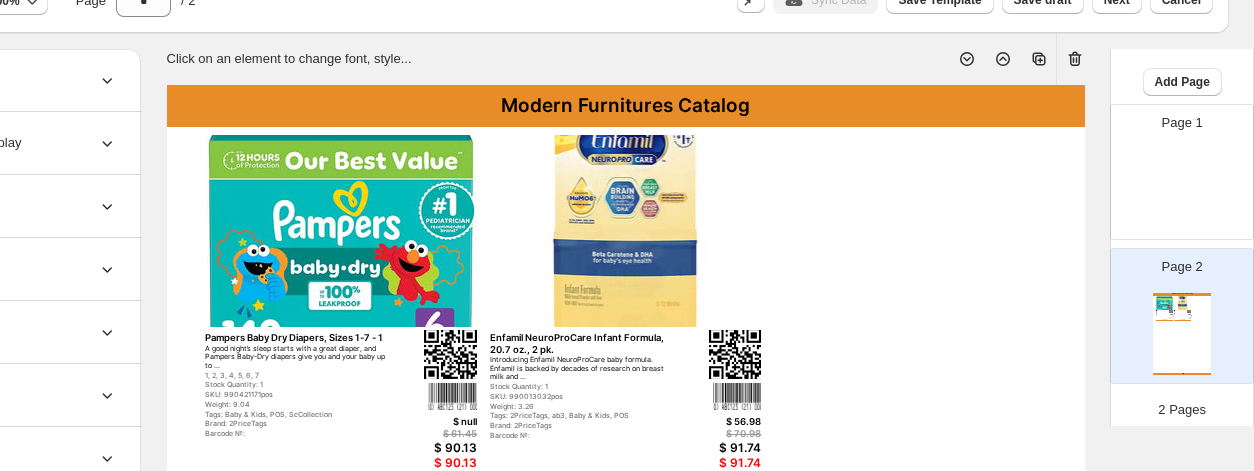 scroll, scrollTop: 0, scrollLeft: 187, axis: horizontal 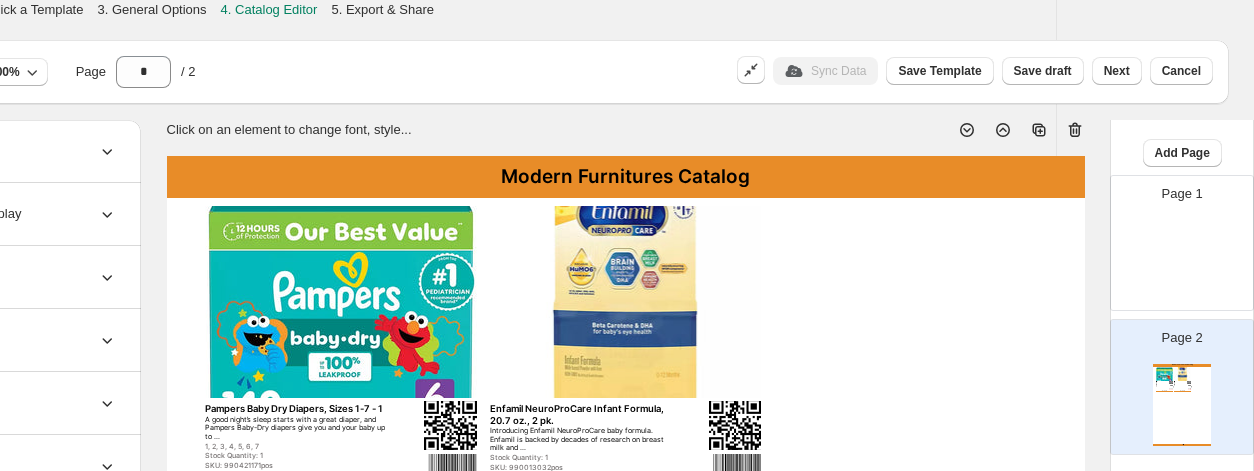 click on "Modern Furnitures Catalog" at bounding box center [626, 177] 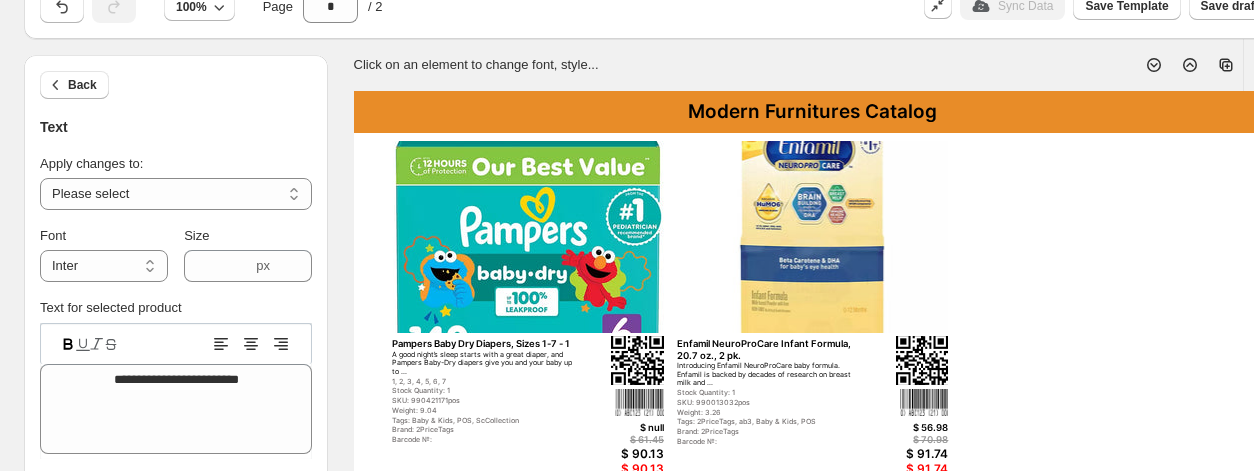 scroll, scrollTop: 66, scrollLeft: 0, axis: vertical 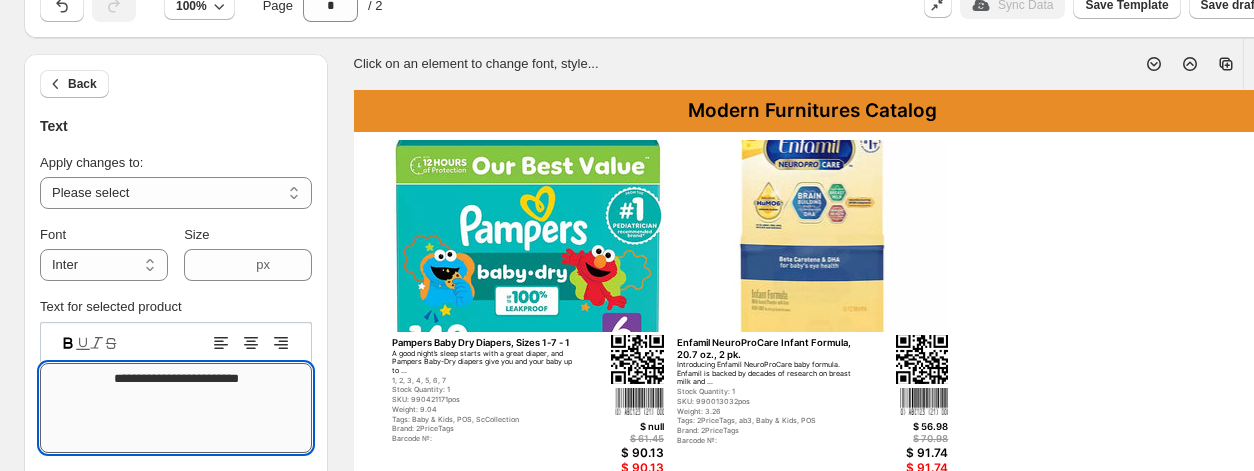 drag, startPoint x: 100, startPoint y: 377, endPoint x: 202, endPoint y: 383, distance: 102.176315 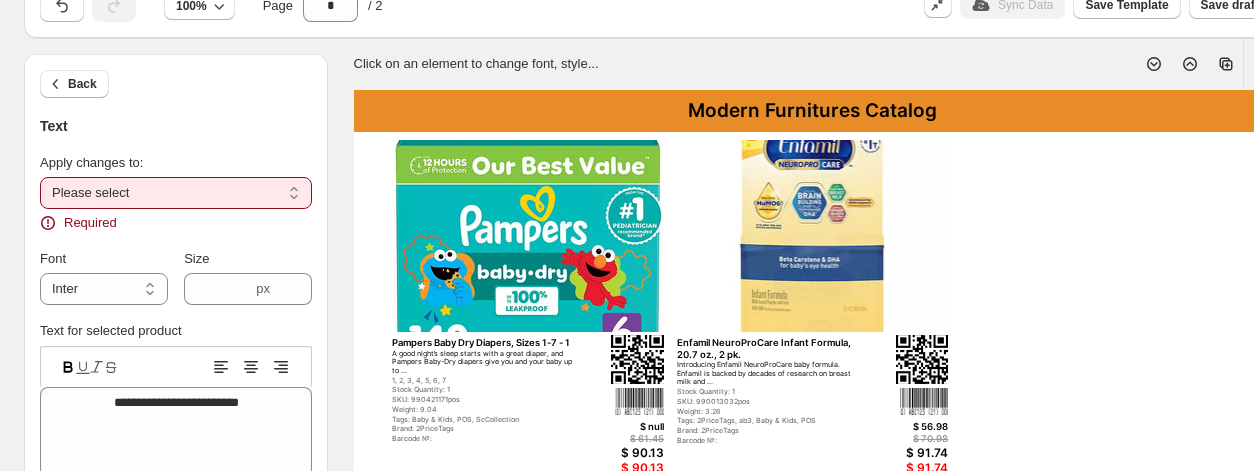 click on "**********" at bounding box center (176, 193) 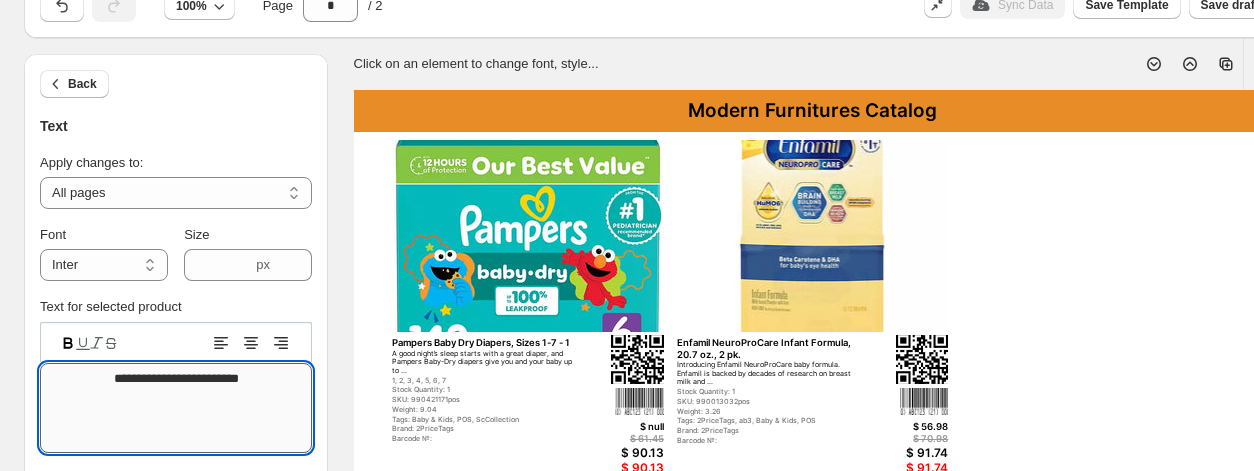 drag, startPoint x: 97, startPoint y: 381, endPoint x: 182, endPoint y: 364, distance: 86.683334 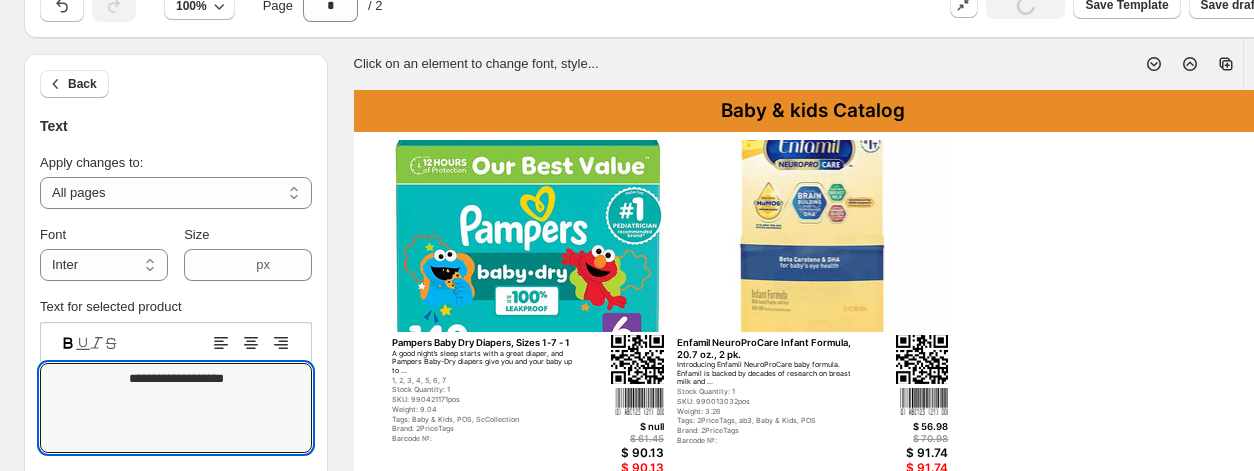 type on "**********" 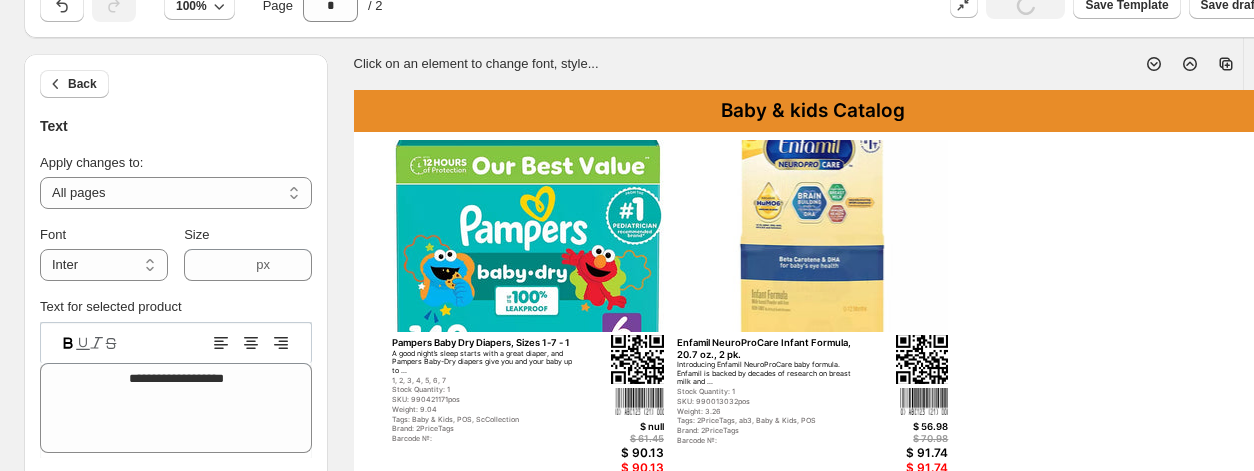 click on "Baby & kids Catalog" at bounding box center (813, 111) 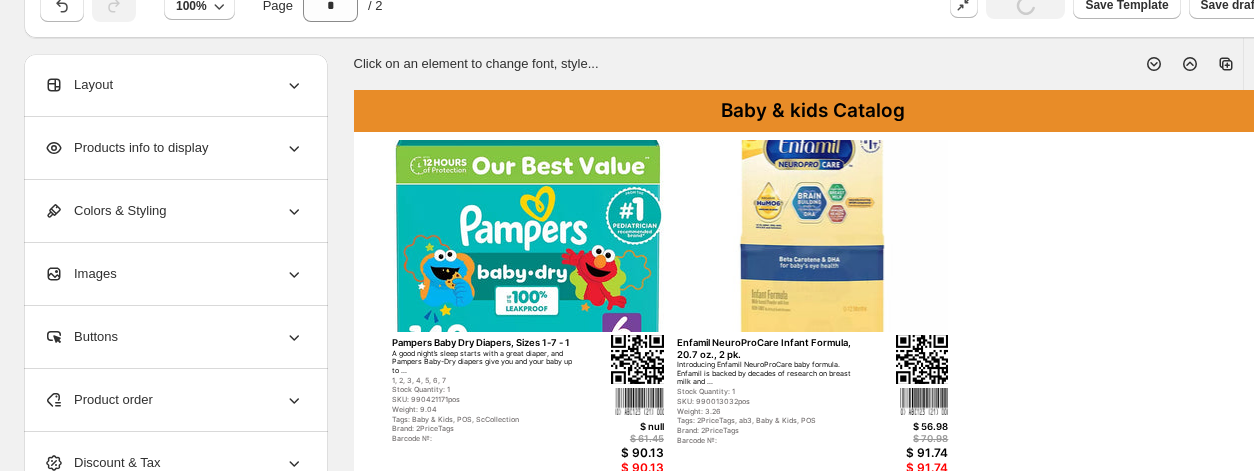 click on "Colors & Styling" at bounding box center [174, 211] 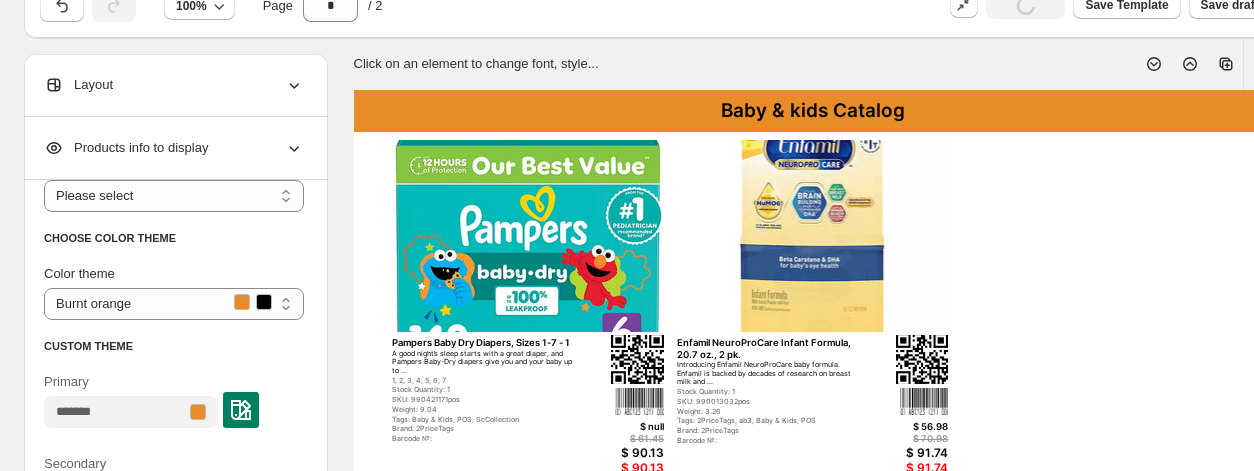 scroll, scrollTop: 87, scrollLeft: 0, axis: vertical 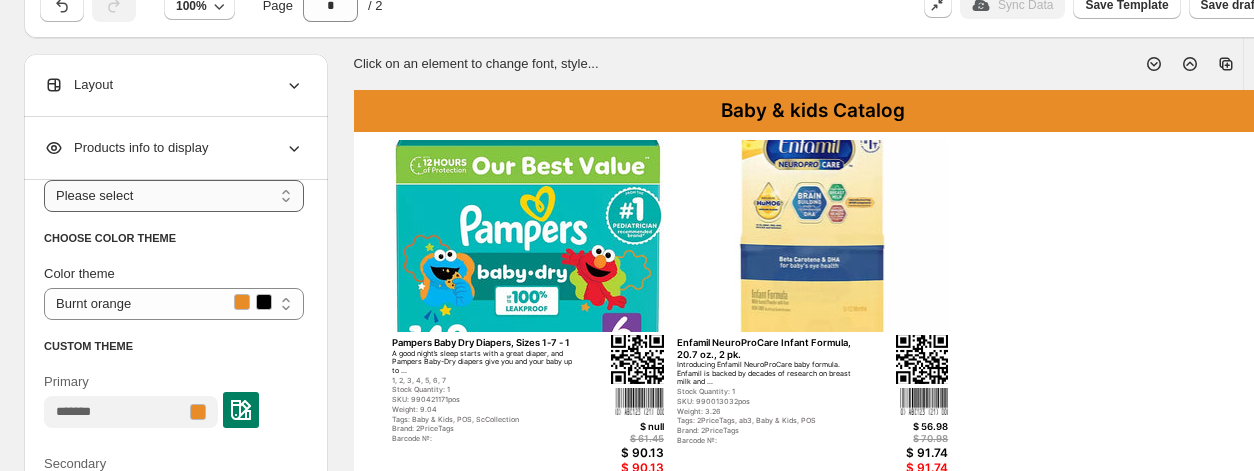click on "**********" at bounding box center (174, 196) 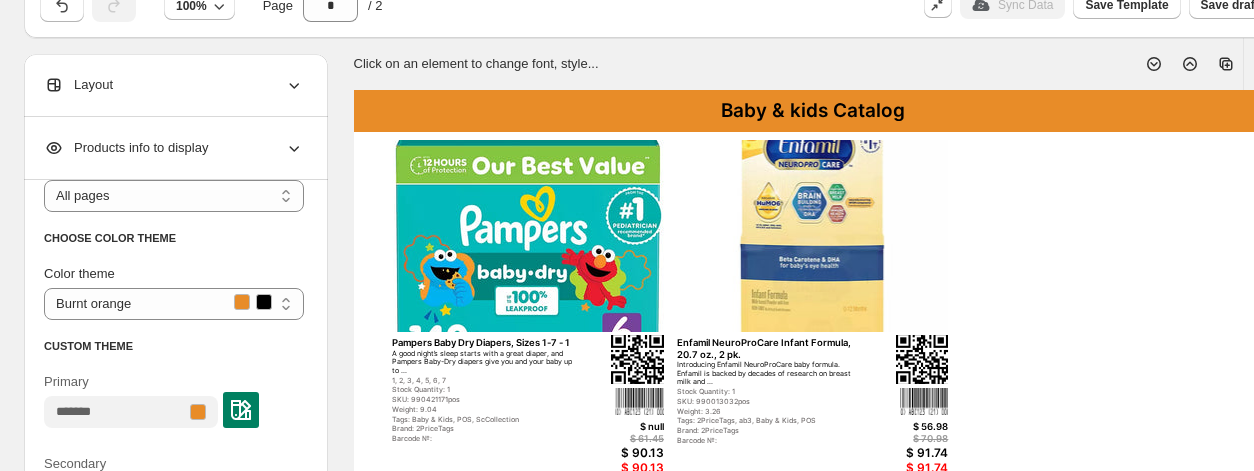 scroll, scrollTop: 105, scrollLeft: 0, axis: vertical 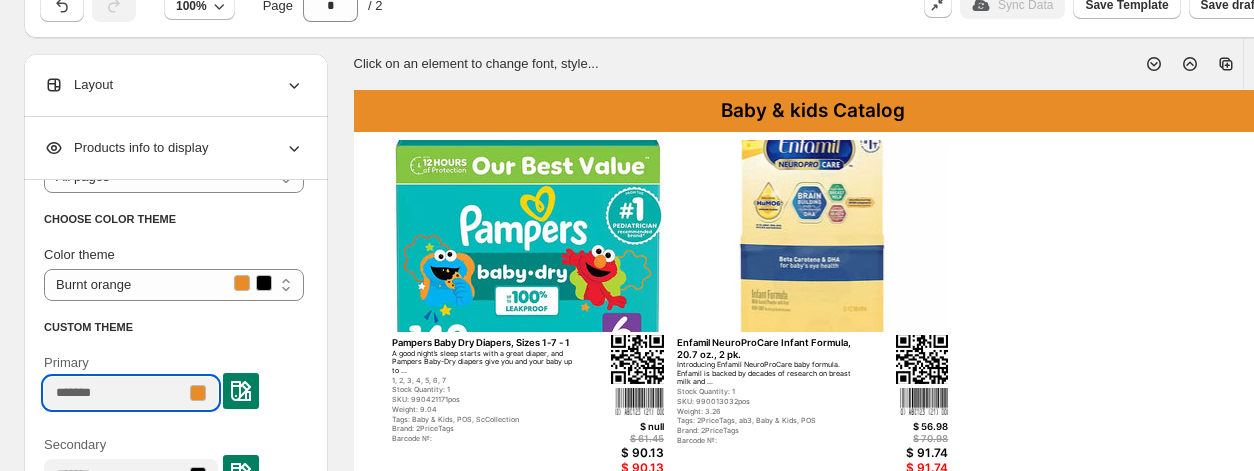 click on "Primary" at bounding box center (115, 393) 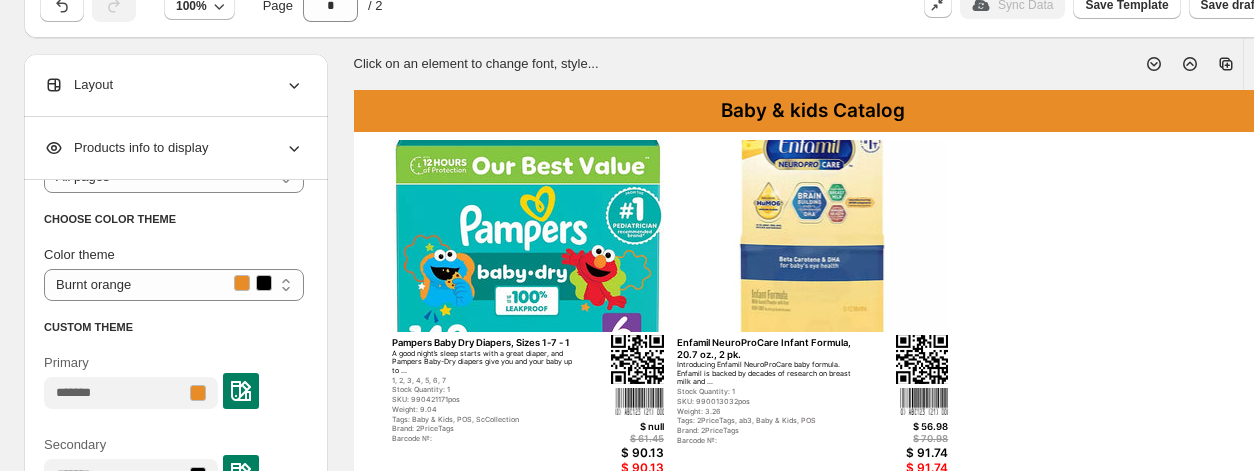 click at bounding box center [241, 391] 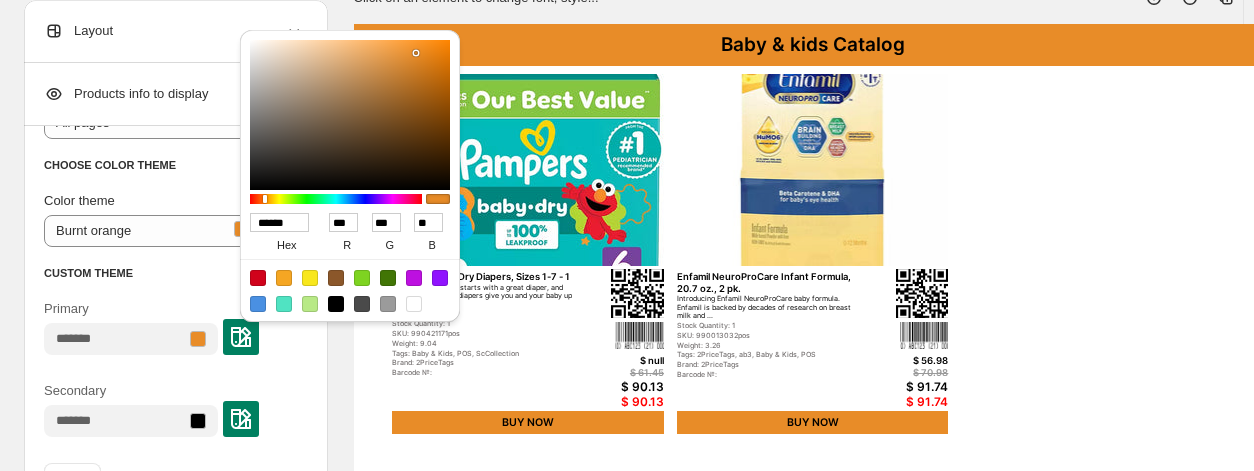 scroll, scrollTop: 144, scrollLeft: 0, axis: vertical 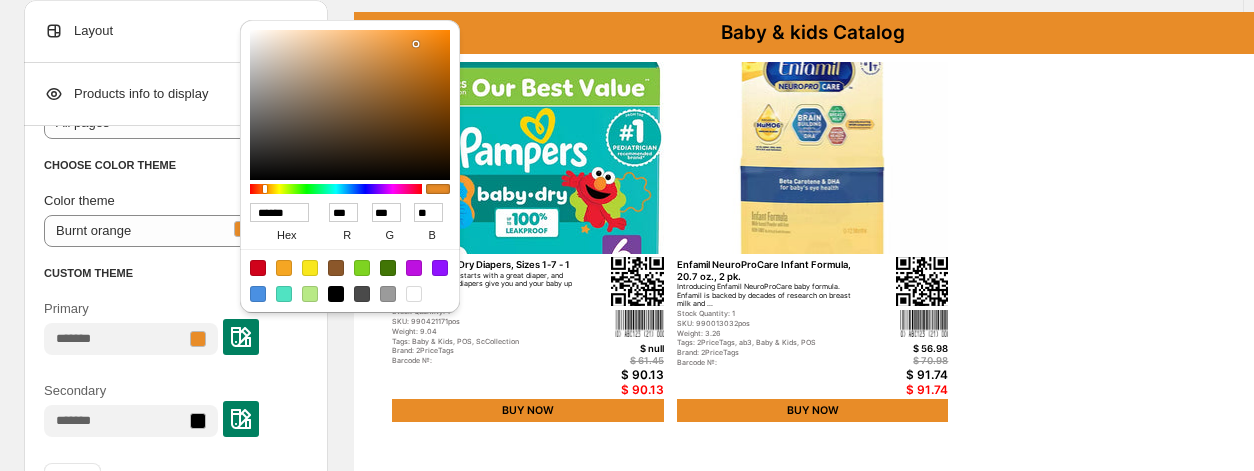click on "******" at bounding box center [279, 212] 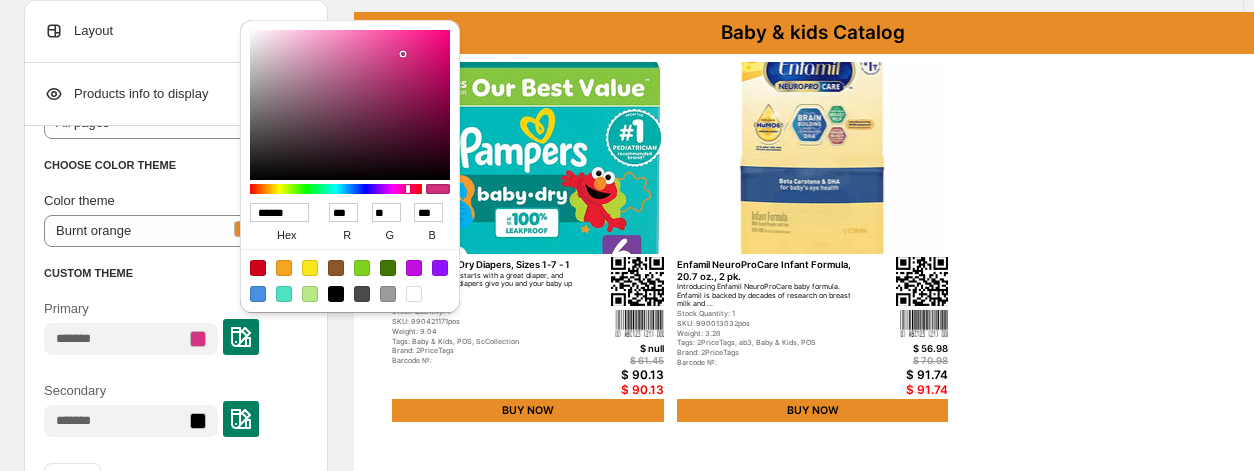 type on "******" 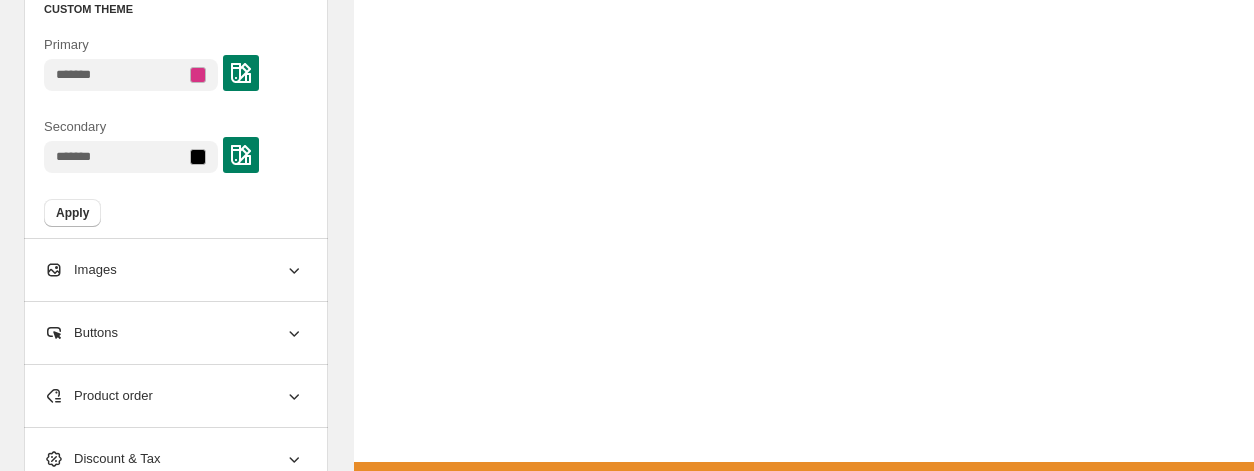 scroll, scrollTop: 854, scrollLeft: 0, axis: vertical 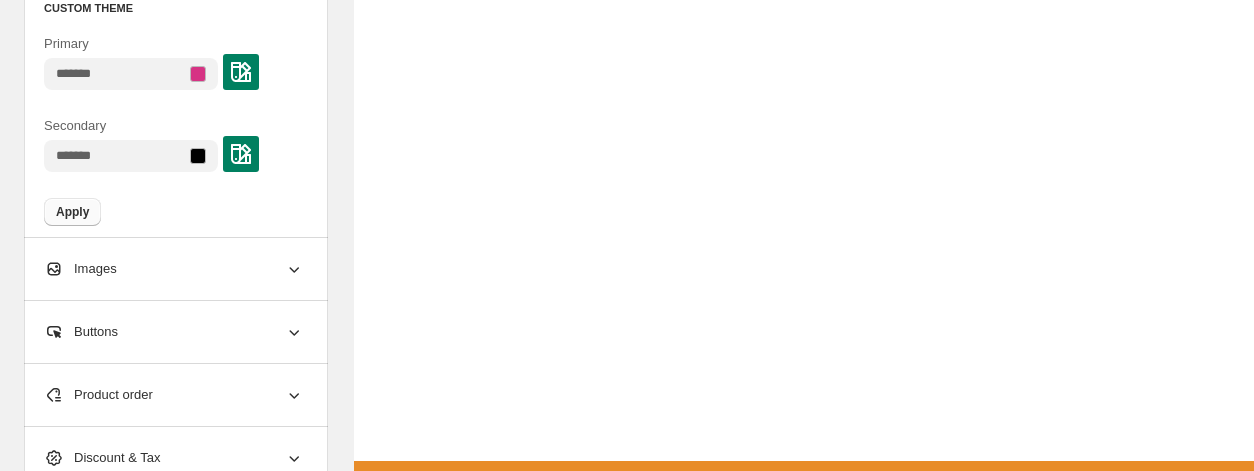 click on "Apply" at bounding box center [72, 212] 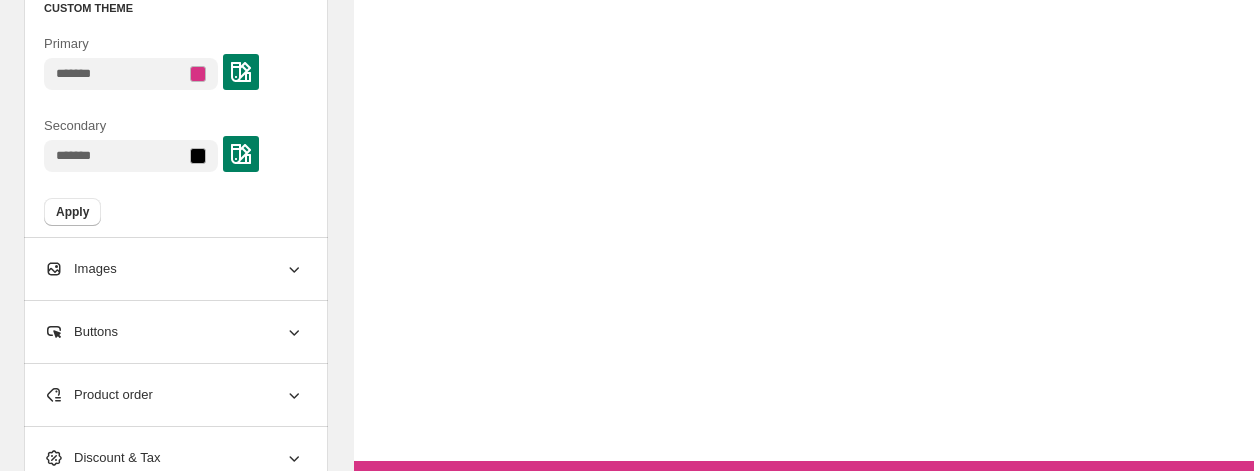 scroll, scrollTop: 0, scrollLeft: 0, axis: both 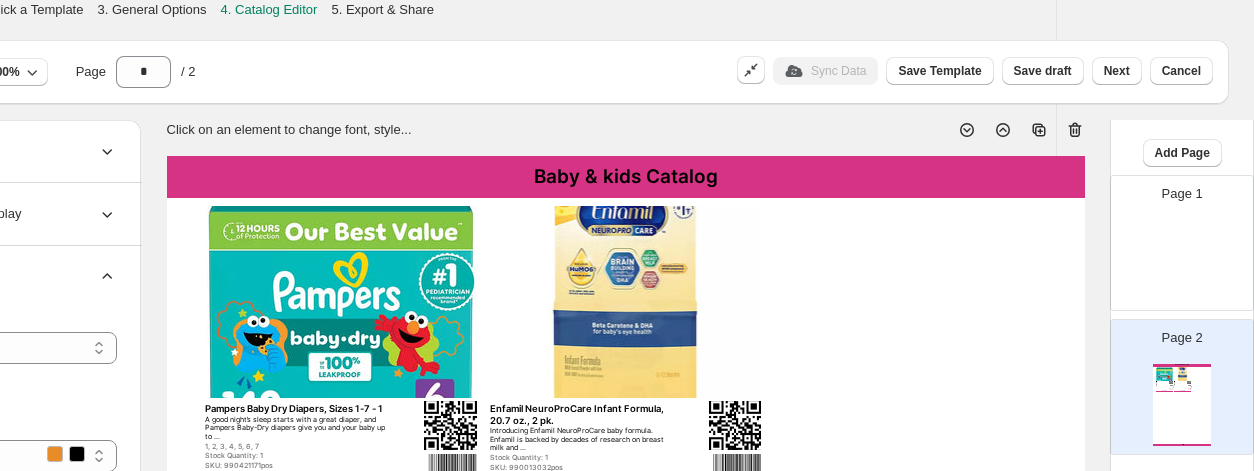 click at bounding box center (1182, 261) 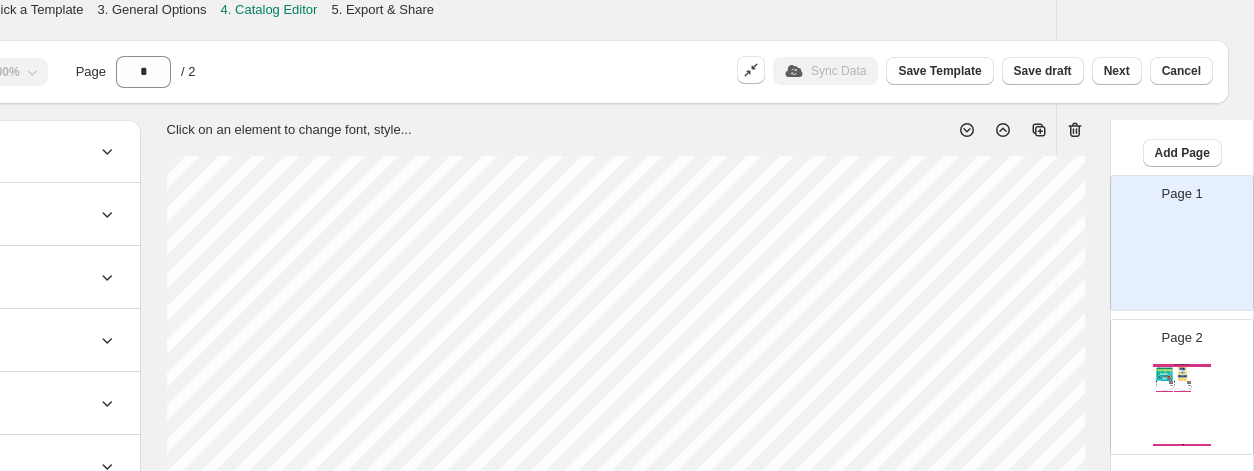 scroll, scrollTop: 0, scrollLeft: 162, axis: horizontal 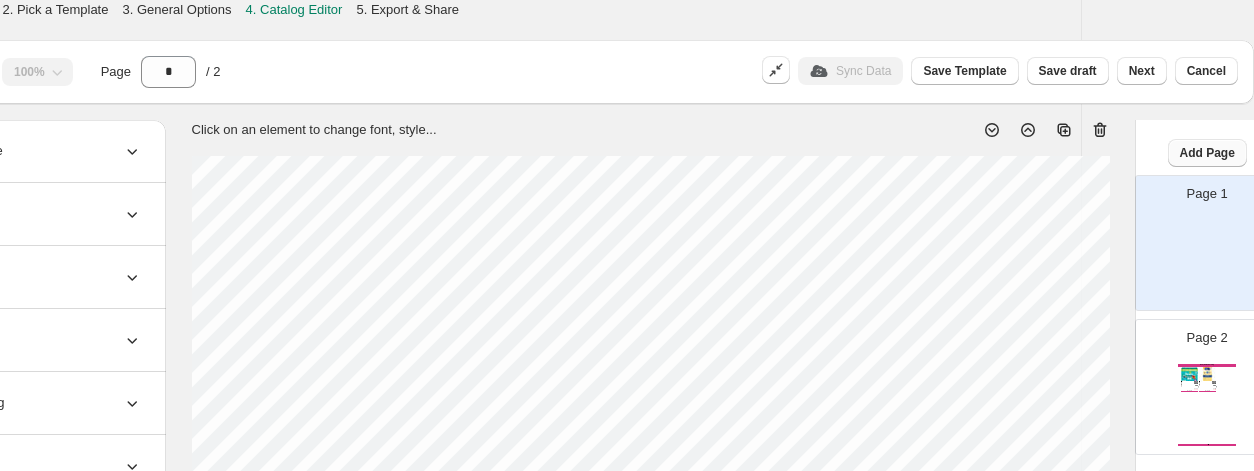 click on "Add Page" at bounding box center (1207, 153) 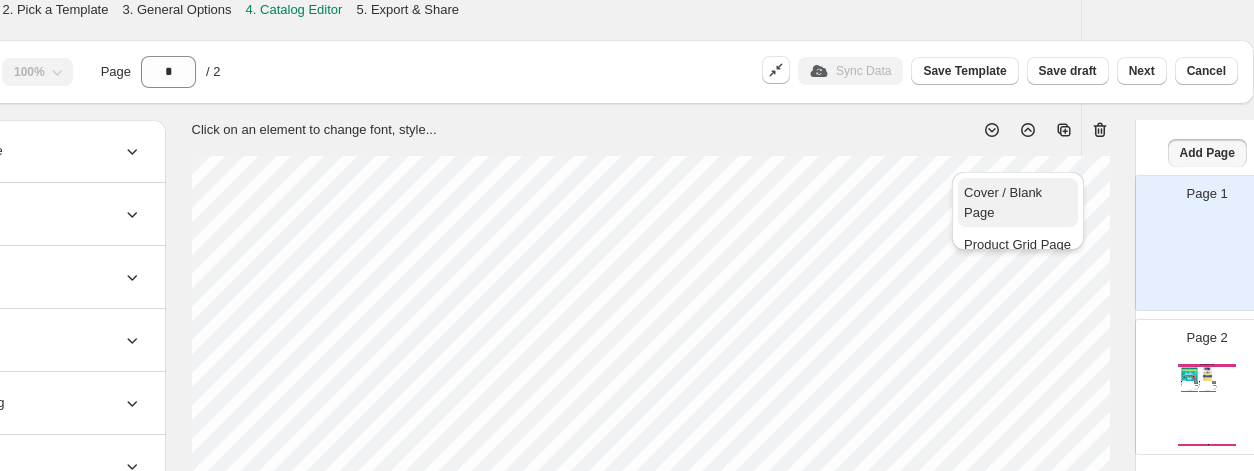 click on "Cover / Blank Page" at bounding box center (1018, 202) 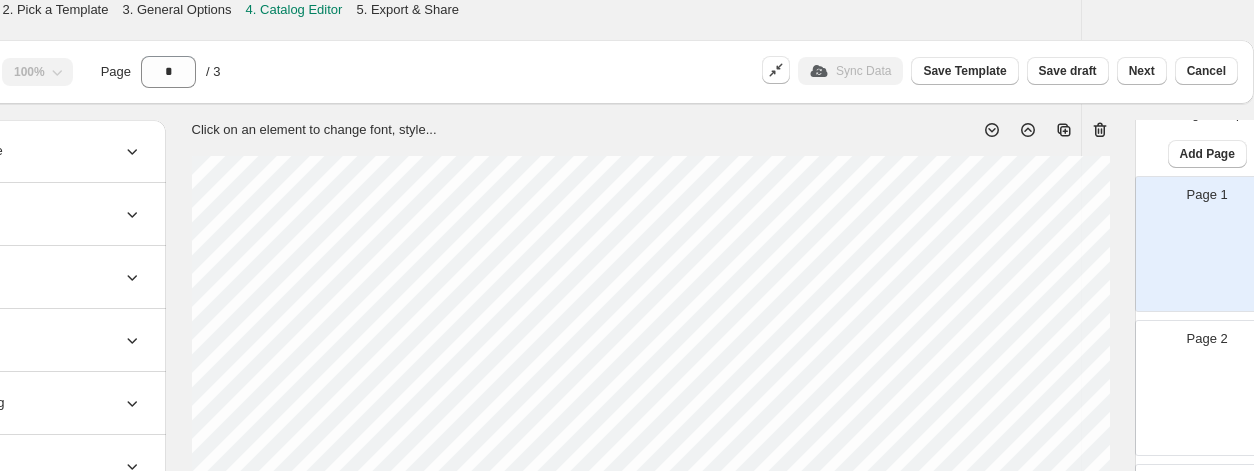 scroll, scrollTop: 0, scrollLeft: 0, axis: both 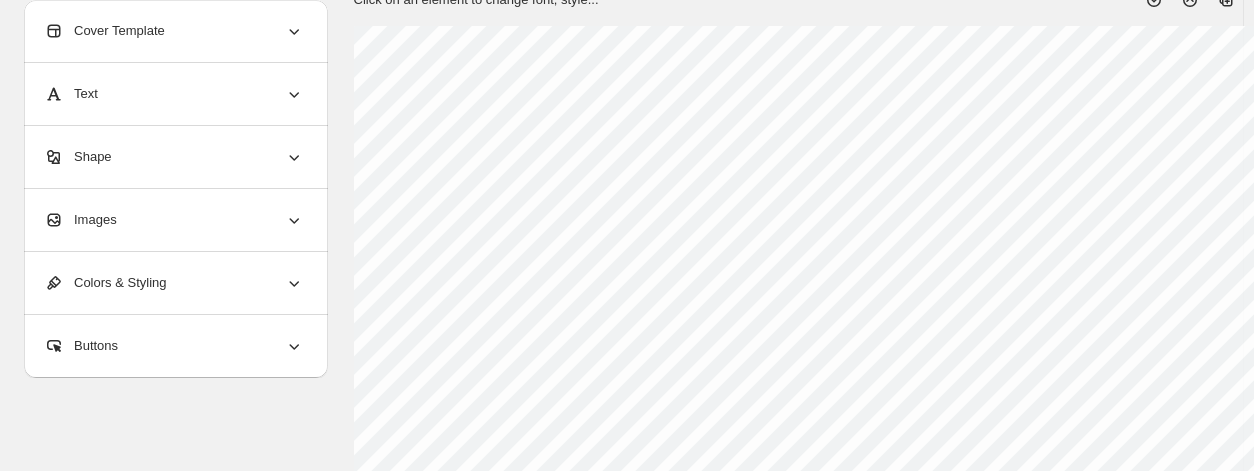 click on "Images" at bounding box center [174, 220] 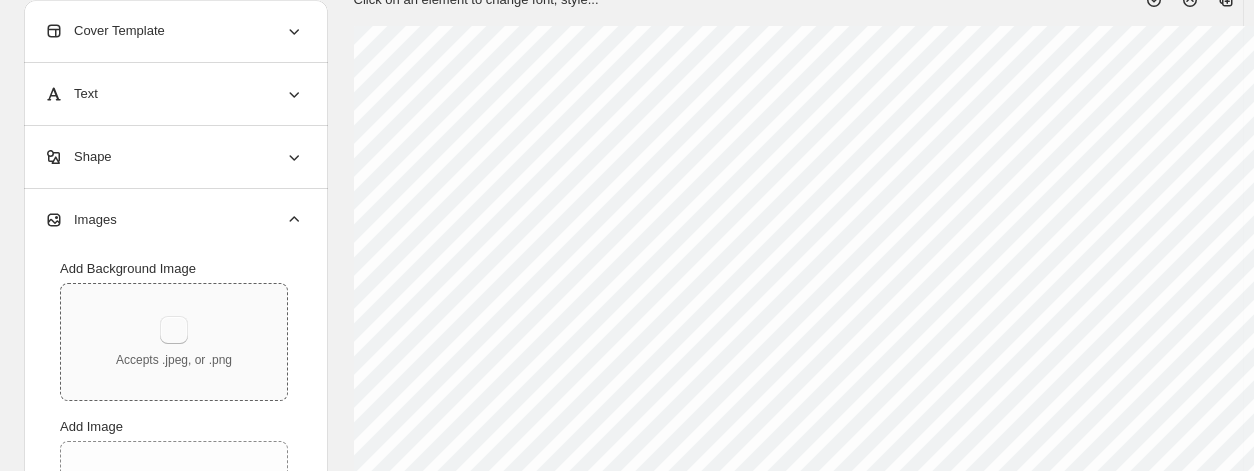 click at bounding box center [174, 330] 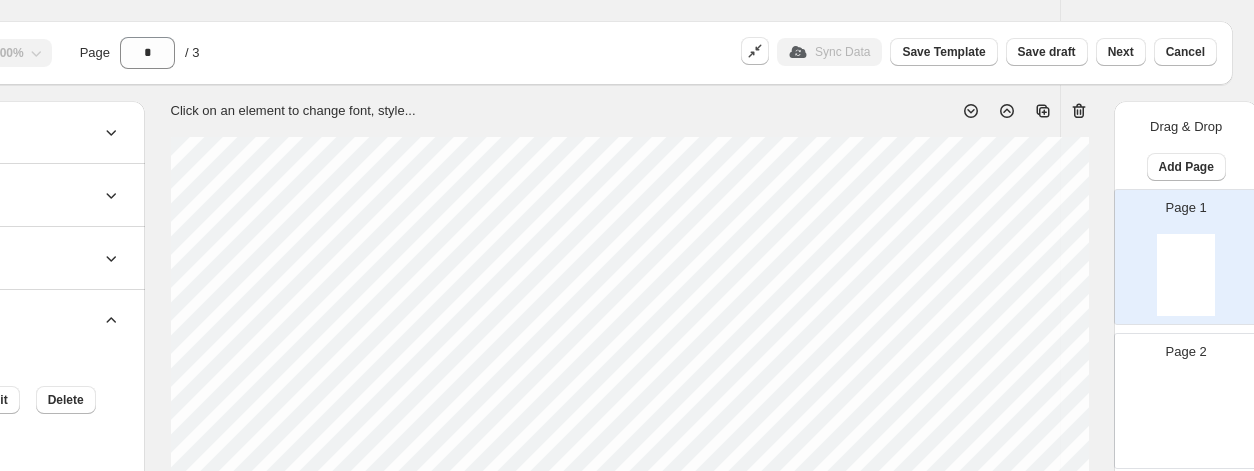 scroll, scrollTop: 17, scrollLeft: 183, axis: both 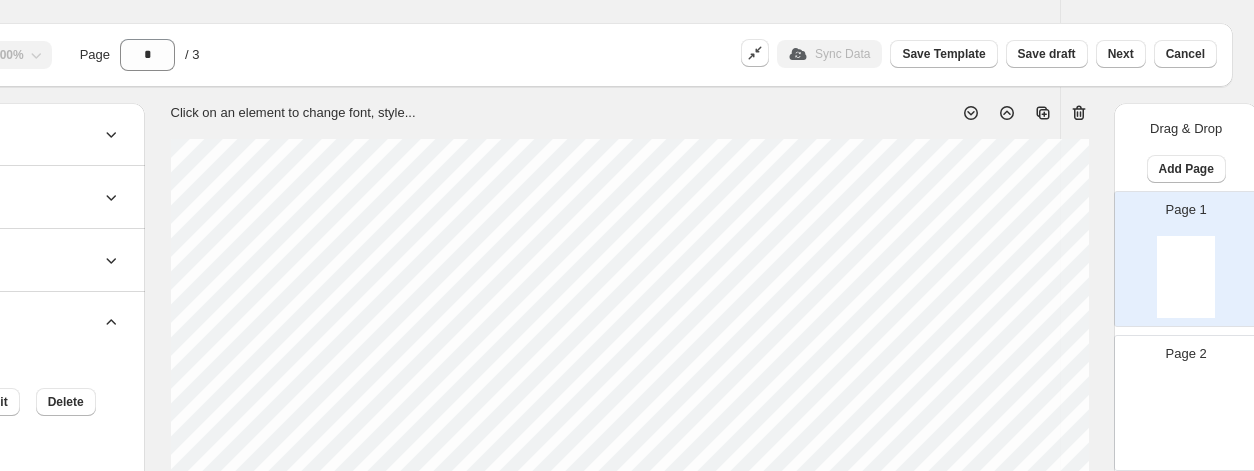 click at bounding box center (1186, 421) 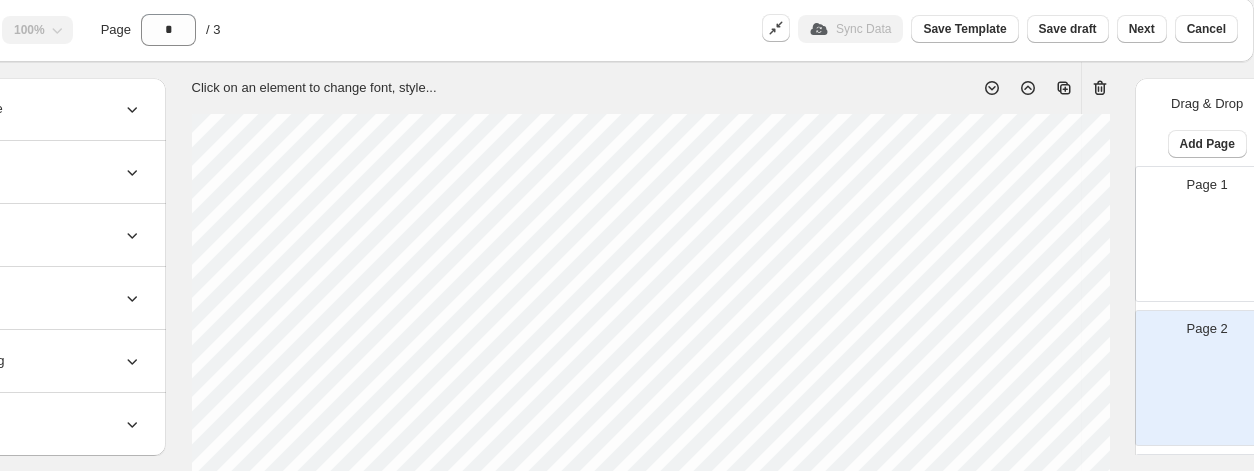 scroll, scrollTop: 0, scrollLeft: 162, axis: horizontal 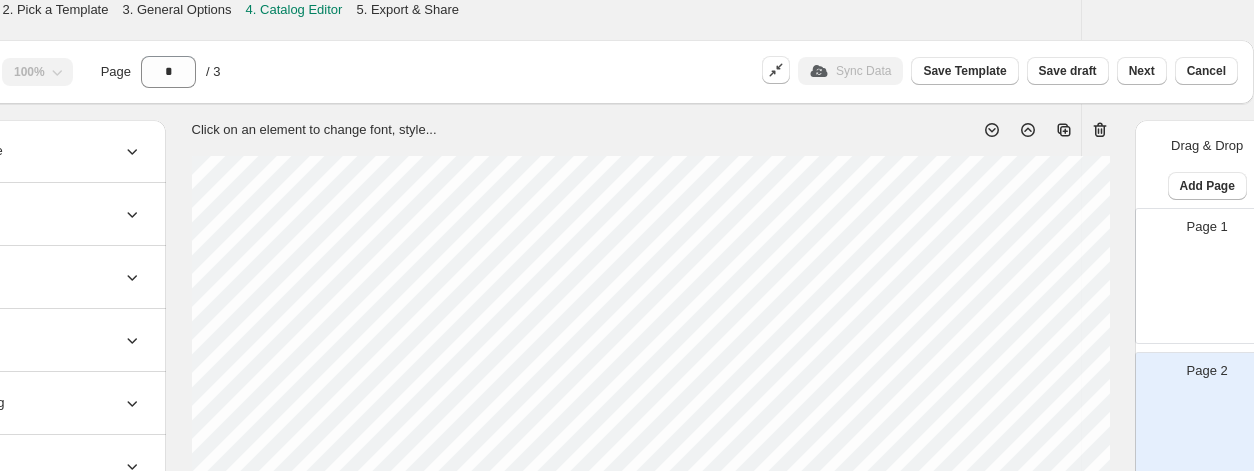 click at bounding box center [1207, 294] 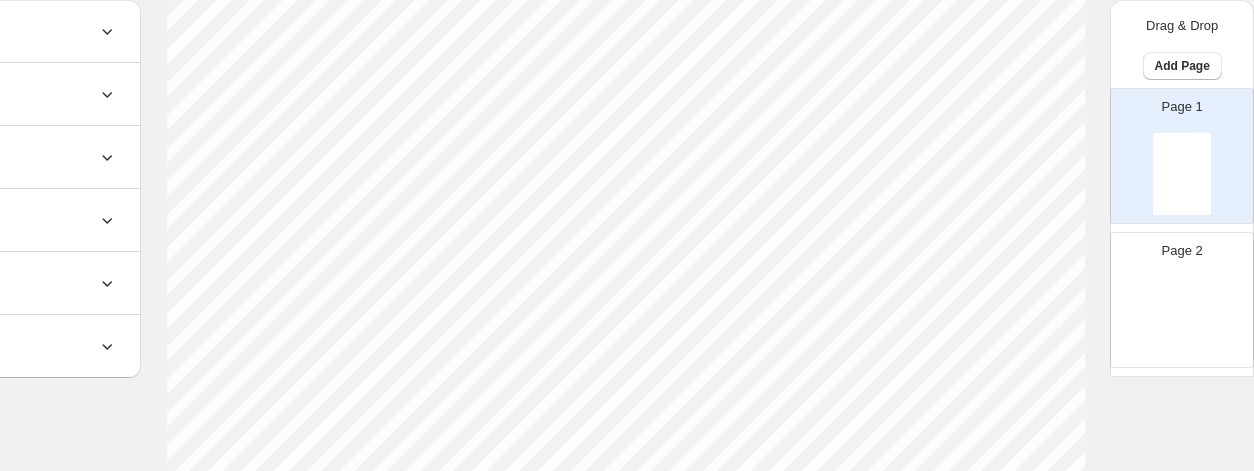 scroll, scrollTop: 0, scrollLeft: 187, axis: horizontal 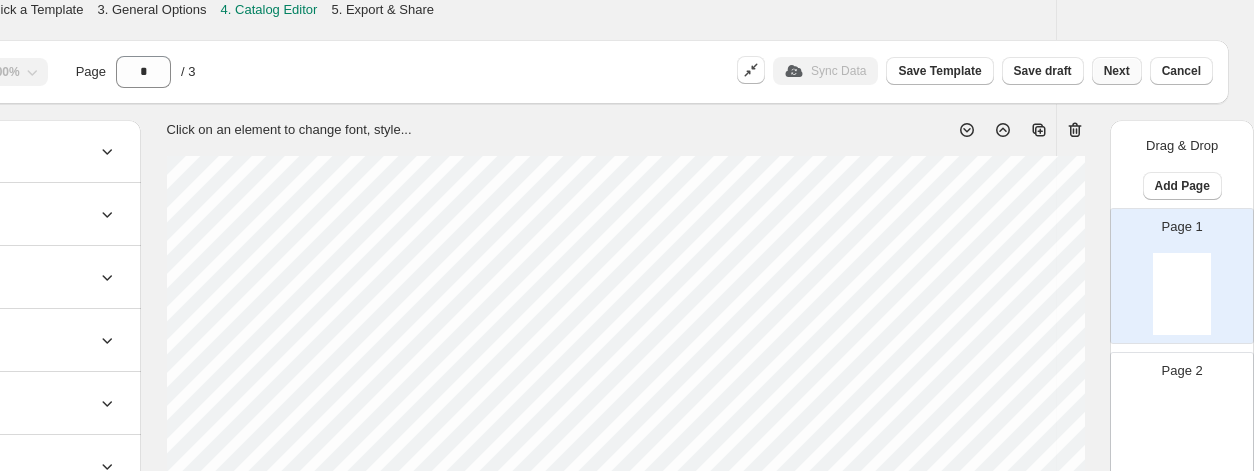 click on "Next" at bounding box center (1117, 71) 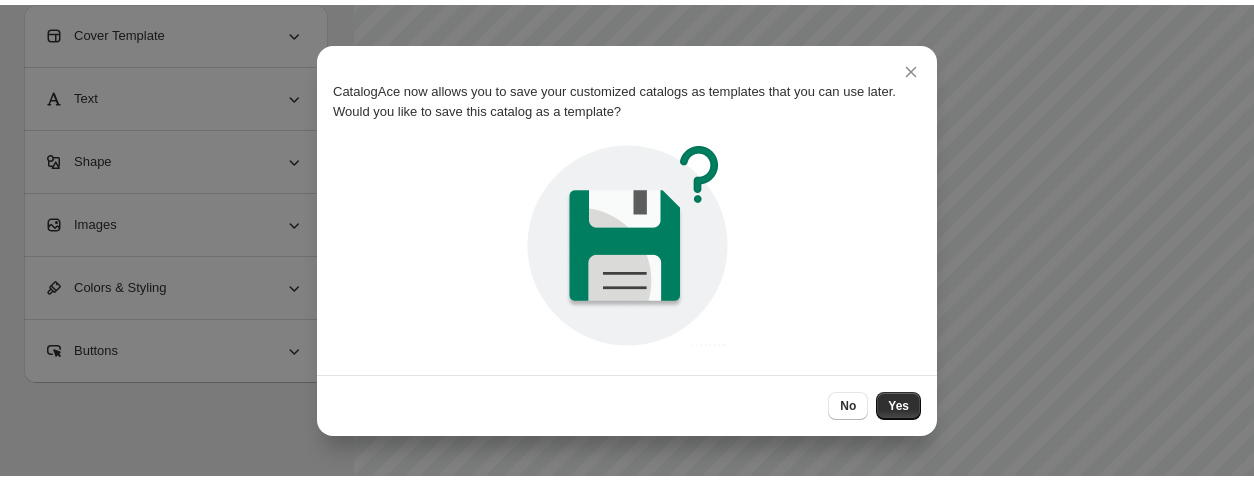 scroll, scrollTop: 0, scrollLeft: 0, axis: both 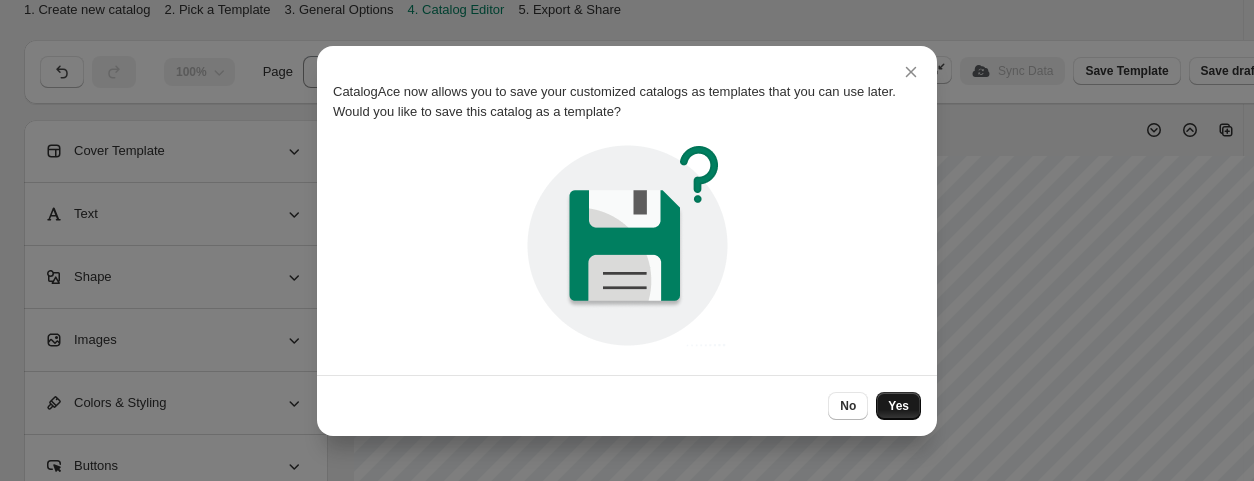 click on "Yes" at bounding box center [898, 406] 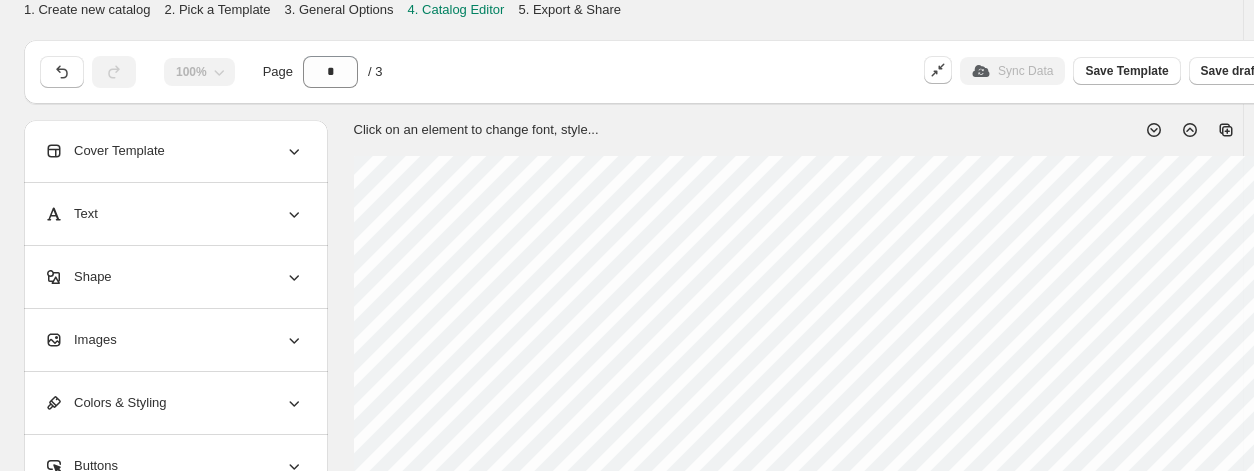 scroll, scrollTop: 0, scrollLeft: 187, axis: horizontal 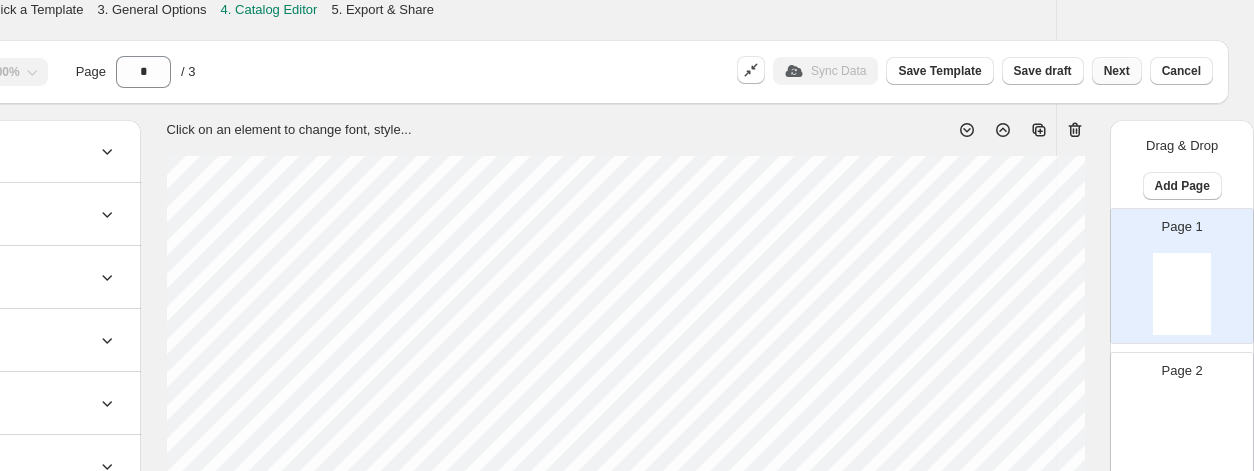 click on "Next" at bounding box center (1117, 71) 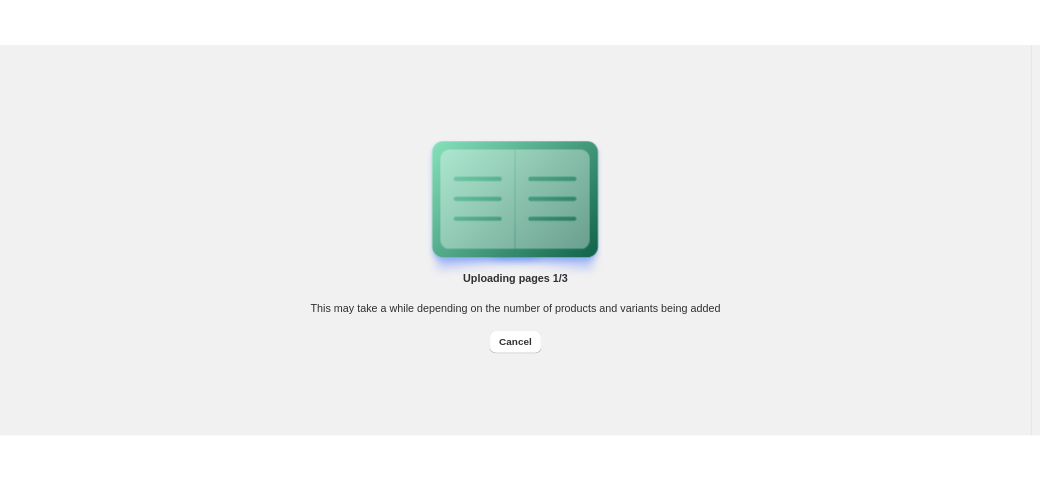 scroll, scrollTop: 0, scrollLeft: 0, axis: both 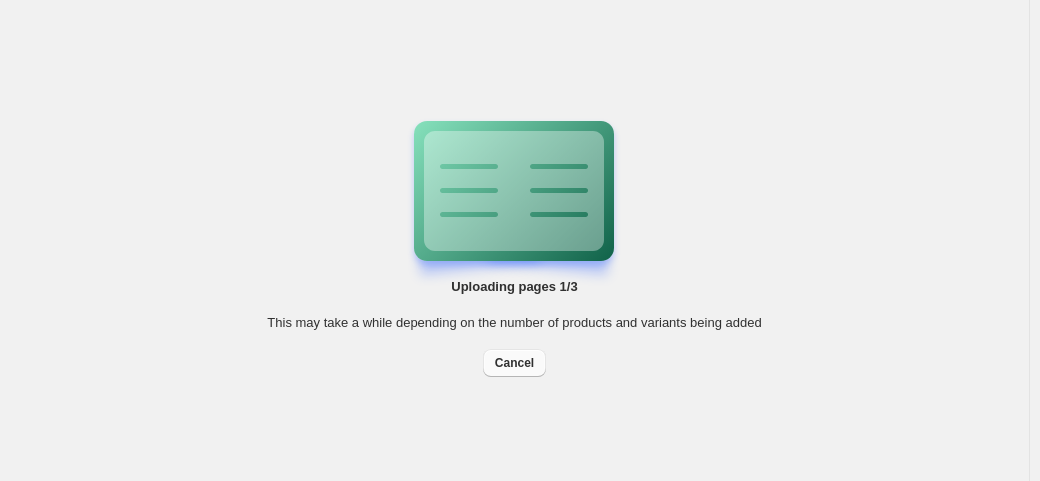 click on "Cancel" at bounding box center [514, 363] 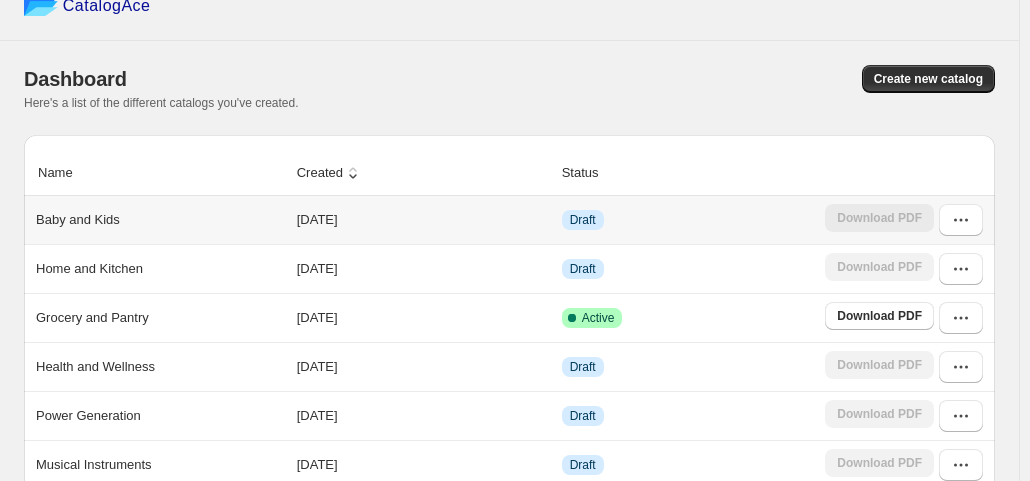 scroll, scrollTop: 32, scrollLeft: 0, axis: vertical 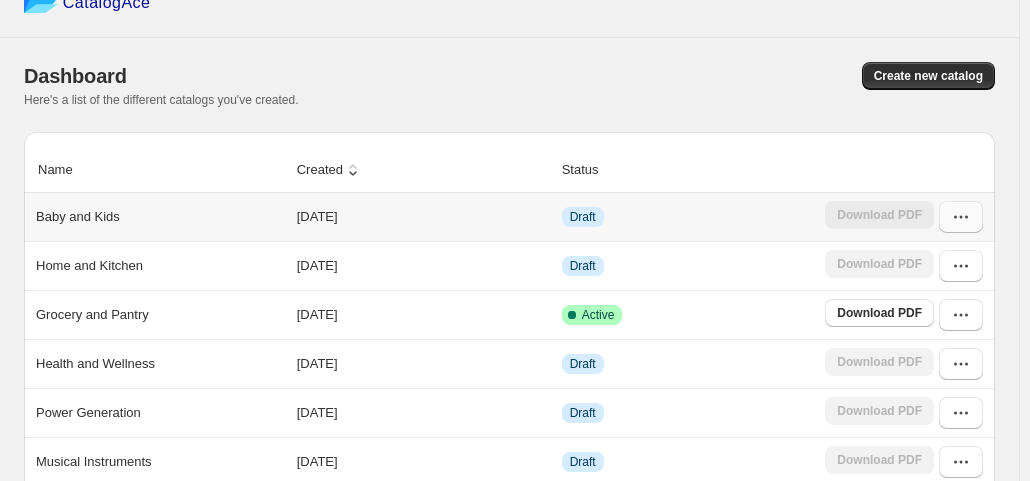 click 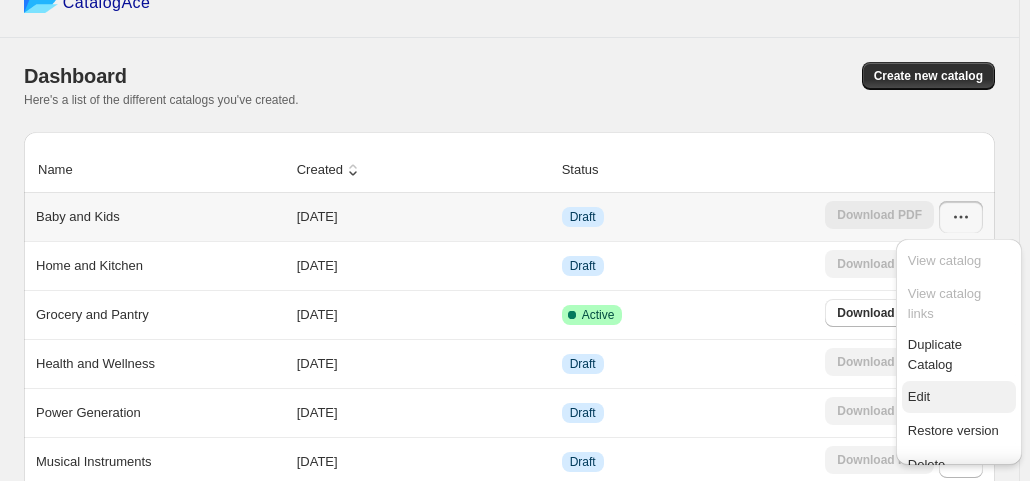 click on "Edit" at bounding box center [959, 397] 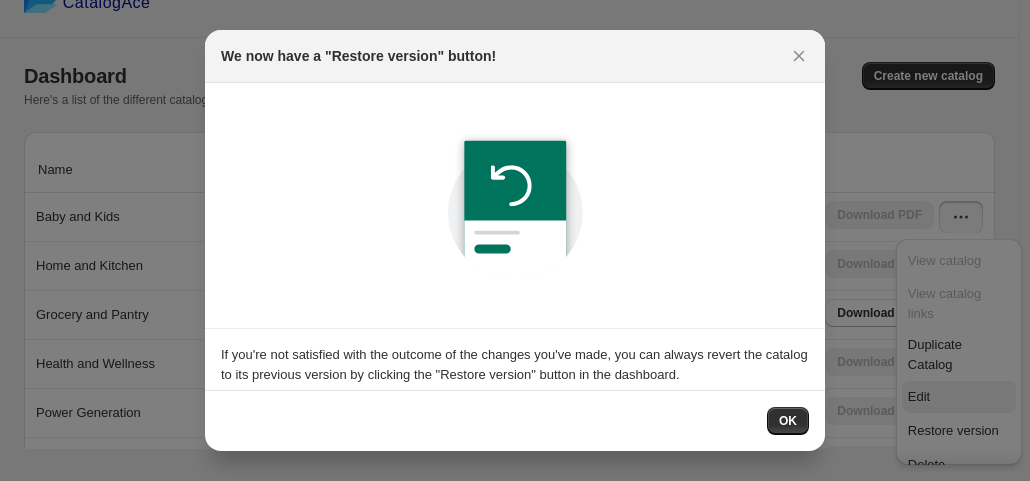 scroll, scrollTop: 32, scrollLeft: 0, axis: vertical 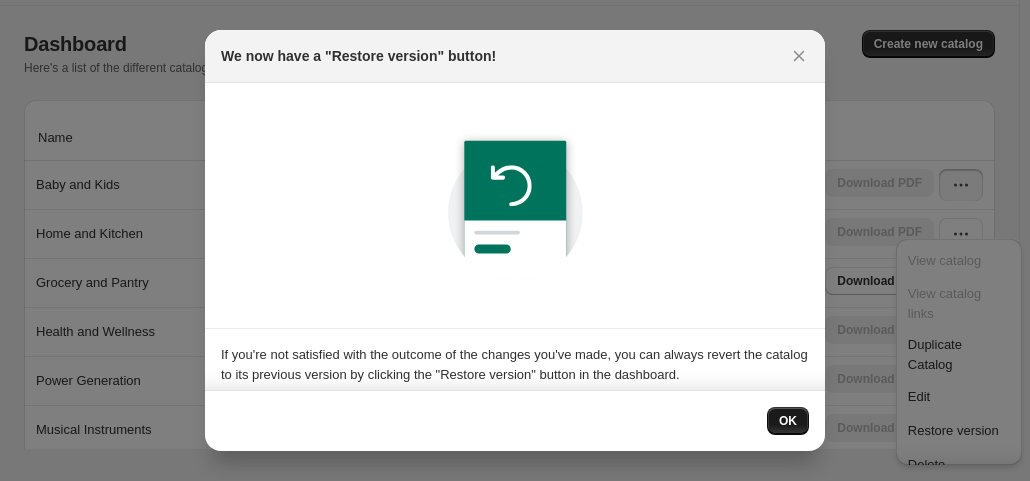 click on "OK" at bounding box center (788, 421) 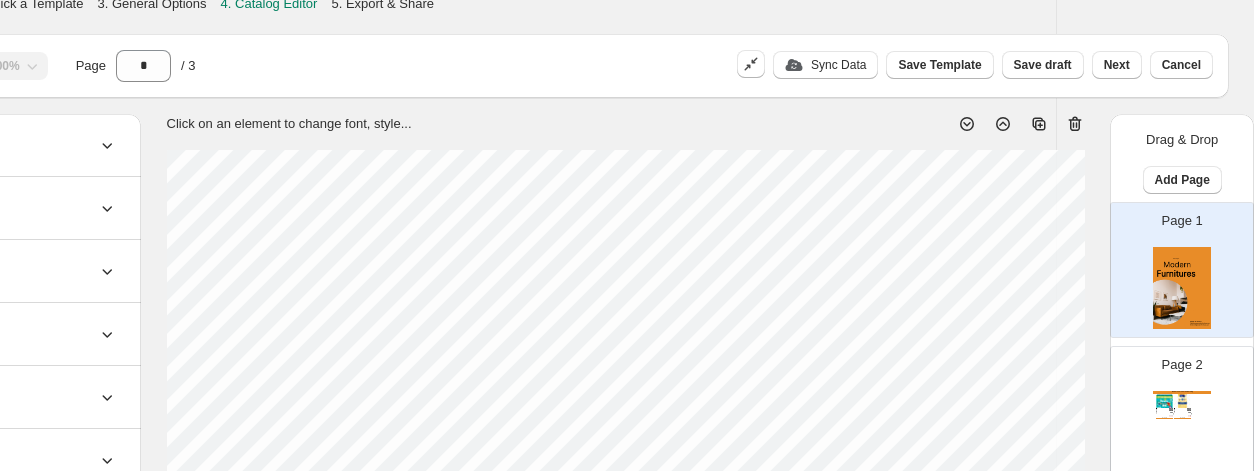 scroll, scrollTop: 0, scrollLeft: 187, axis: horizontal 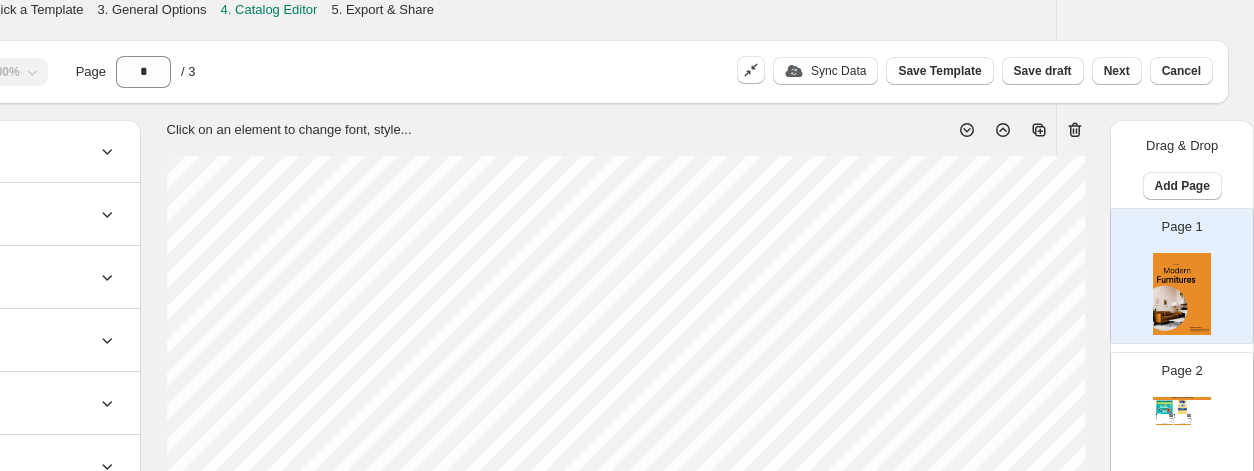 click on "Page 2 Modern Furnitures Catalog Pampers Baby Dry Diapers, Sizes 1-7 - 1 A good night’s sleep starts with a great diaper, and Pampers Baby-Dry diapers give you and your baby up to ... 1, 2, 3, 4, 5, 6, 7 Stock Quantity:  1 SKU:  990421171pos Weight:  9.04 Tags:  Baby & Kids, POS, ScCollection Brand:  2PriceTags Barcode №:   $ null $ 61.45 $ 90.13 $ 90.13 BUY NOW Enfamil NeuroProCare Infant Formula, 20.7 oz., 2 pk. Introducing Enfamil NeuroProCare baby formula. Enfamil is backed by decades of research on breast milk and ... Stock Quantity:  1 SKU:  990013032pos Weight:  3.26 Tags:  2PriceTags, ab3, Baby & Kids, POS Brand:  2PriceTags Barcode №:   $ 56.98 $ 70.98 $ 91.74 $ 91.74 BUY NOW Modern Furnitures Catalog | Page undefined" at bounding box center (1174, 412) 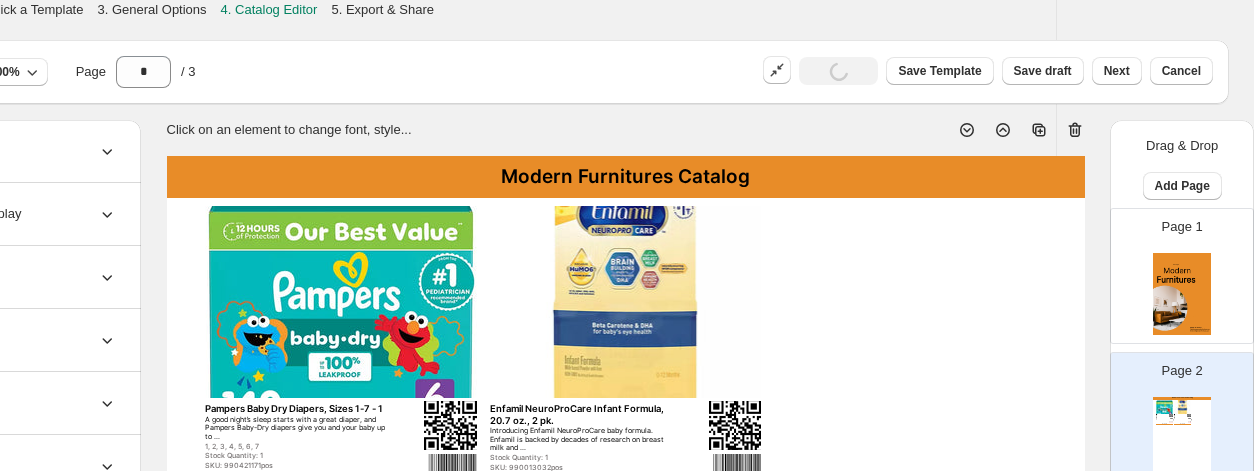 click on "Modern Furnitures Catalog" at bounding box center [626, 177] 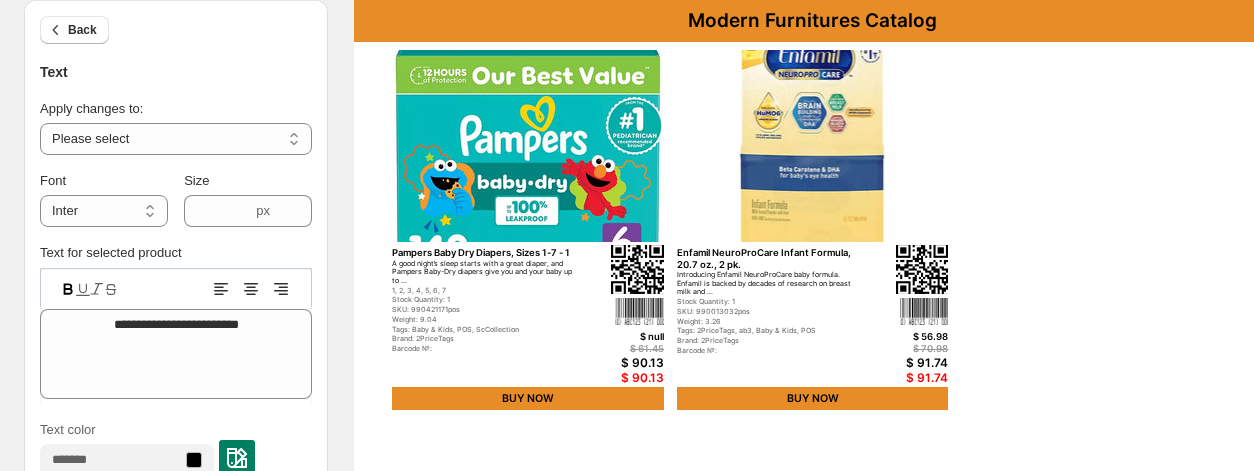 scroll, scrollTop: 164, scrollLeft: 0, axis: vertical 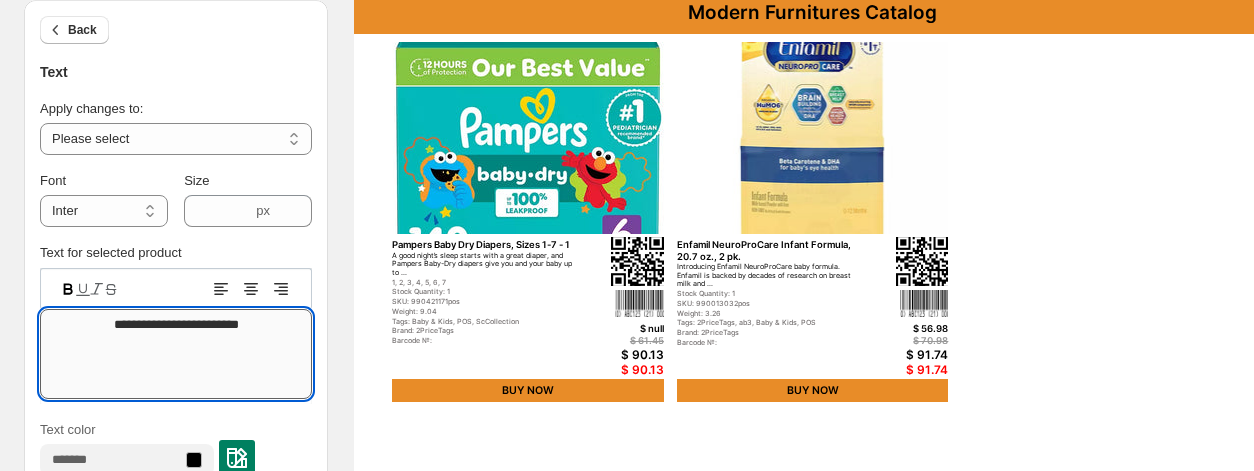 drag, startPoint x: 202, startPoint y: 323, endPoint x: 95, endPoint y: 321, distance: 107.01869 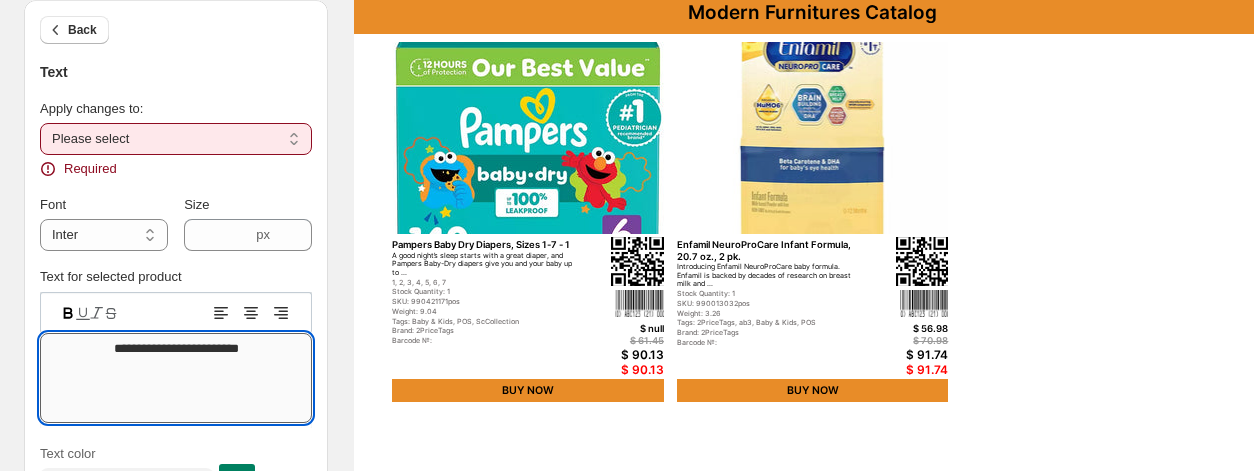 type on "**********" 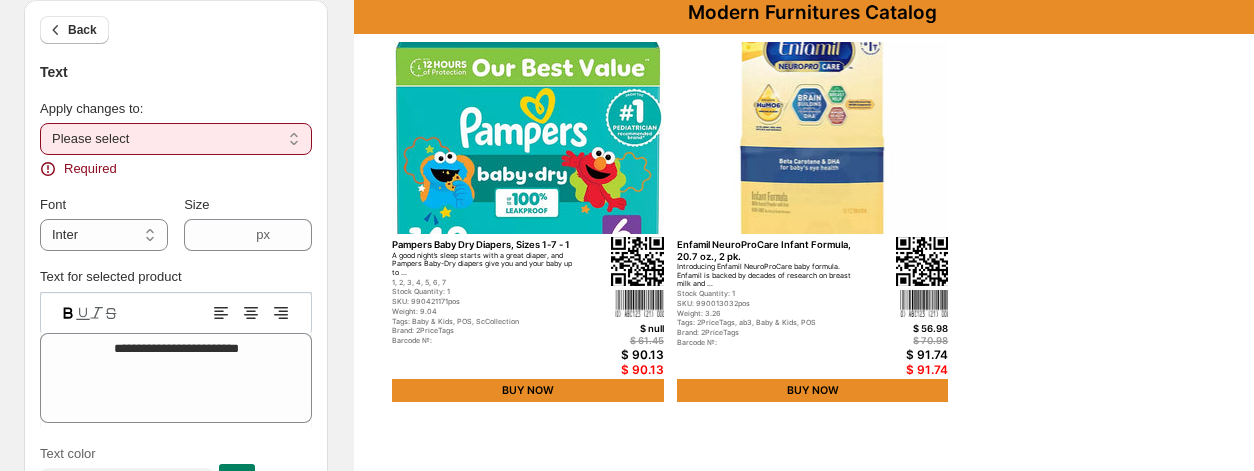 click on "**********" at bounding box center [176, 139] 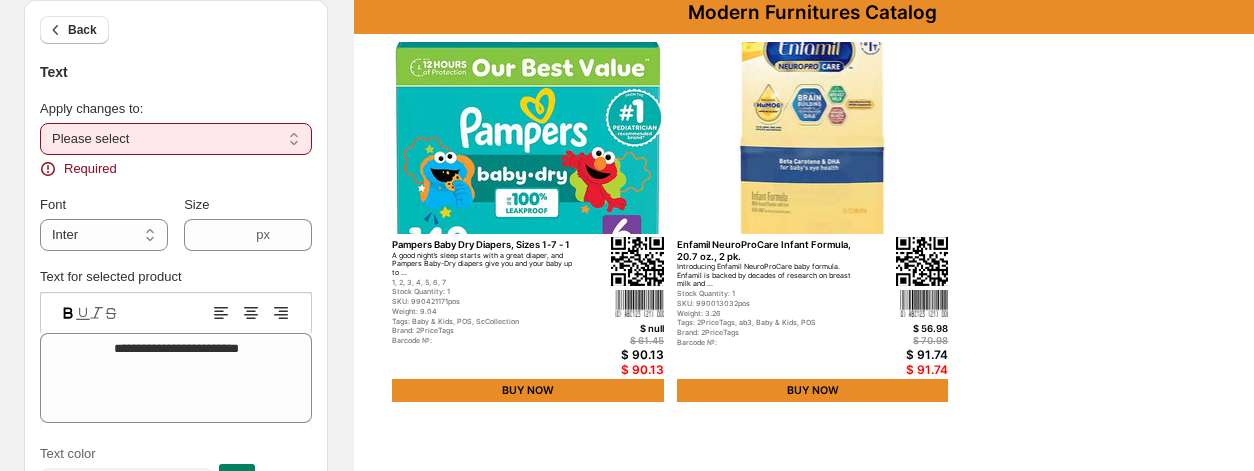 select on "**********" 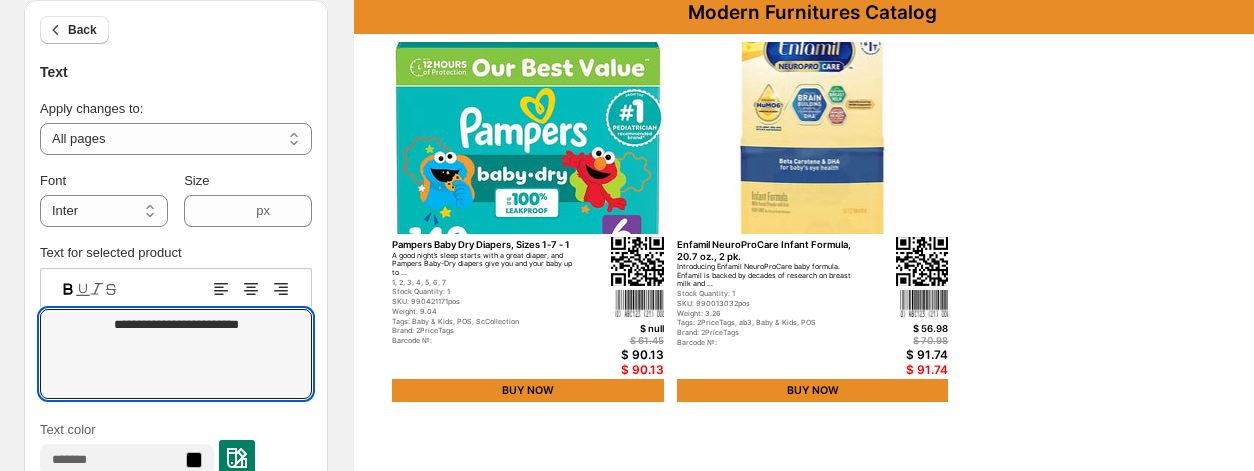 drag, startPoint x: 204, startPoint y: 319, endPoint x: -8, endPoint y: 304, distance: 212.53 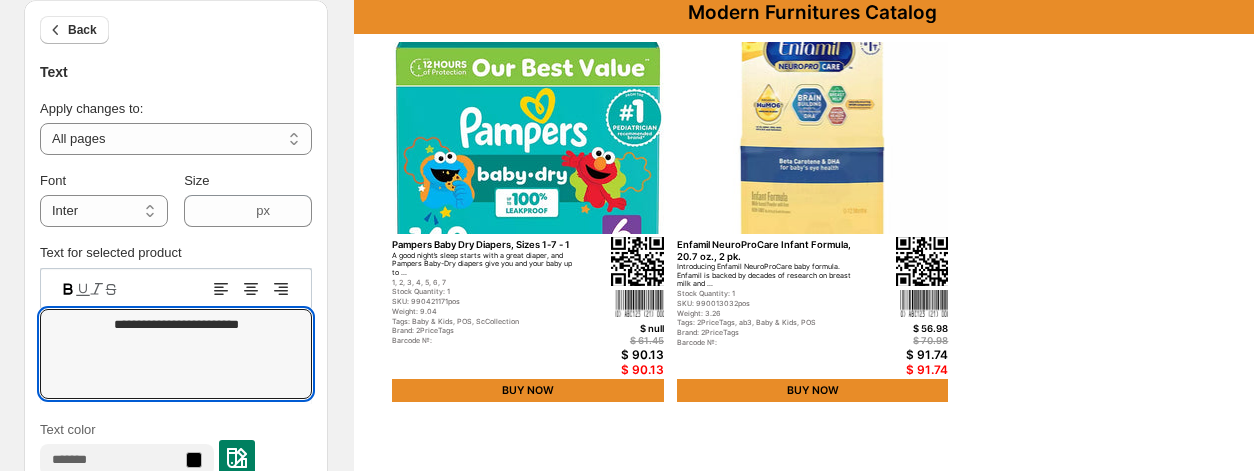 click on "**********" at bounding box center (627, 71) 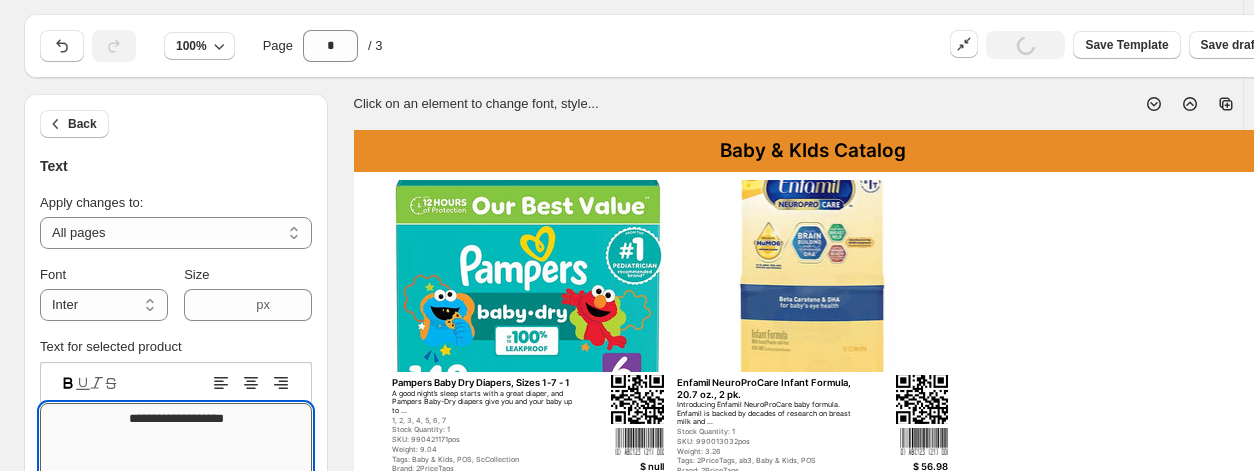 scroll, scrollTop: 0, scrollLeft: 0, axis: both 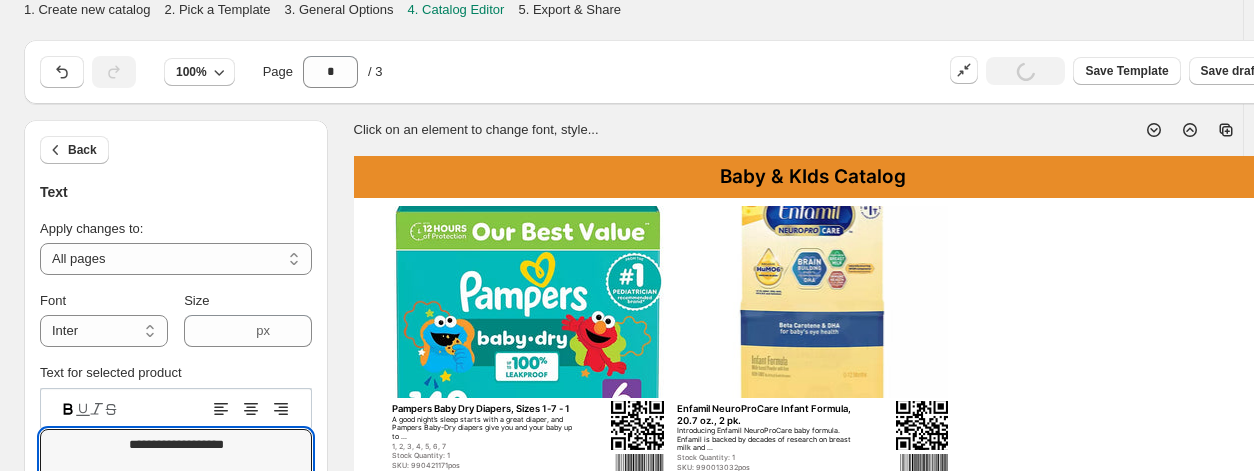 type on "**********" 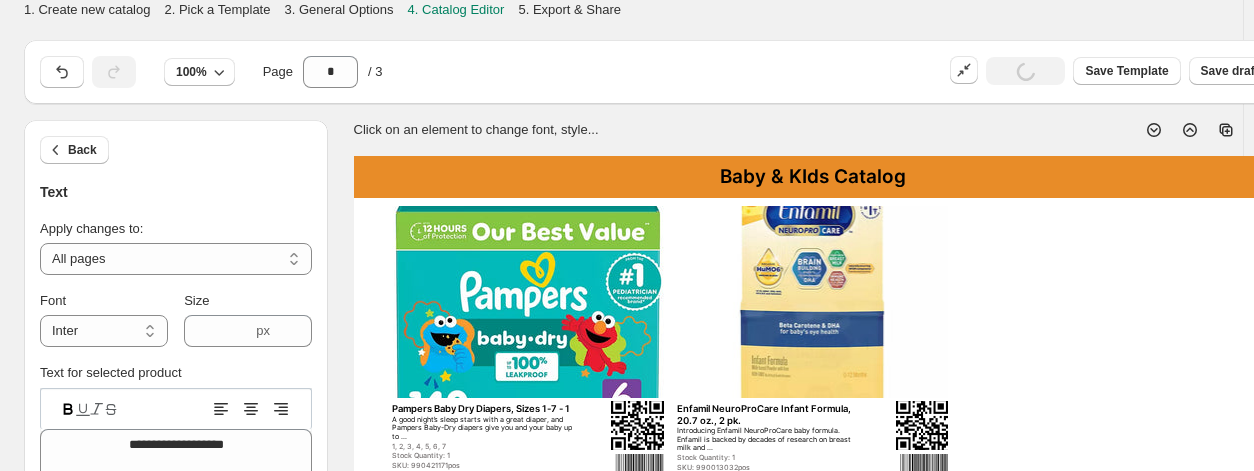 click on "Baby & KIds Catalog" at bounding box center [813, 177] 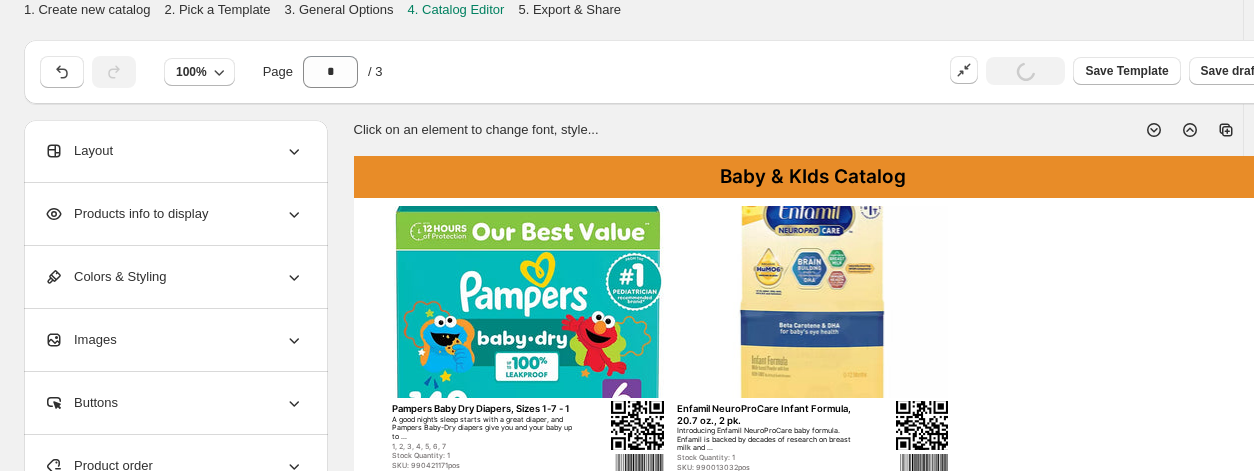 click on "Colors & Styling" at bounding box center (174, 277) 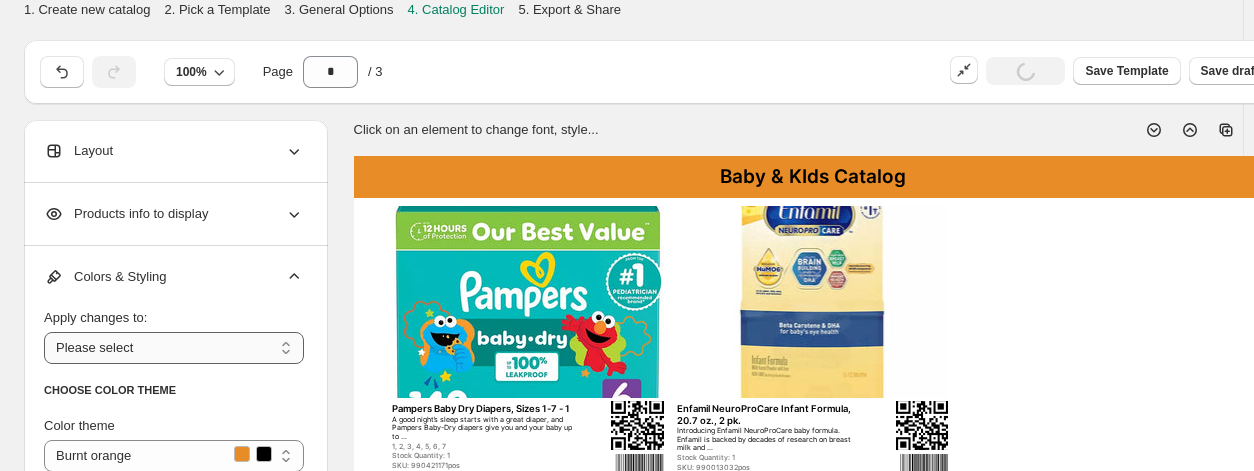 scroll, scrollTop: 105, scrollLeft: 0, axis: vertical 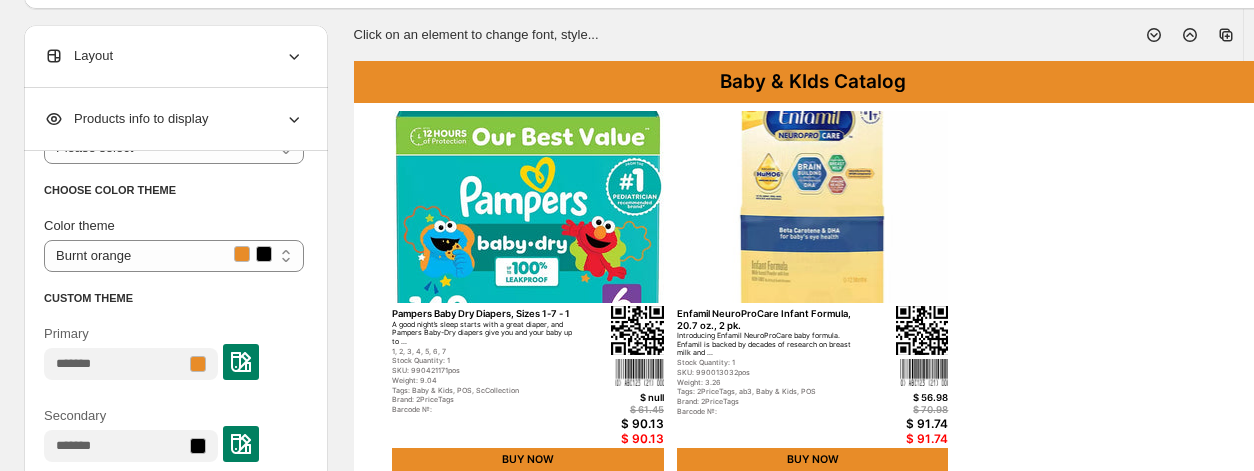 click at bounding box center [241, 362] 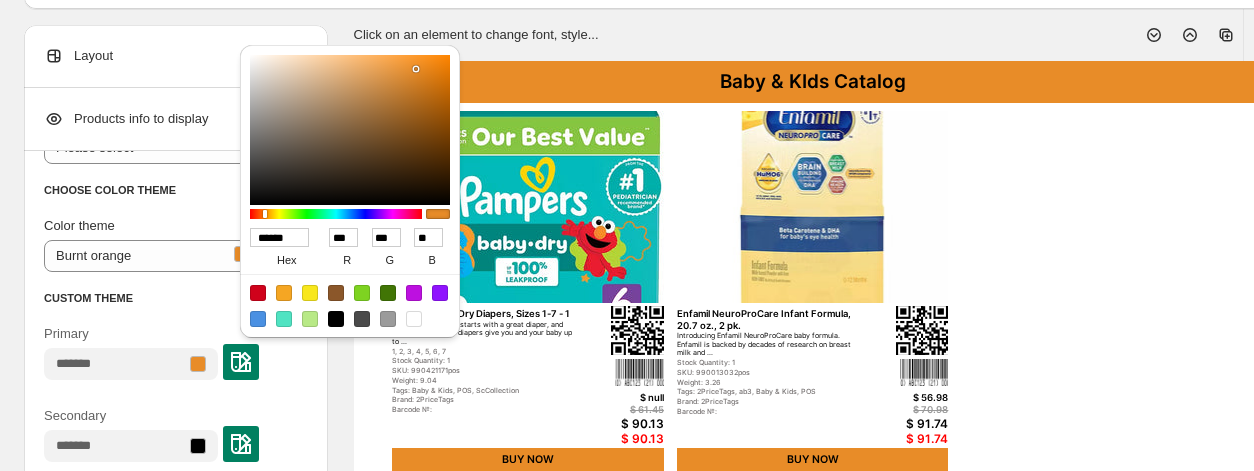 click on "******" at bounding box center (279, 237) 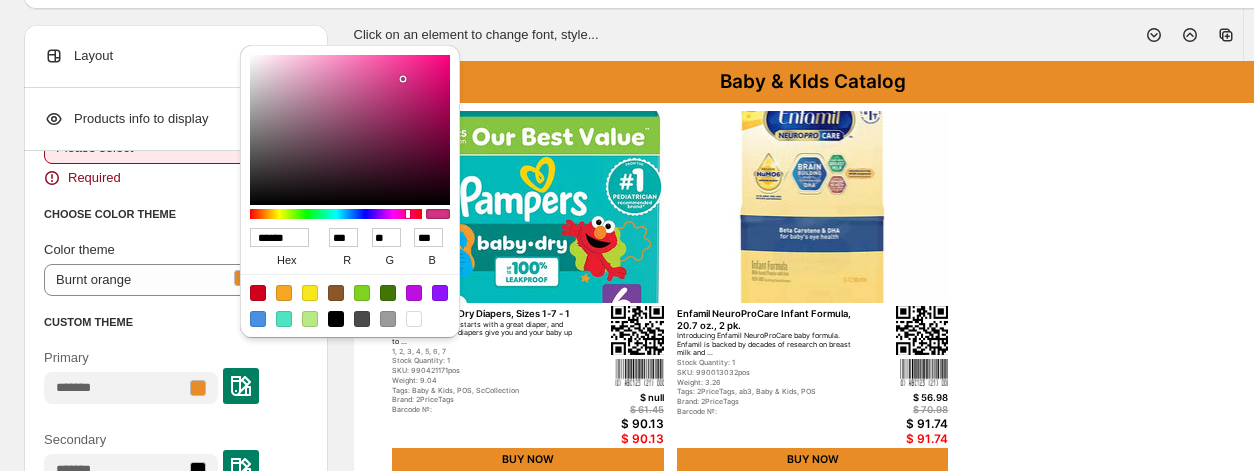 type on "******" 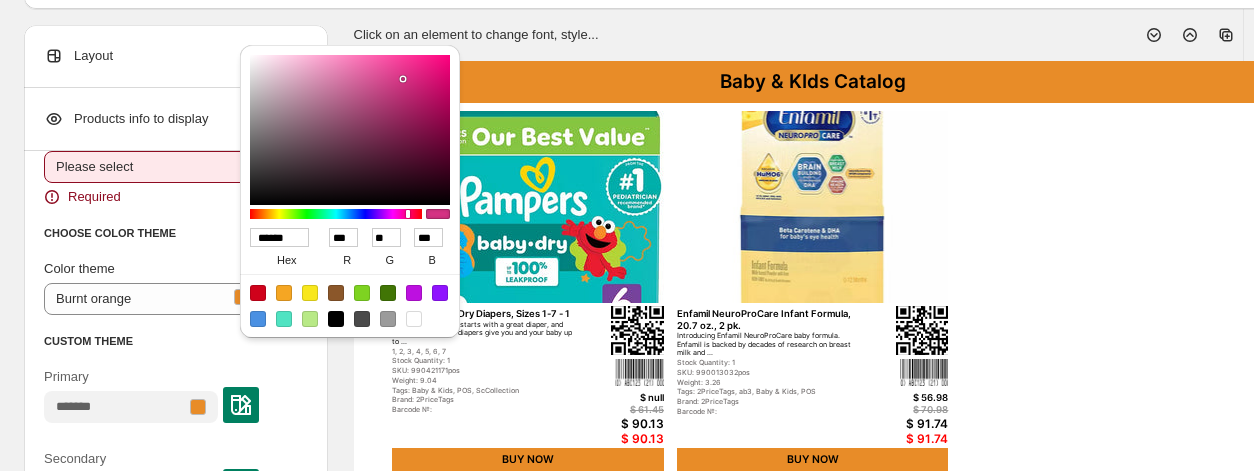 click on "**********" at bounding box center (174, 167) 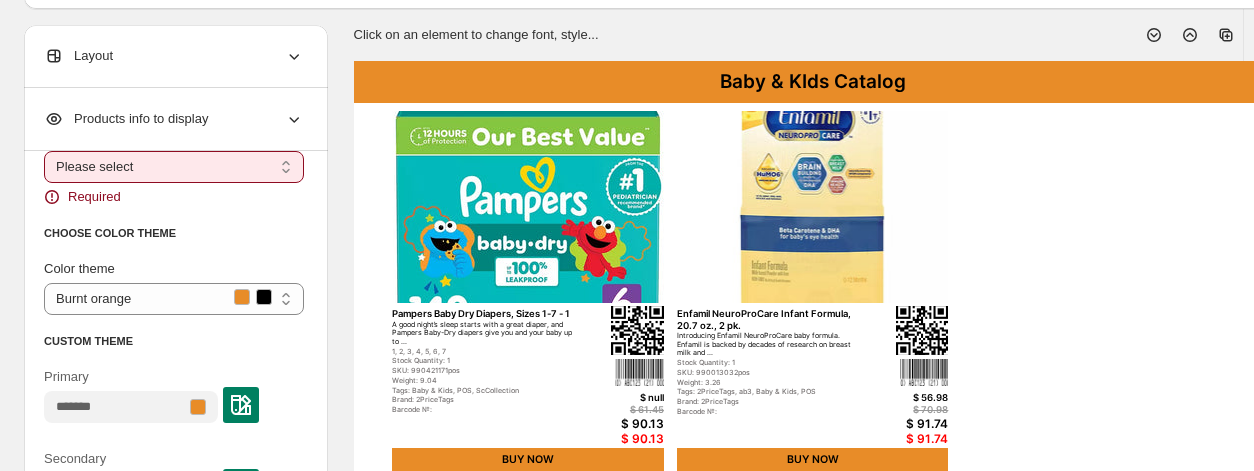 select on "**********" 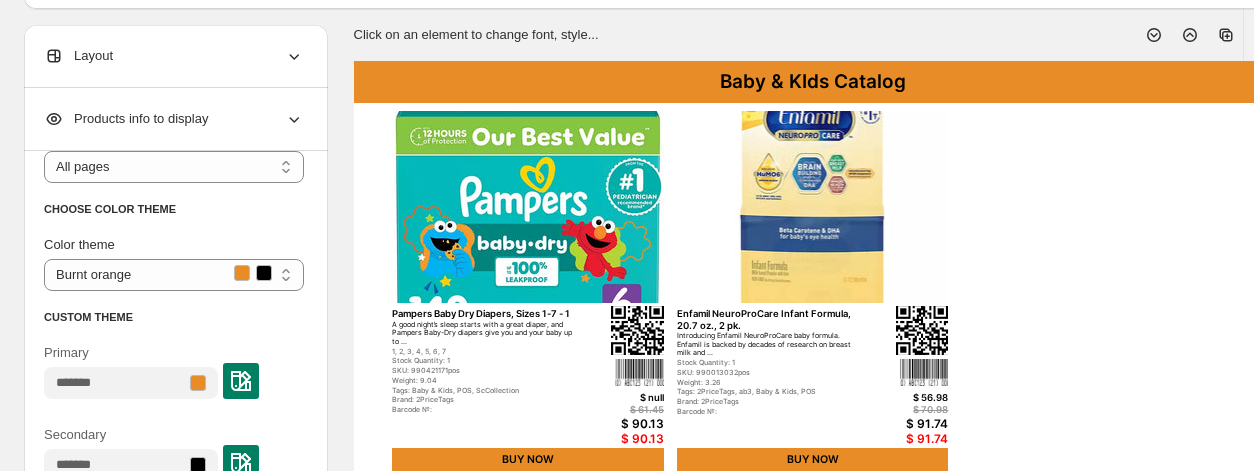click at bounding box center (241, 381) 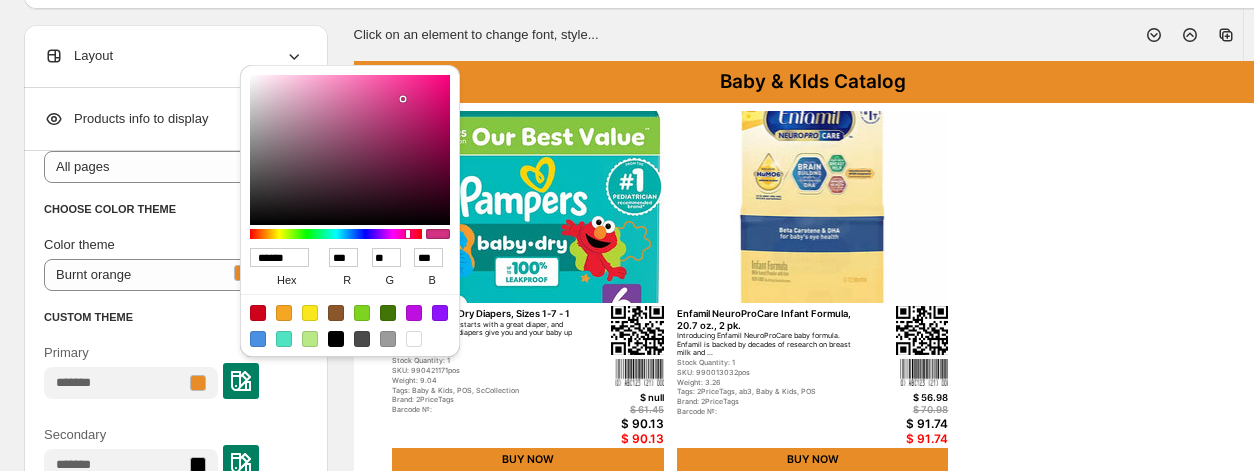 click on "******" at bounding box center (279, 257) 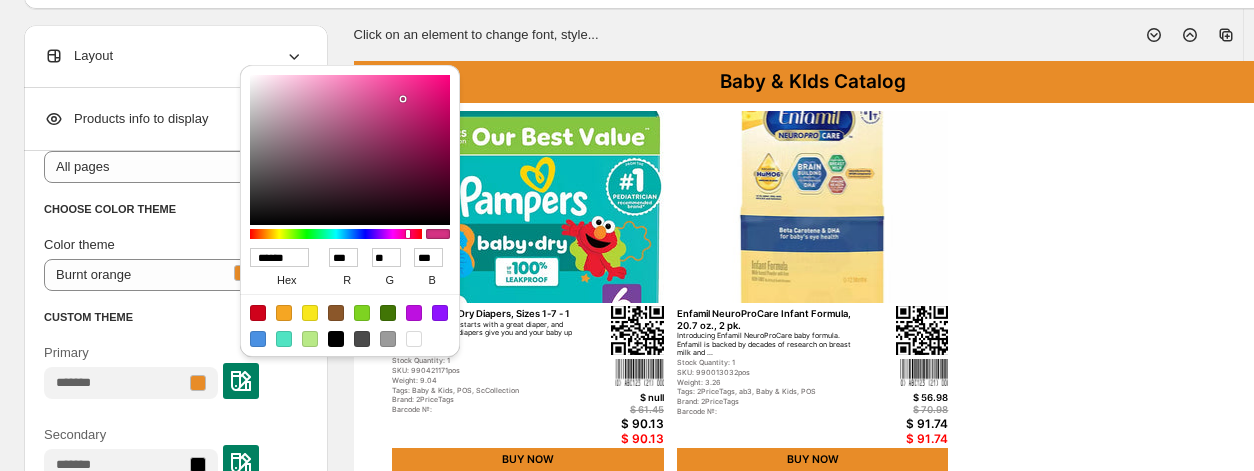 click on "CUSTOM THEME" at bounding box center (174, 317) 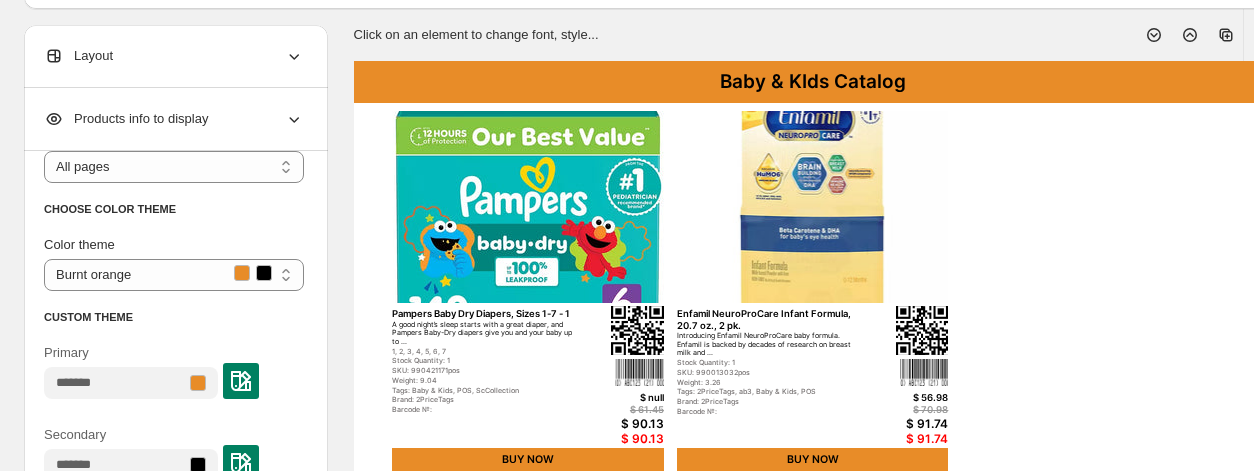 scroll, scrollTop: 105, scrollLeft: 0, axis: vertical 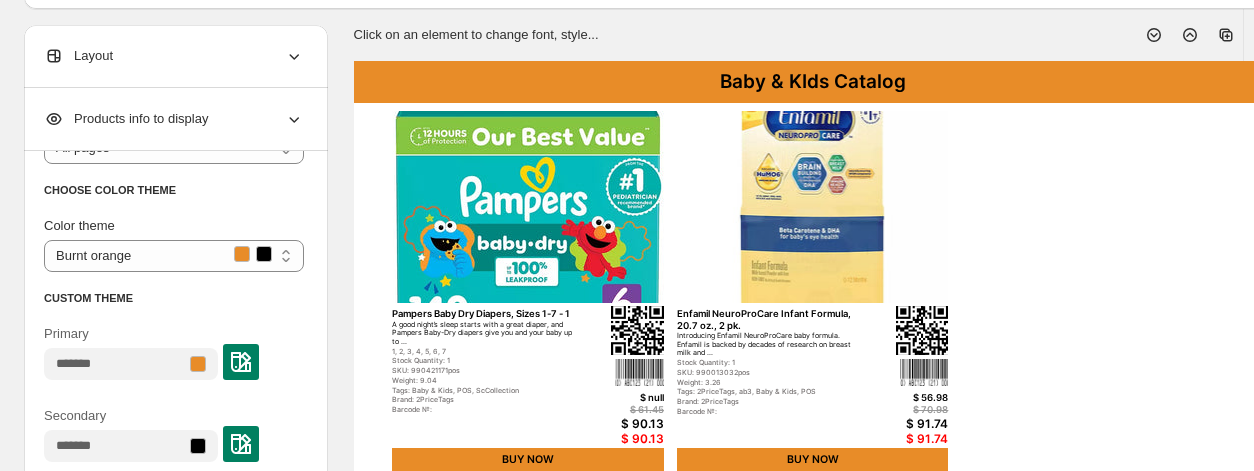 click at bounding box center [241, 362] 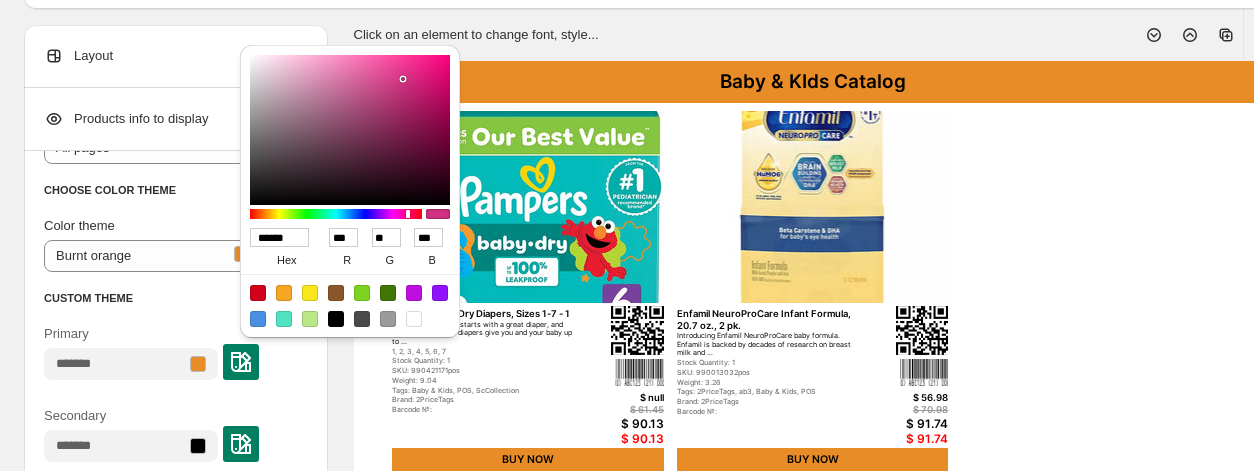 click on "******" at bounding box center [279, 237] 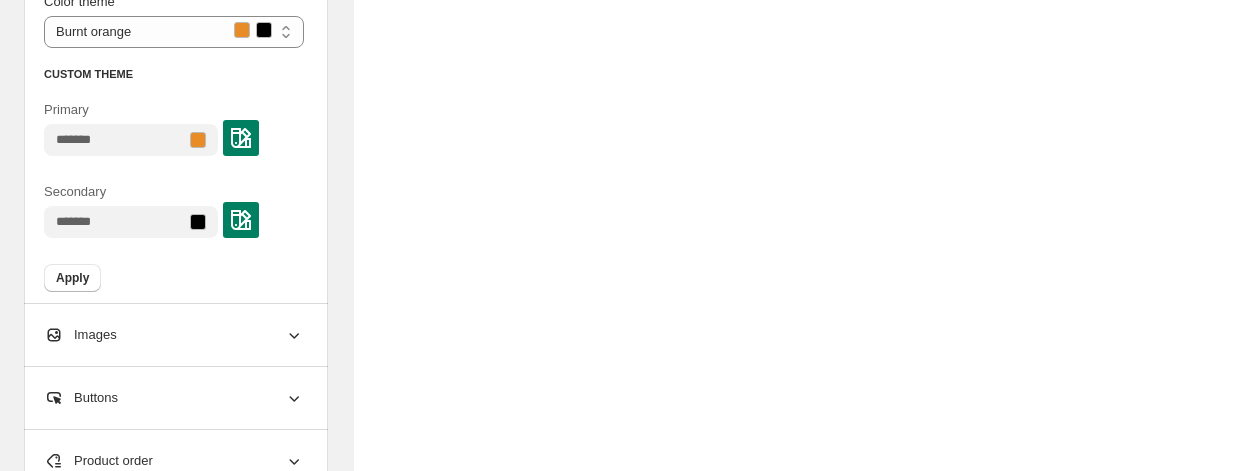 scroll, scrollTop: 789, scrollLeft: 0, axis: vertical 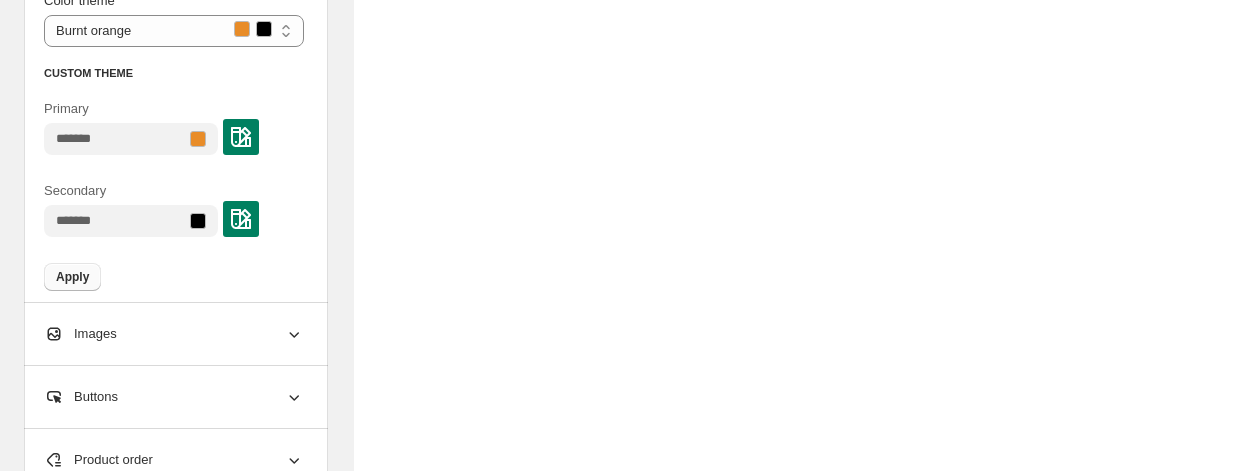 click on "Apply" at bounding box center (72, 277) 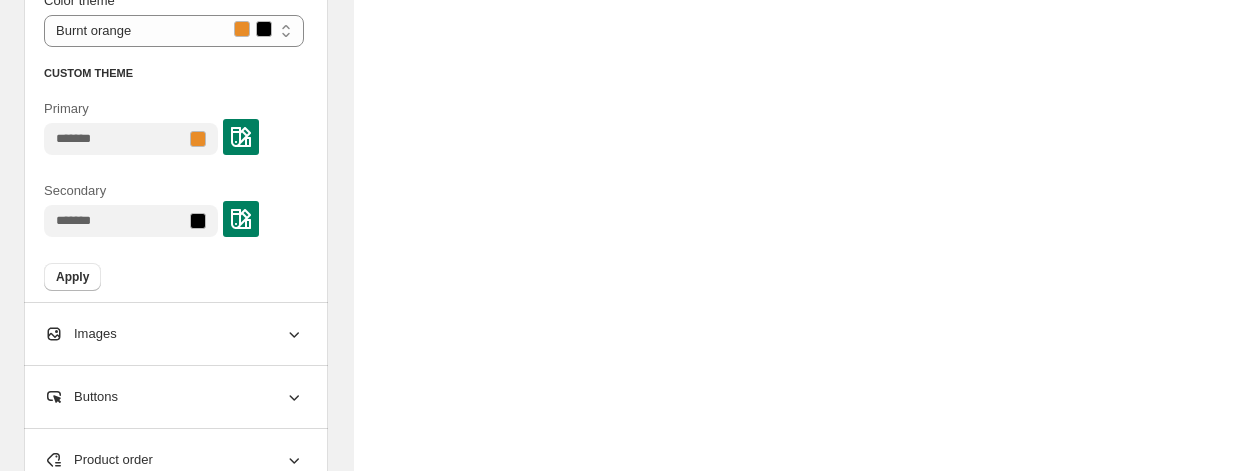 click at bounding box center (241, 137) 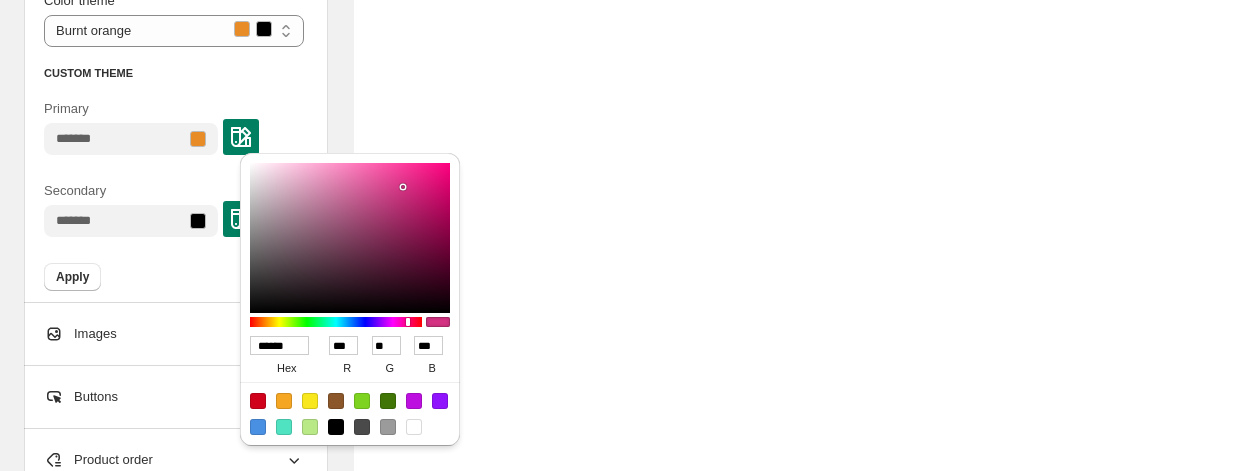 click on "******" at bounding box center [279, 345] 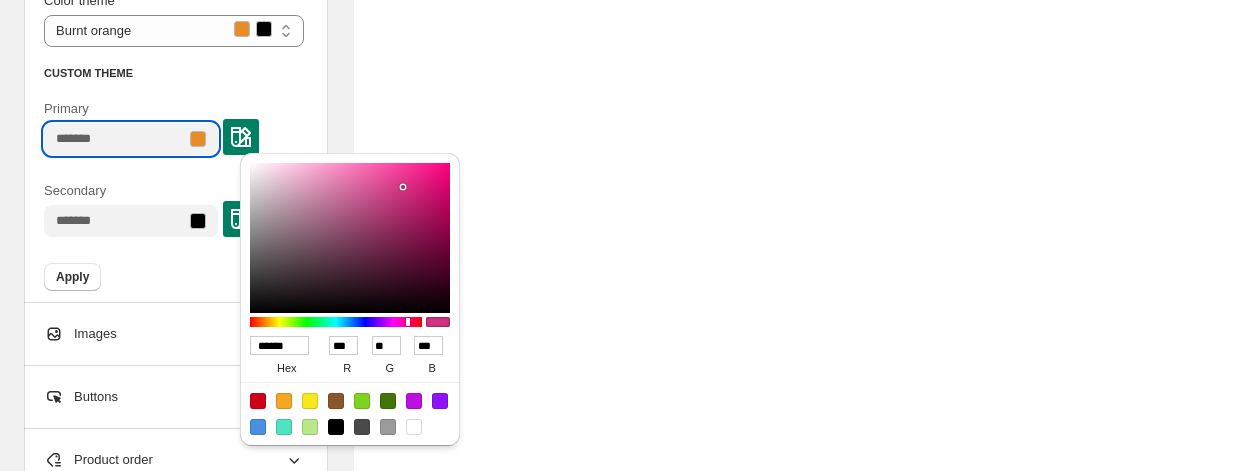 click on "Primary" at bounding box center (115, 139) 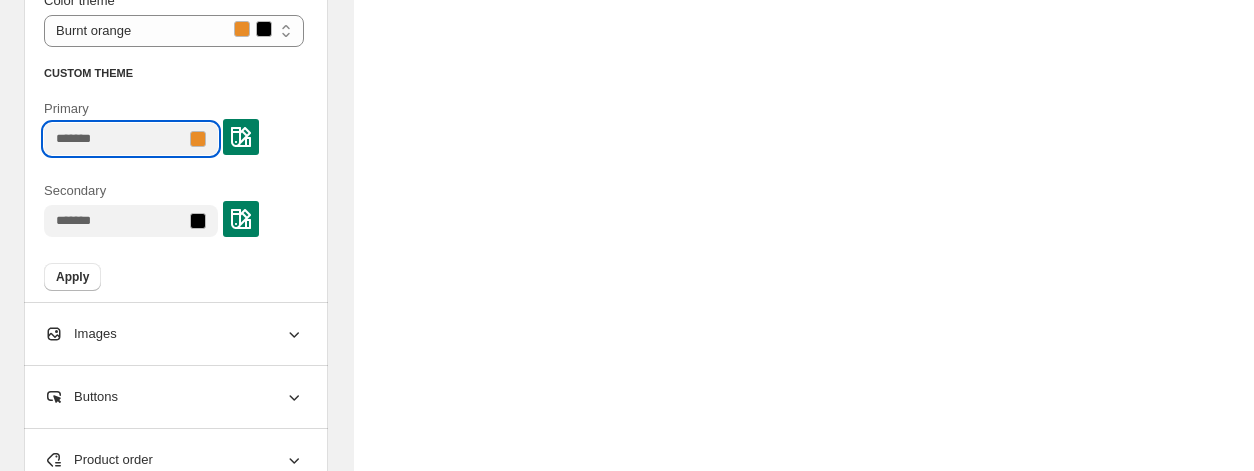 click on "Primary" at bounding box center [115, 139] 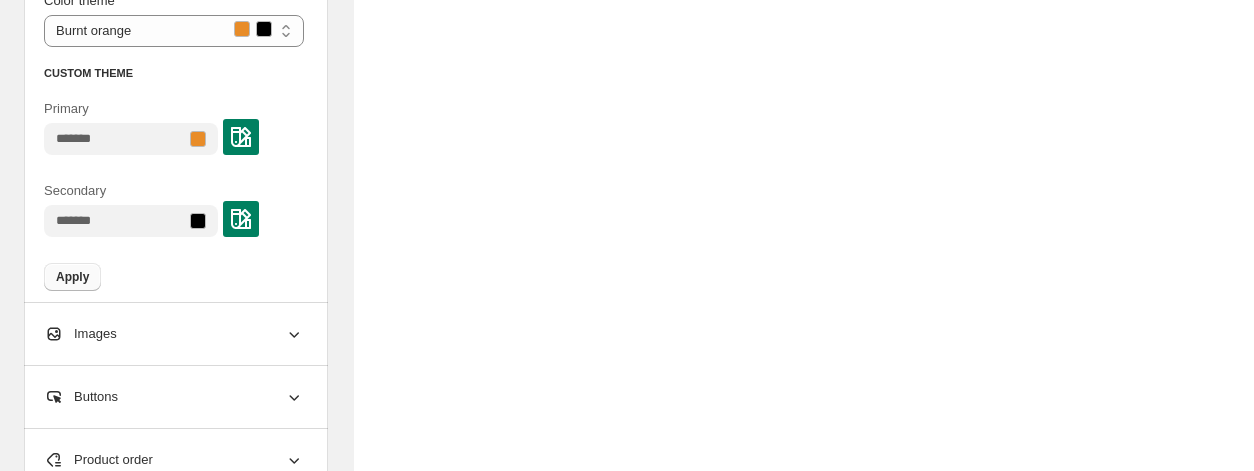 click on "Apply" at bounding box center (72, 277) 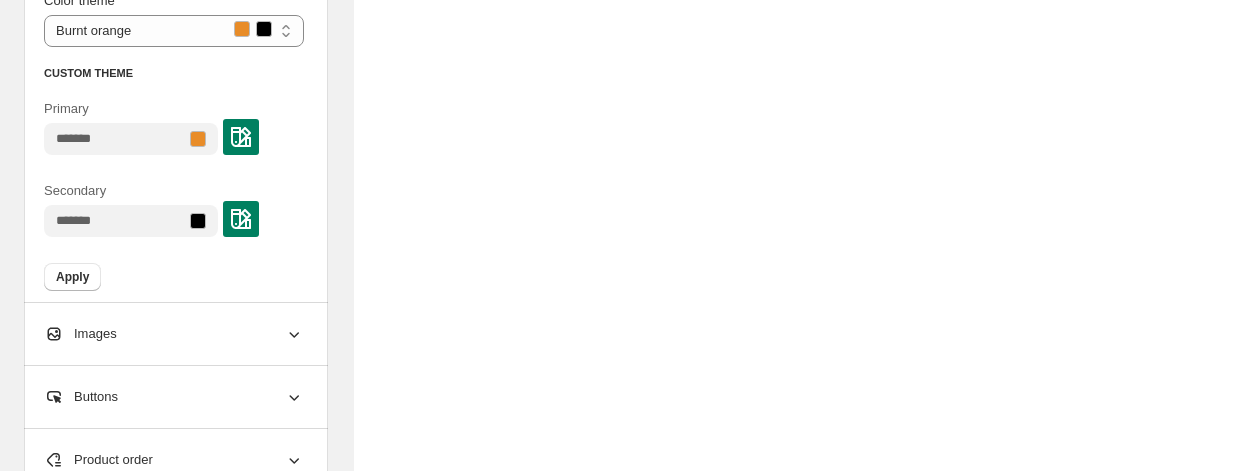 scroll, scrollTop: 0, scrollLeft: 0, axis: both 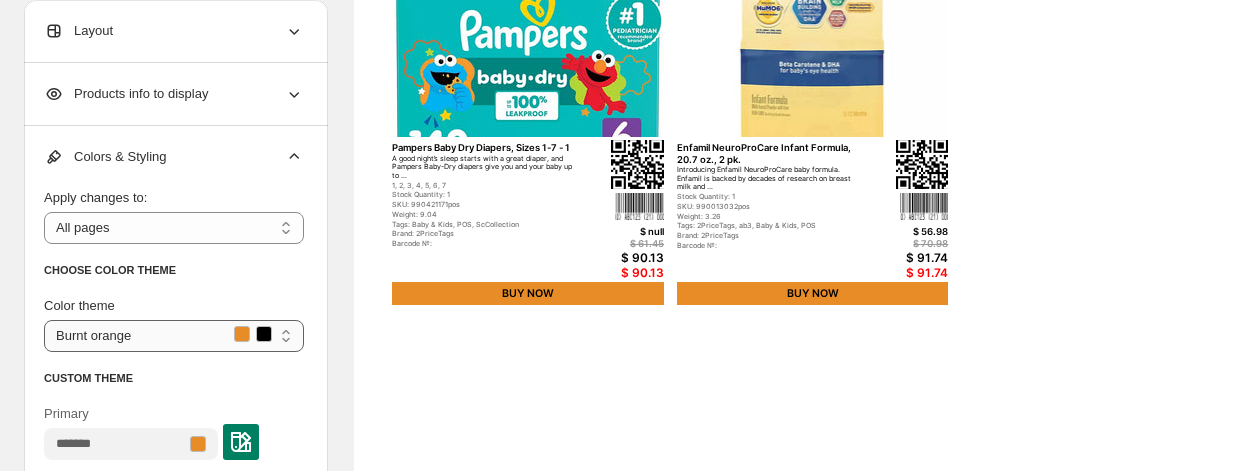 click on "**********" at bounding box center [174, 336] 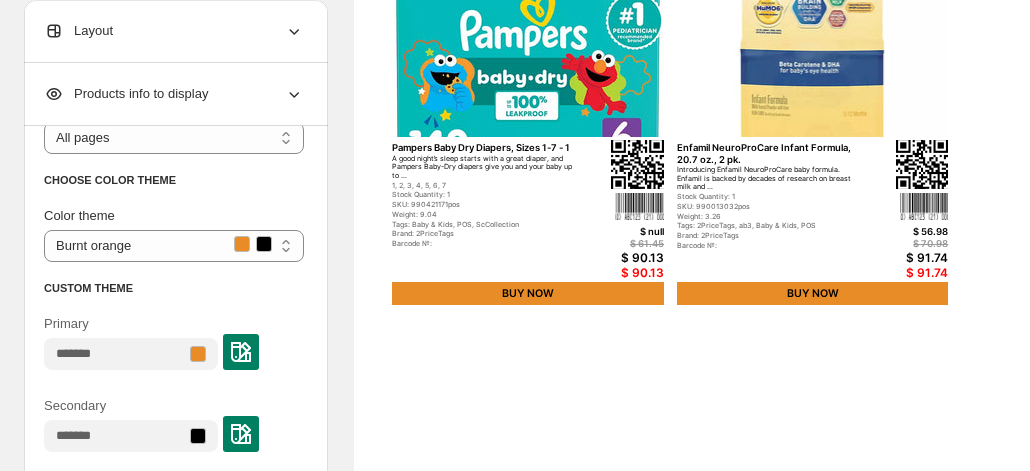 scroll, scrollTop: 105, scrollLeft: 0, axis: vertical 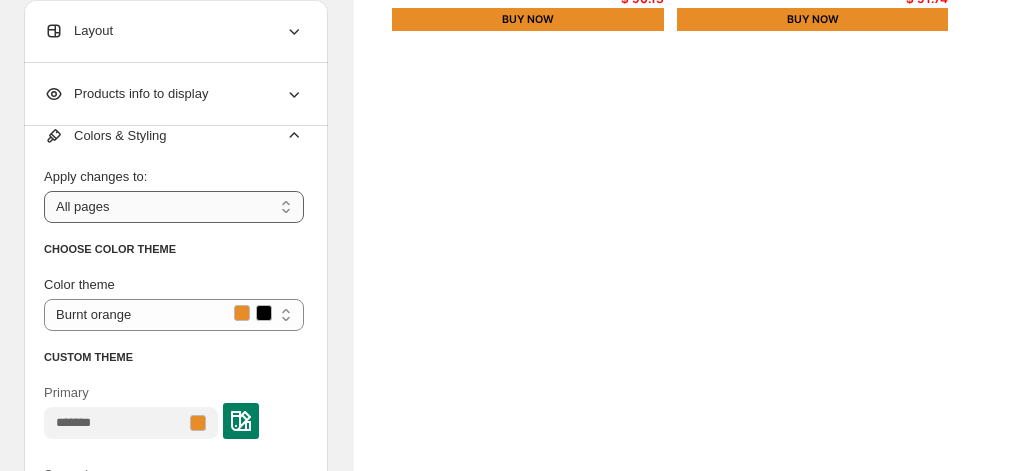 click on "**********" at bounding box center [174, 207] 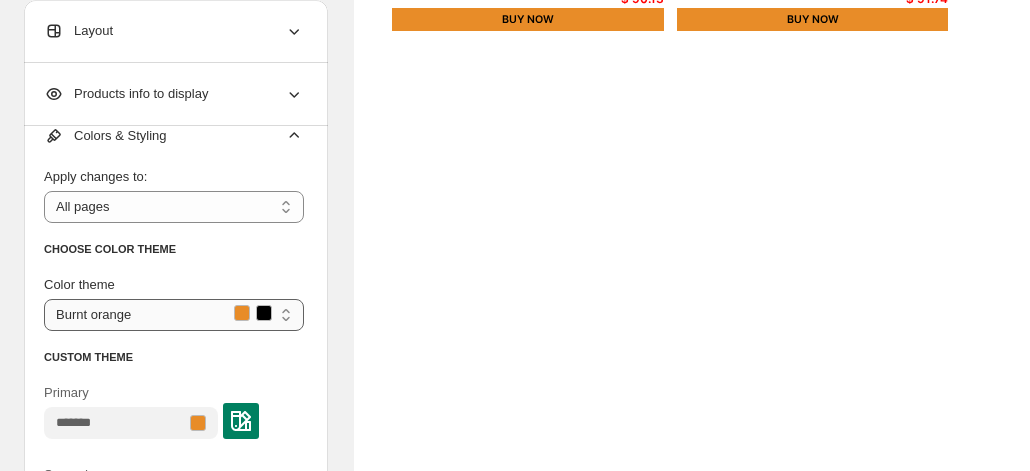 click on "**********" at bounding box center [174, 315] 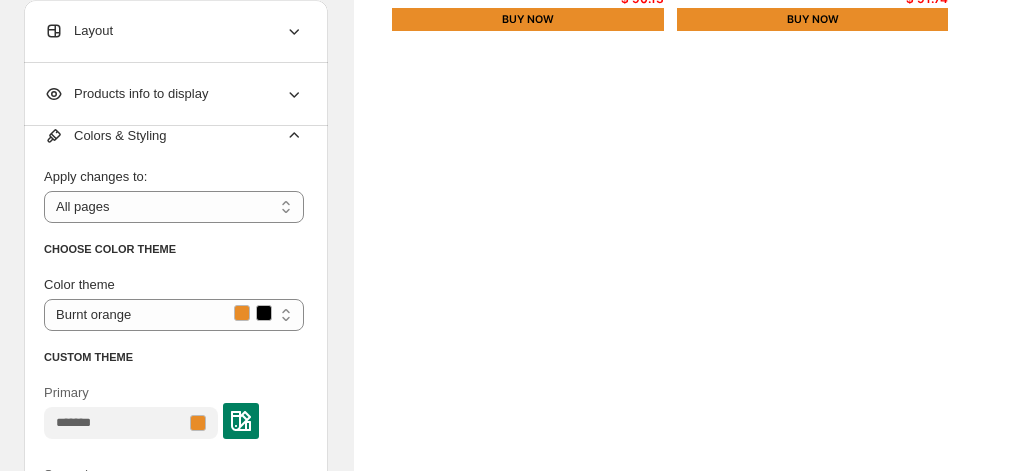 click on "CHOOSE COLOR THEME" at bounding box center (174, 249) 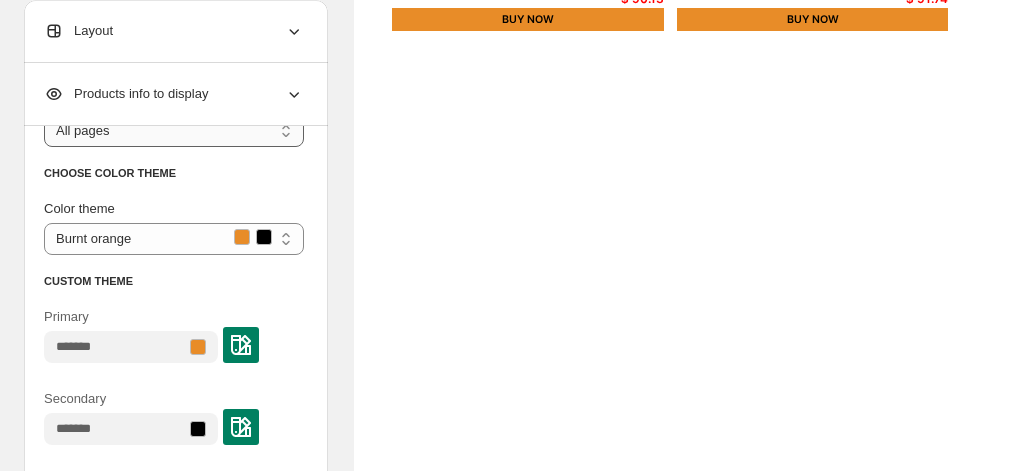 scroll, scrollTop: 105, scrollLeft: 0, axis: vertical 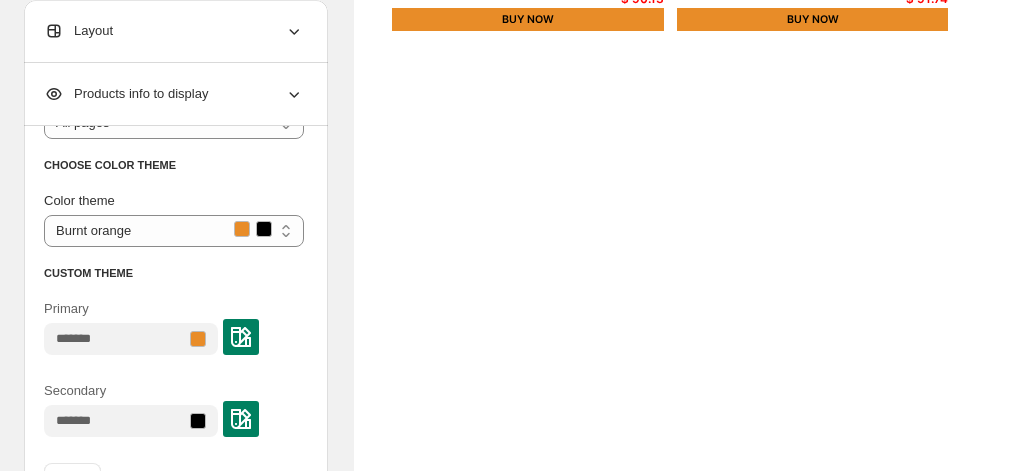 click at bounding box center [241, 337] 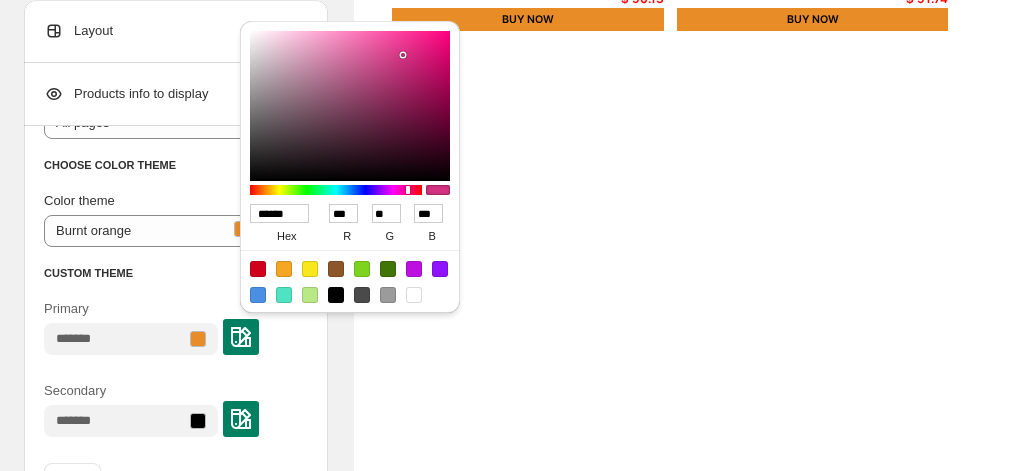 click on "******" at bounding box center [279, 213] 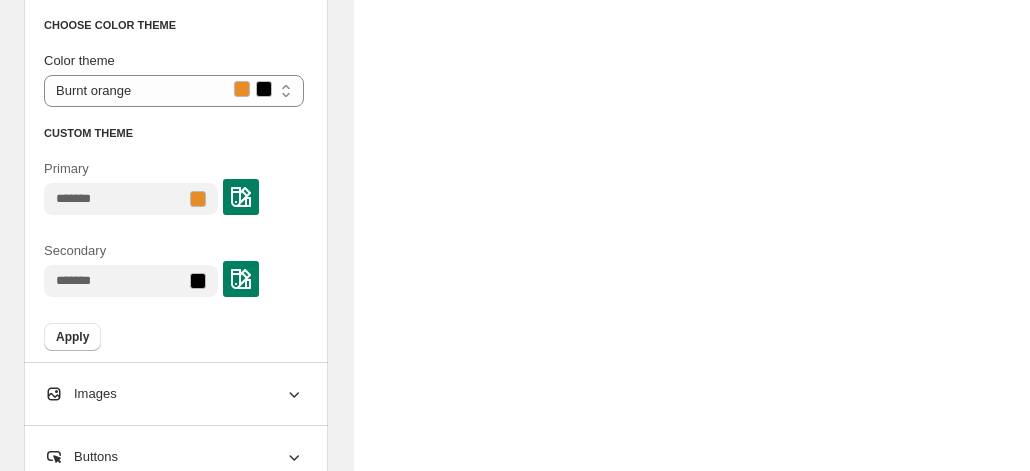 scroll, scrollTop: 731, scrollLeft: 0, axis: vertical 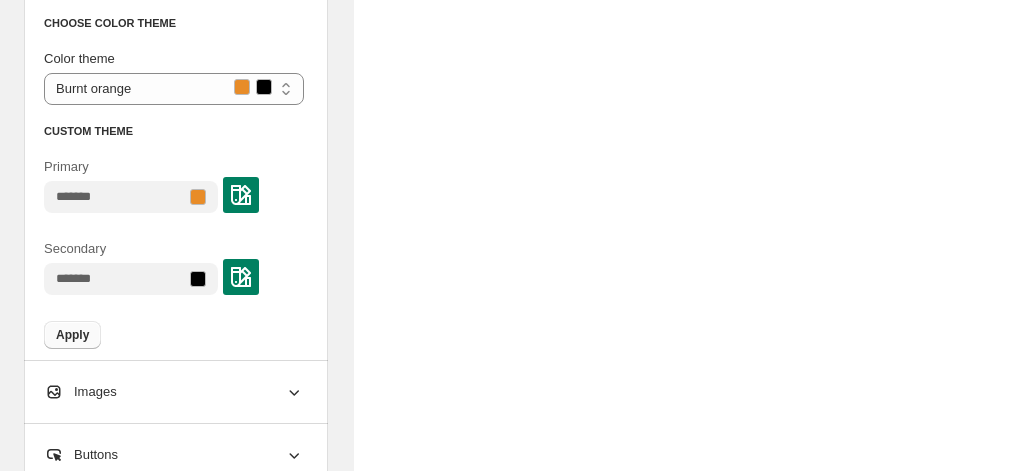 click on "Apply" at bounding box center [72, 335] 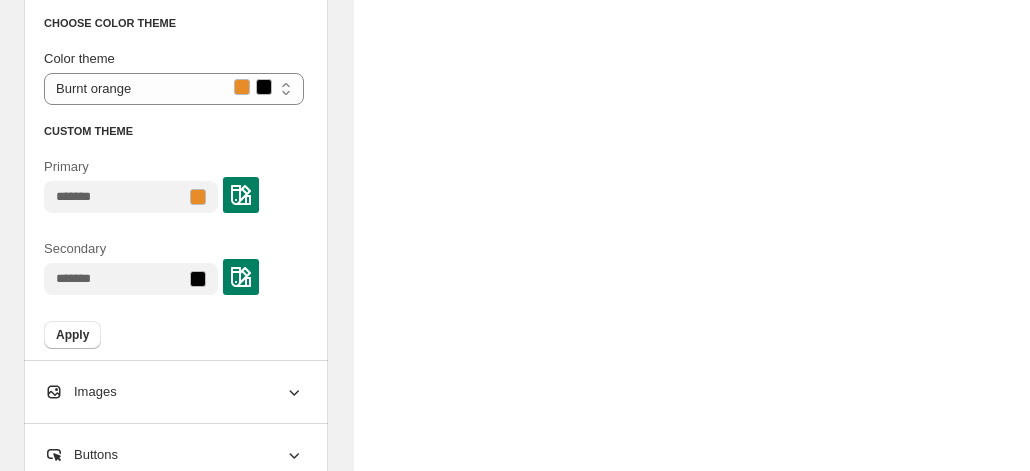 scroll, scrollTop: 0, scrollLeft: 0, axis: both 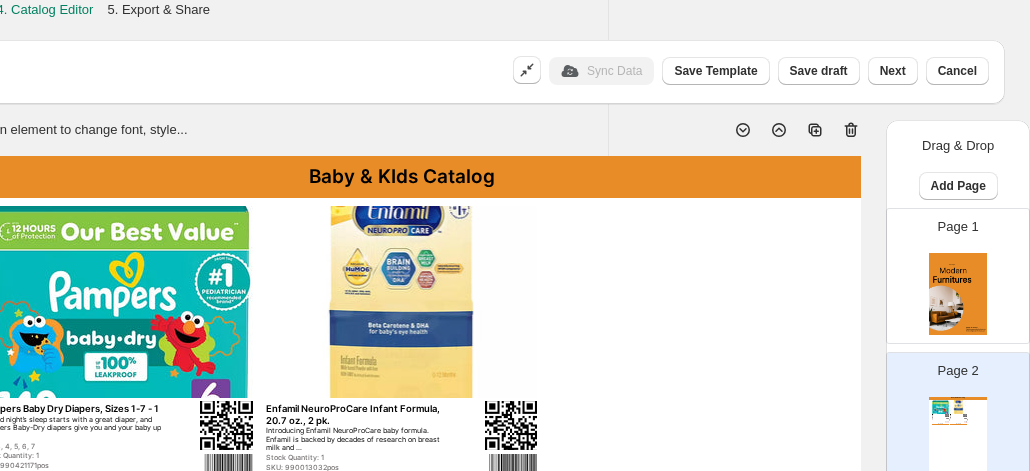 click at bounding box center (958, 294) 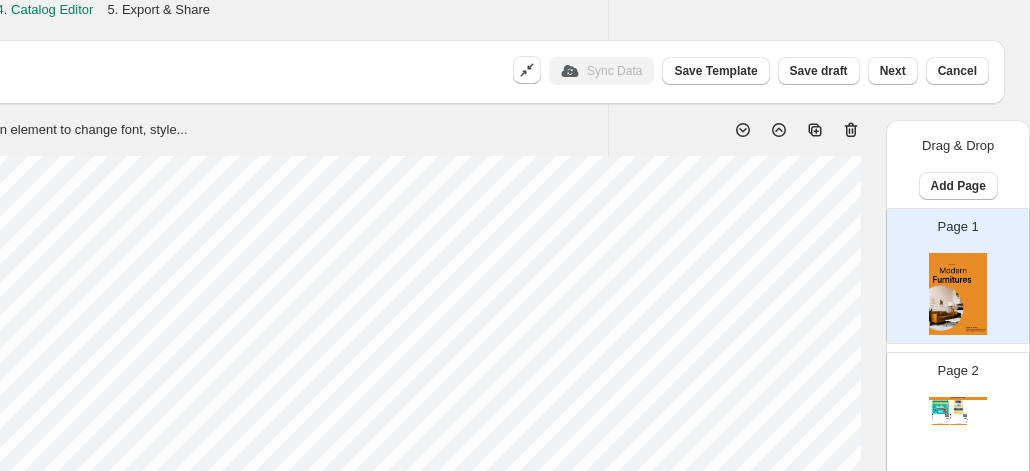 scroll, scrollTop: 0, scrollLeft: 386, axis: horizontal 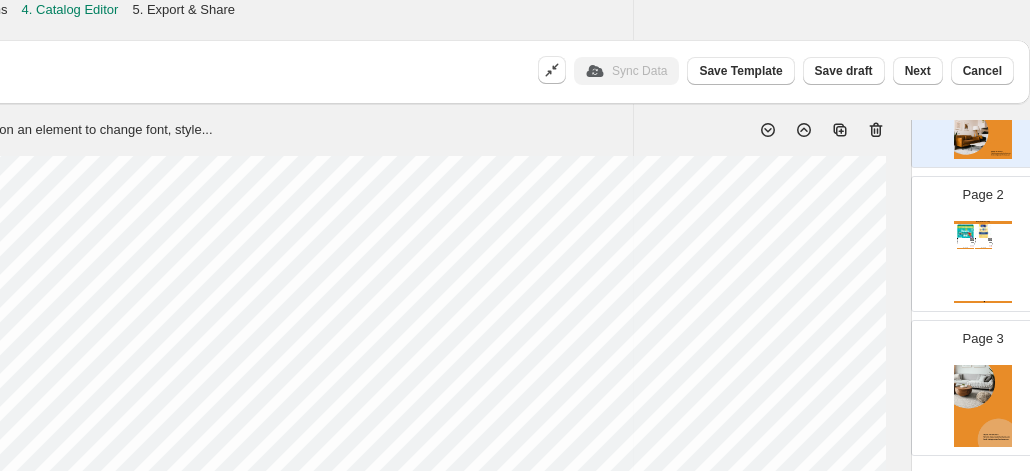 click at bounding box center (983, 406) 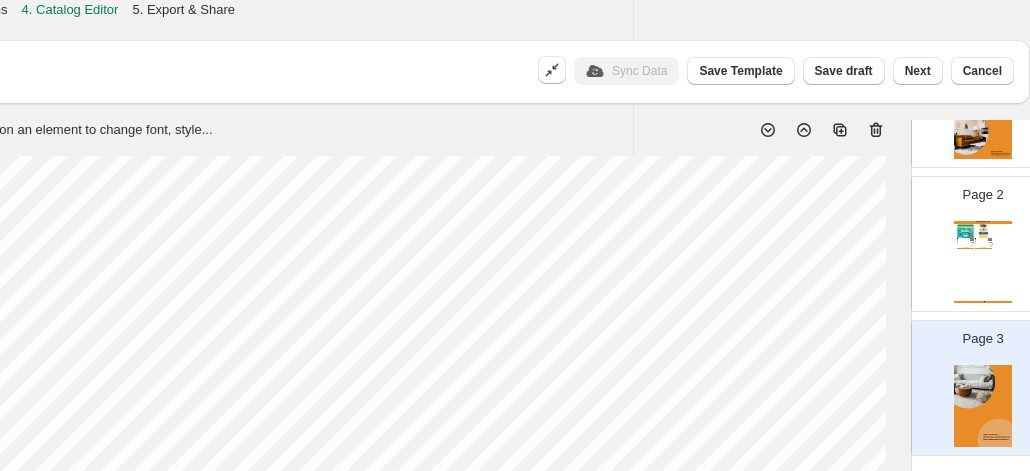 click 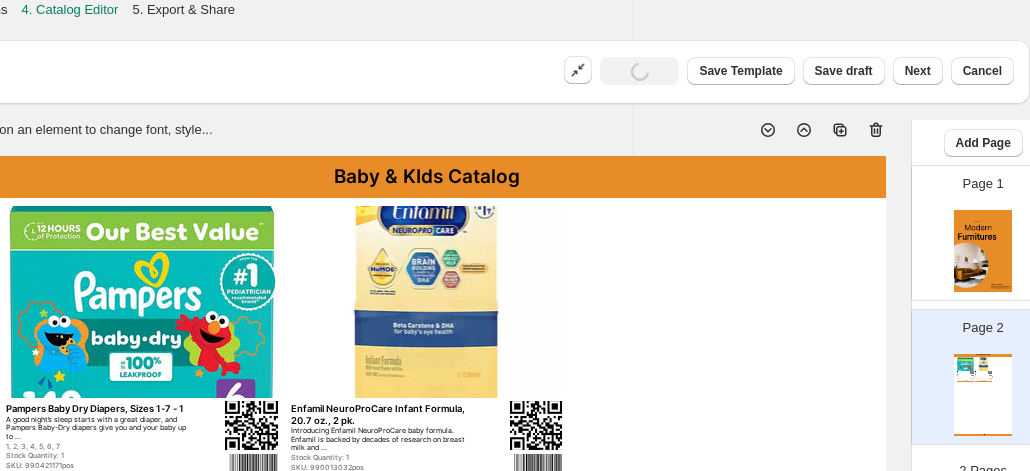 scroll, scrollTop: 33, scrollLeft: 0, axis: vertical 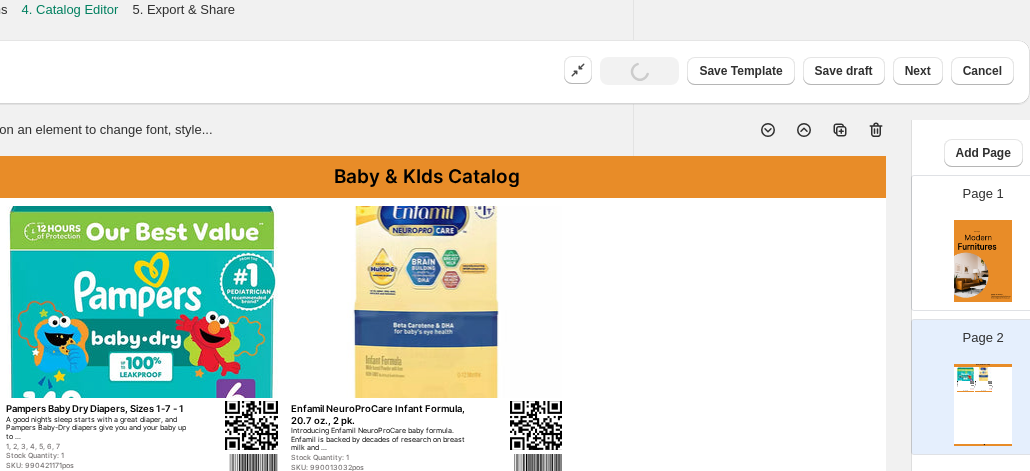 click at bounding box center (983, 261) 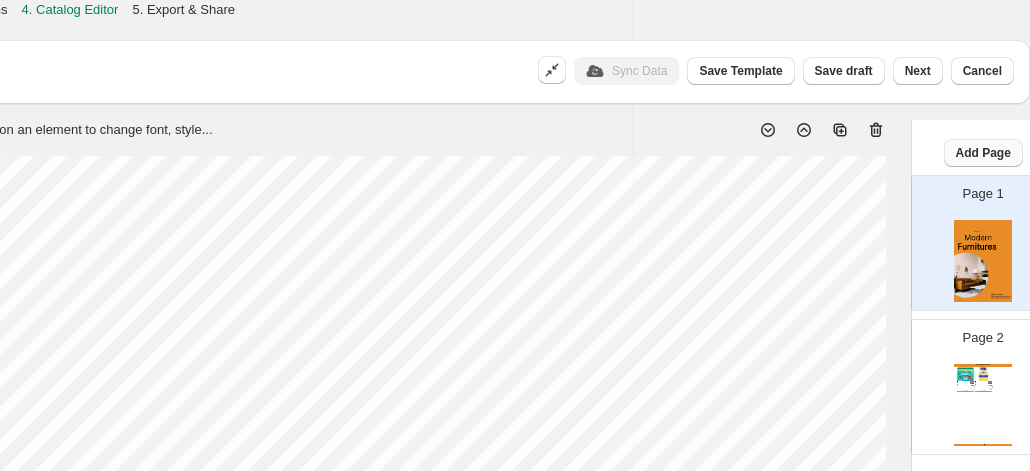 click on "Add Page" at bounding box center (983, 153) 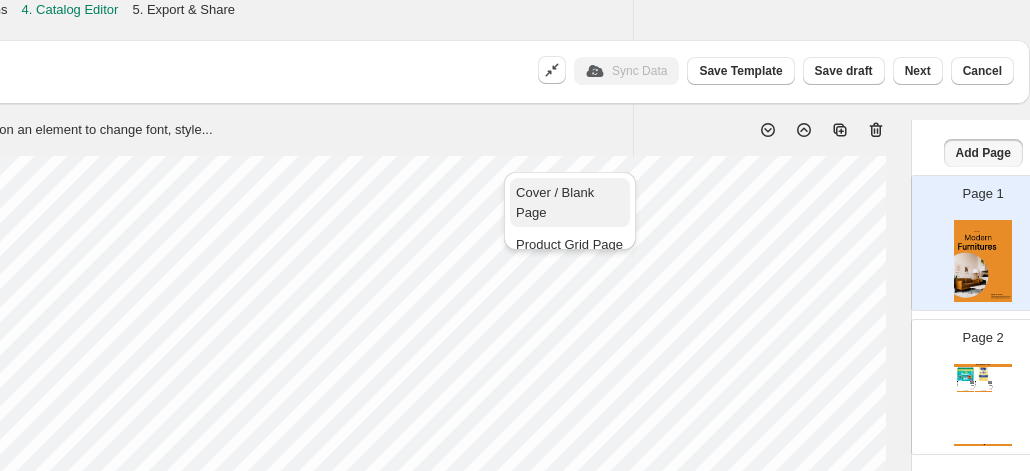 click on "Cover / Blank Page" at bounding box center (555, 202) 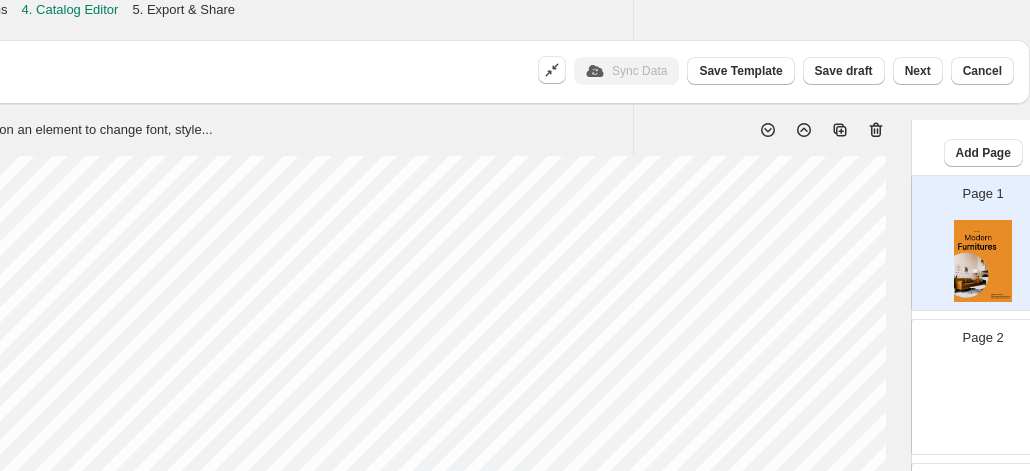 click on "Page 2" at bounding box center (975, 379) 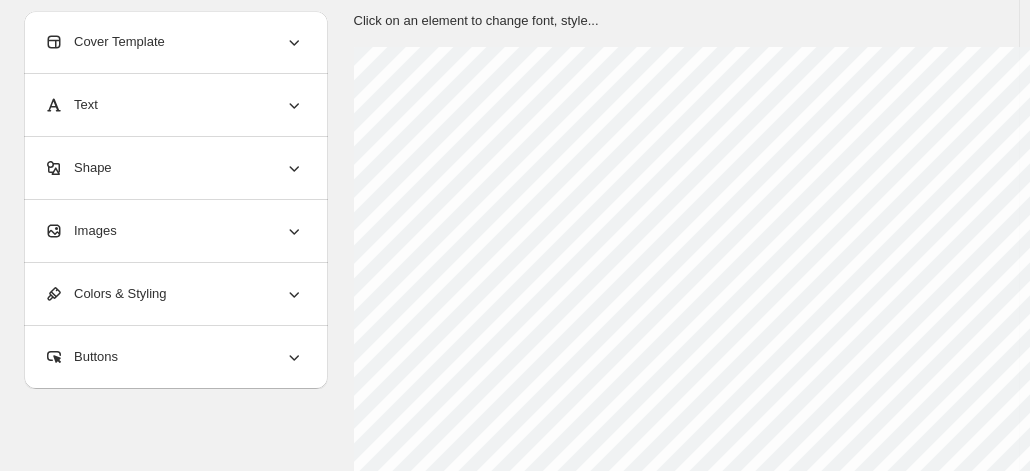 scroll, scrollTop: 111, scrollLeft: 0, axis: vertical 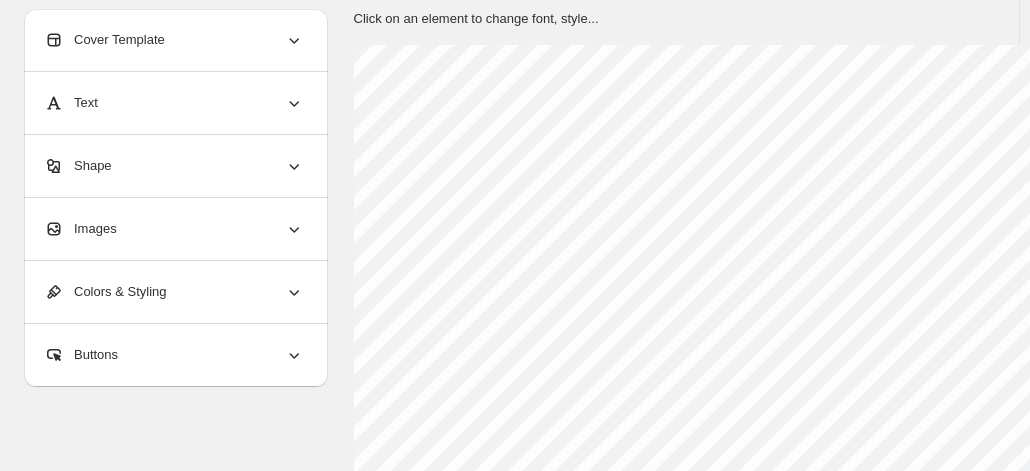 click on "Images" at bounding box center (174, 229) 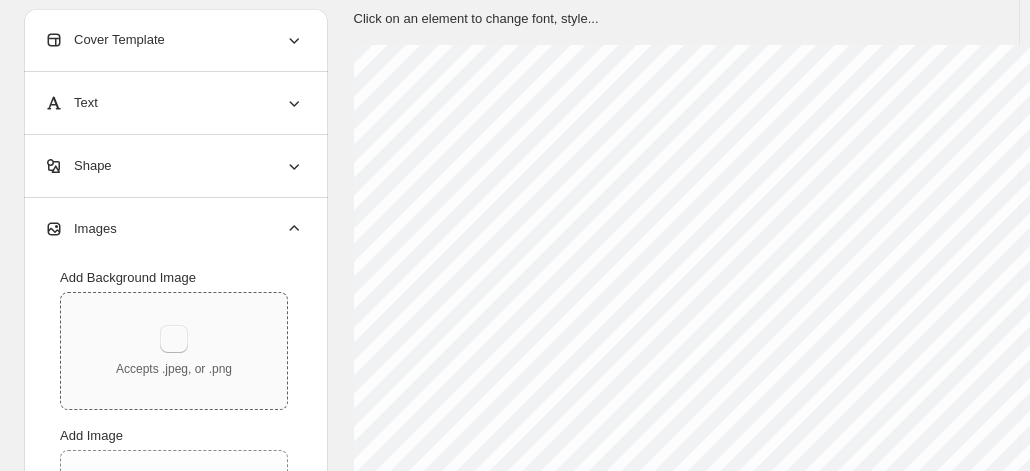 click at bounding box center [174, 339] 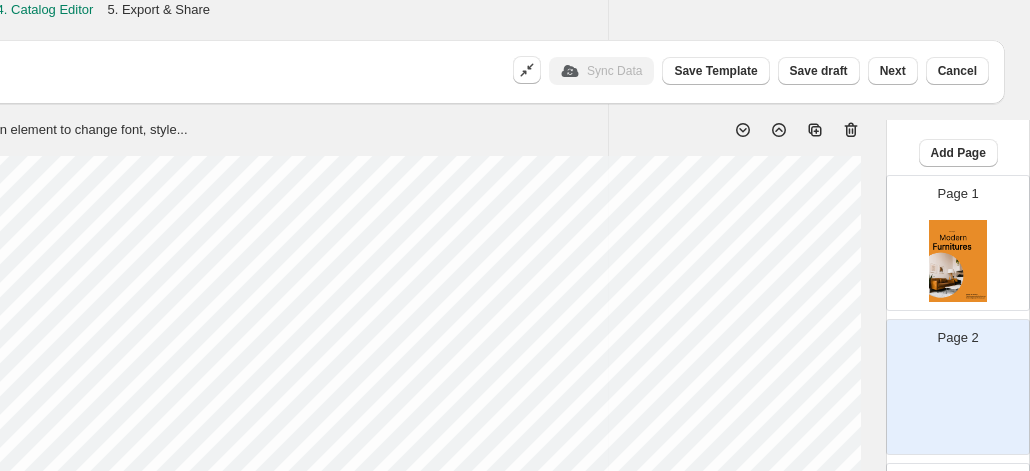 scroll, scrollTop: 1, scrollLeft: 411, axis: both 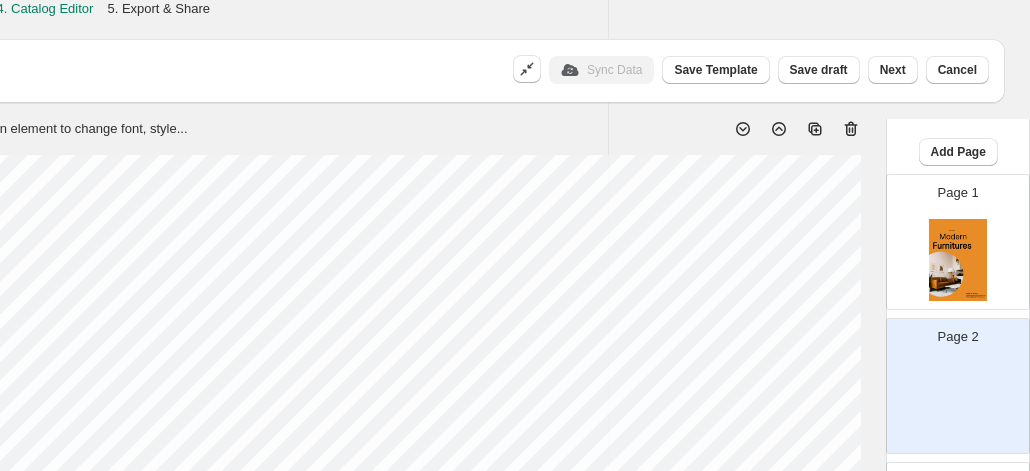 click at bounding box center (958, 260) 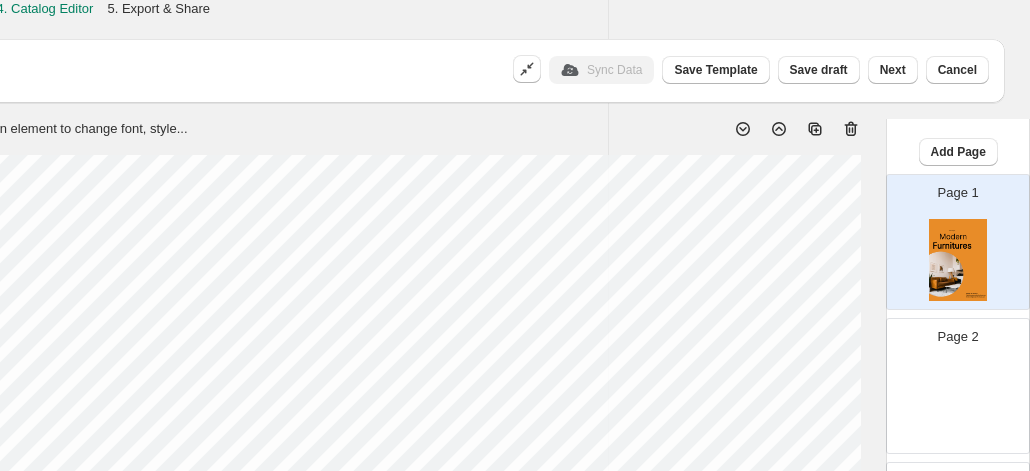 scroll, scrollTop: 1, scrollLeft: 386, axis: both 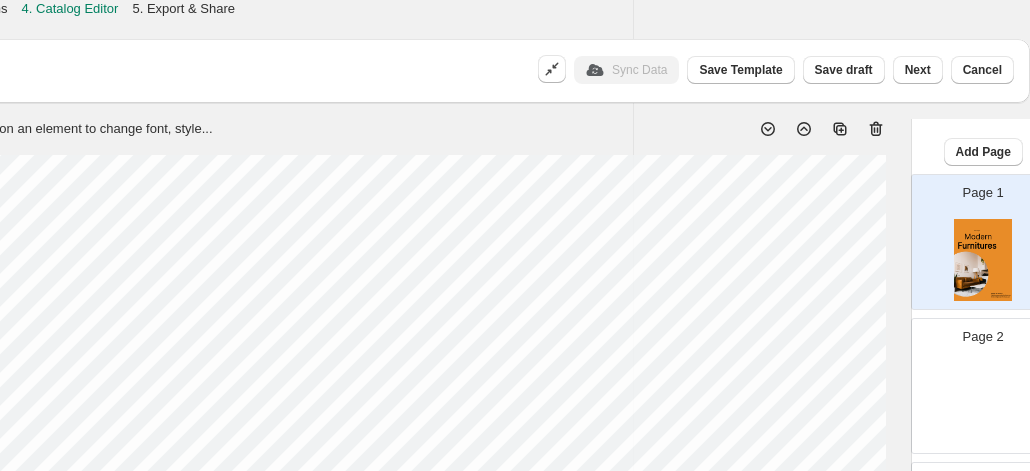 click 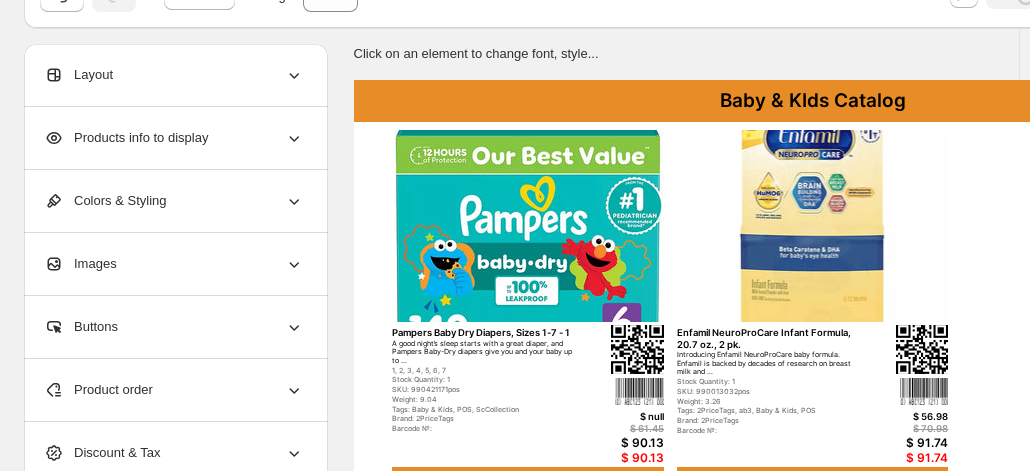 scroll, scrollTop: 70, scrollLeft: 0, axis: vertical 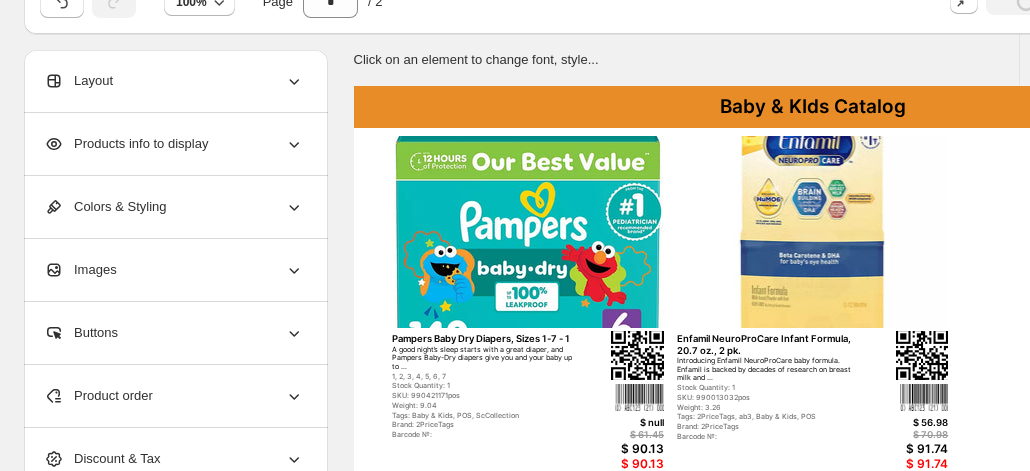 click on "Colors & Styling" at bounding box center [105, 207] 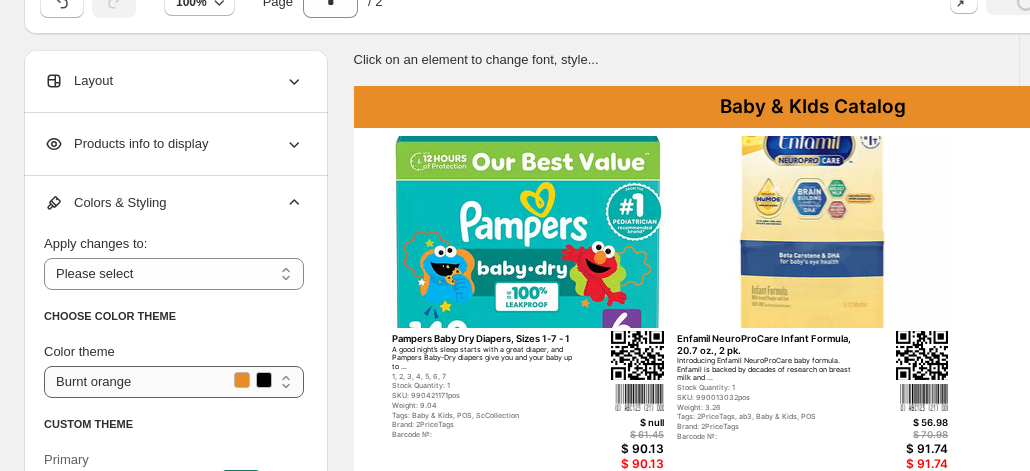 scroll, scrollTop: 3, scrollLeft: 0, axis: vertical 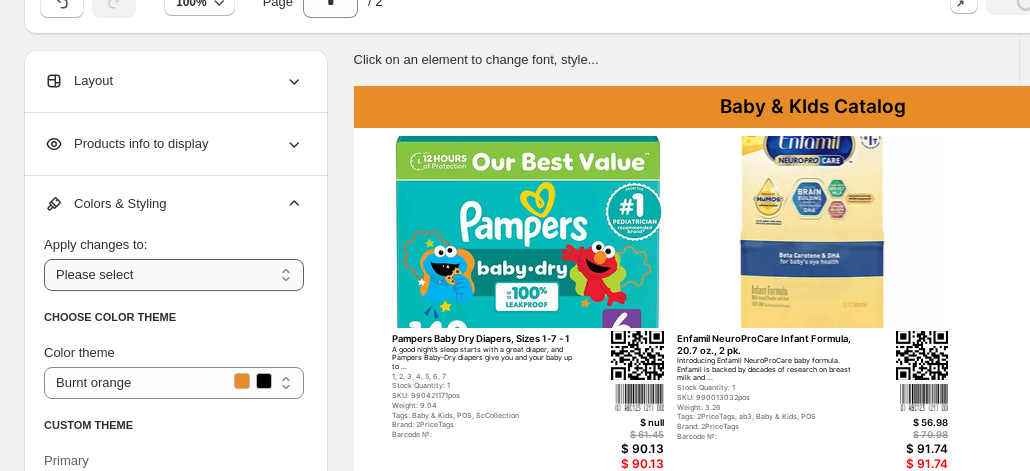 click on "**********" at bounding box center (174, 275) 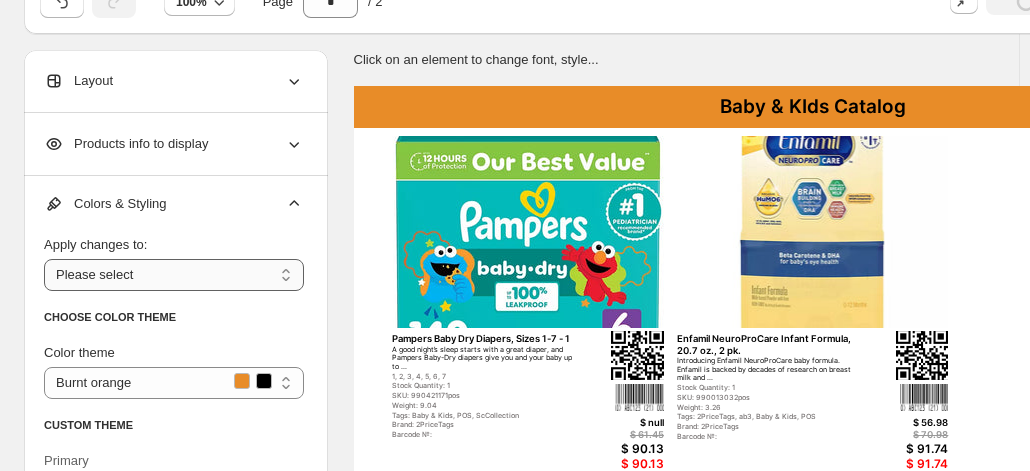 select on "**********" 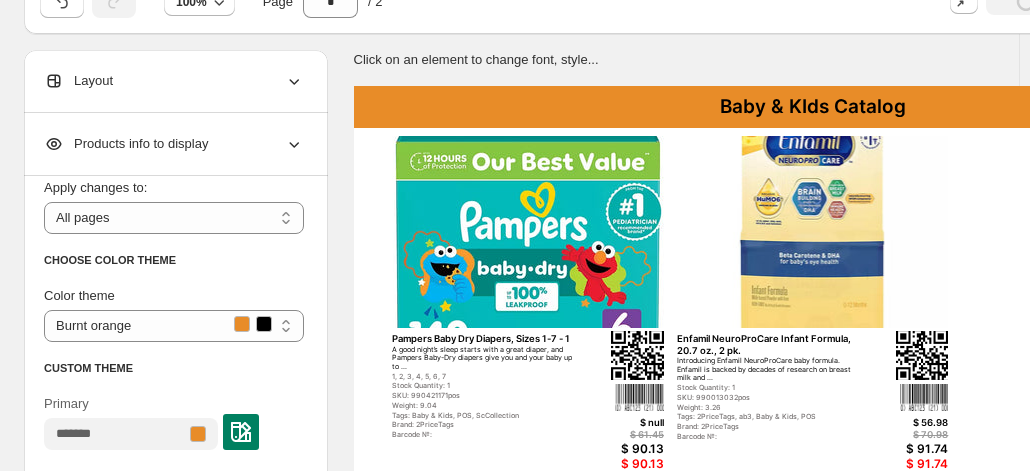 scroll, scrollTop: 105, scrollLeft: 0, axis: vertical 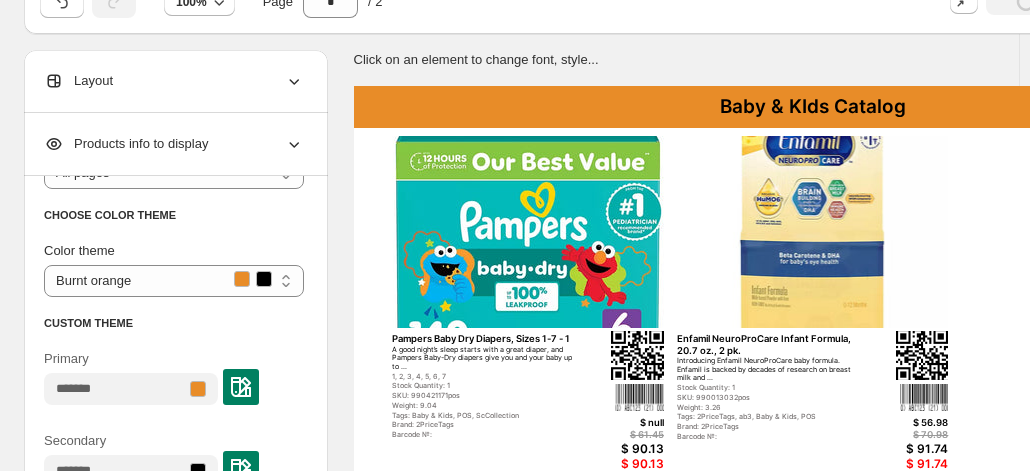 click at bounding box center [241, 387] 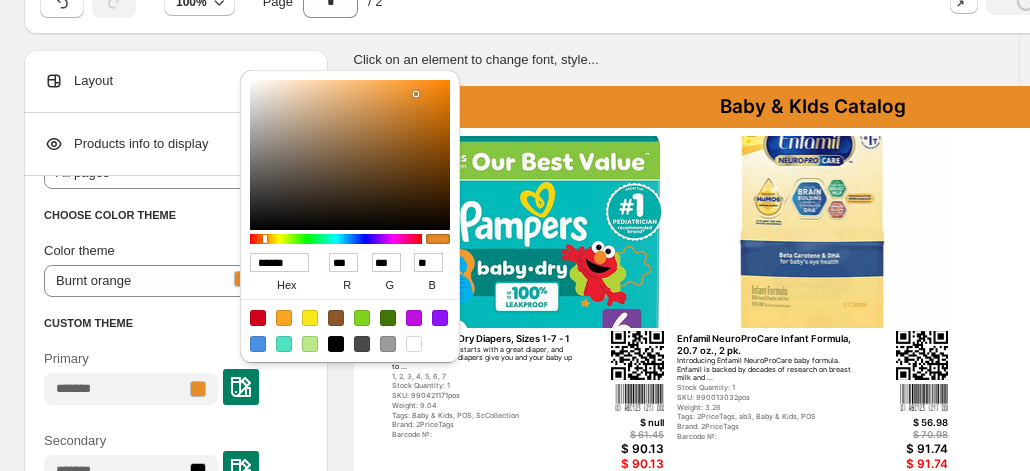 click on "******" at bounding box center (279, 262) 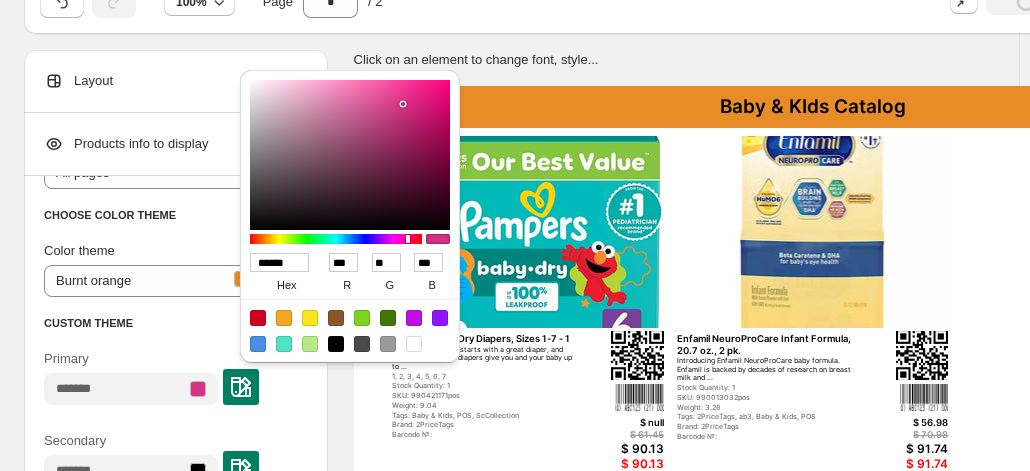 type on "******" 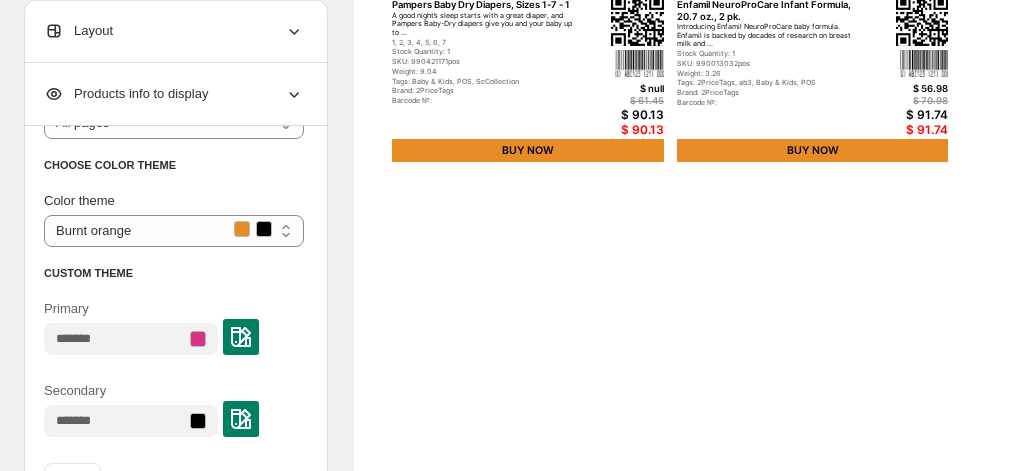scroll, scrollTop: 405, scrollLeft: 0, axis: vertical 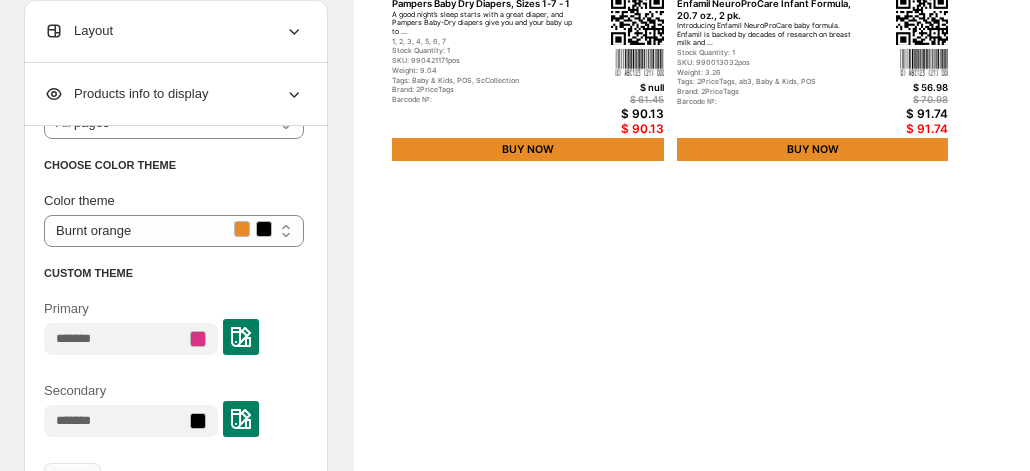 click on "Apply" at bounding box center (72, 477) 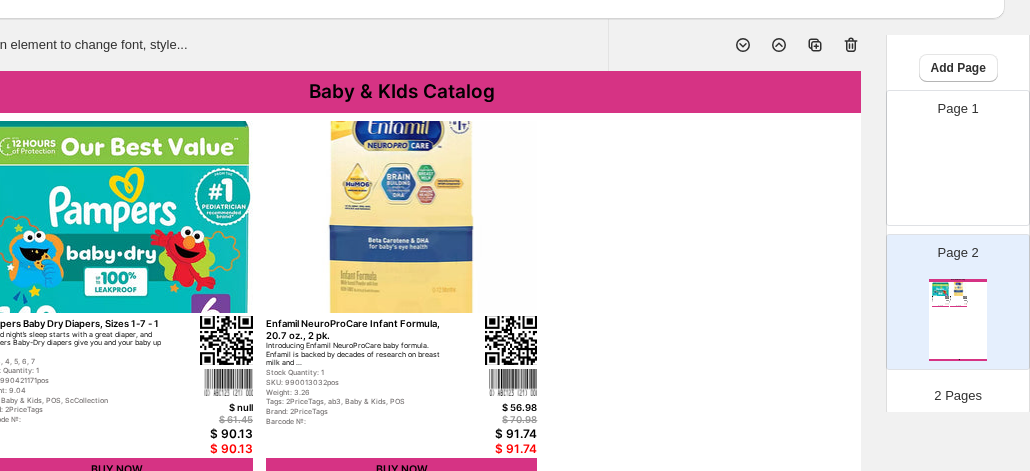scroll, scrollTop: 0, scrollLeft: 411, axis: horizontal 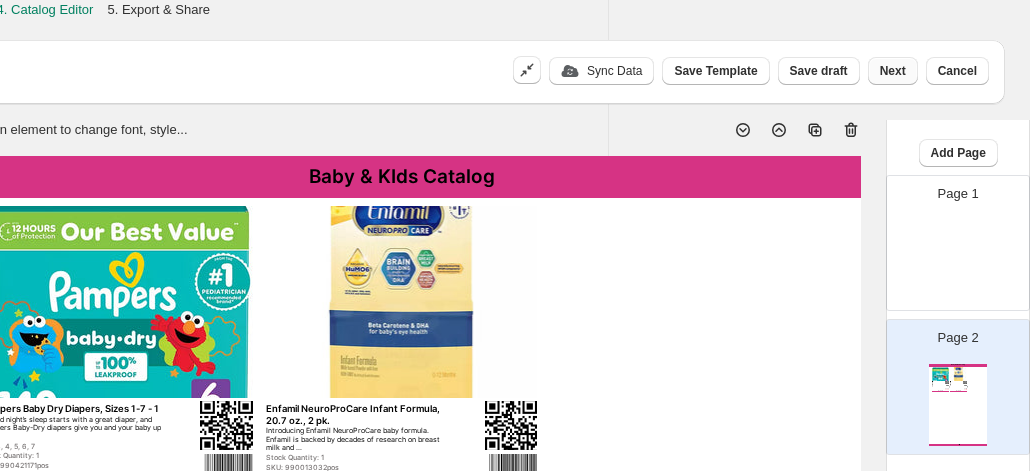 click on "Next" at bounding box center (893, 71) 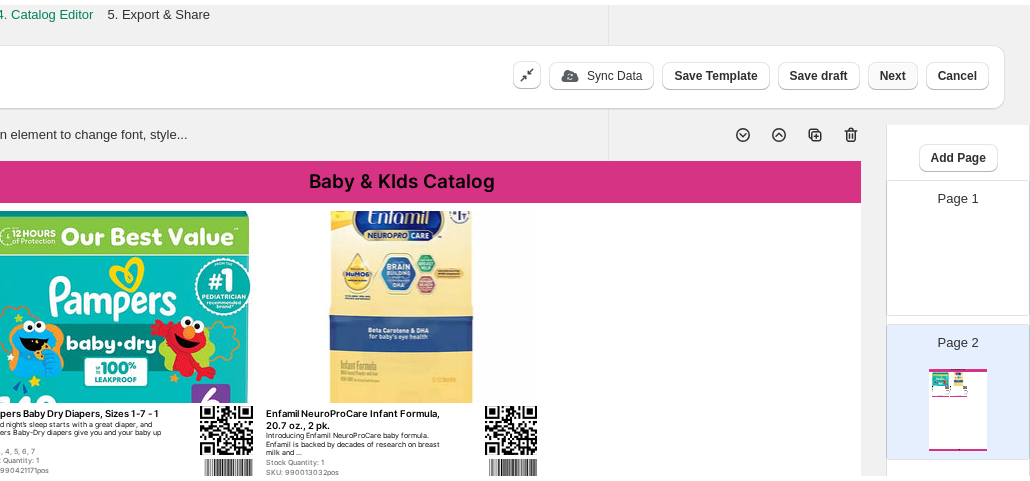 scroll, scrollTop: 0, scrollLeft: 0, axis: both 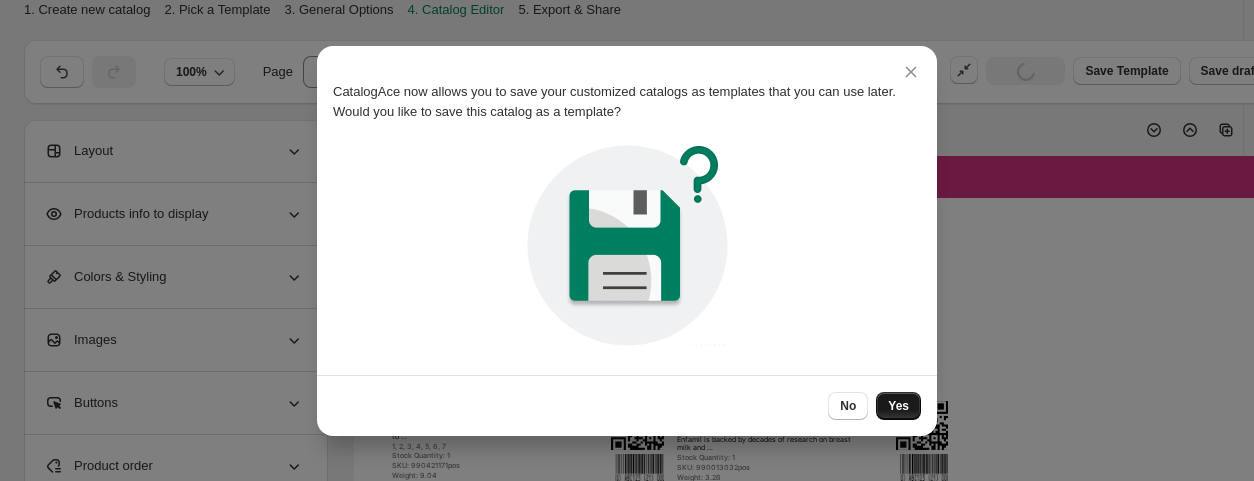 click on "Yes" at bounding box center (898, 406) 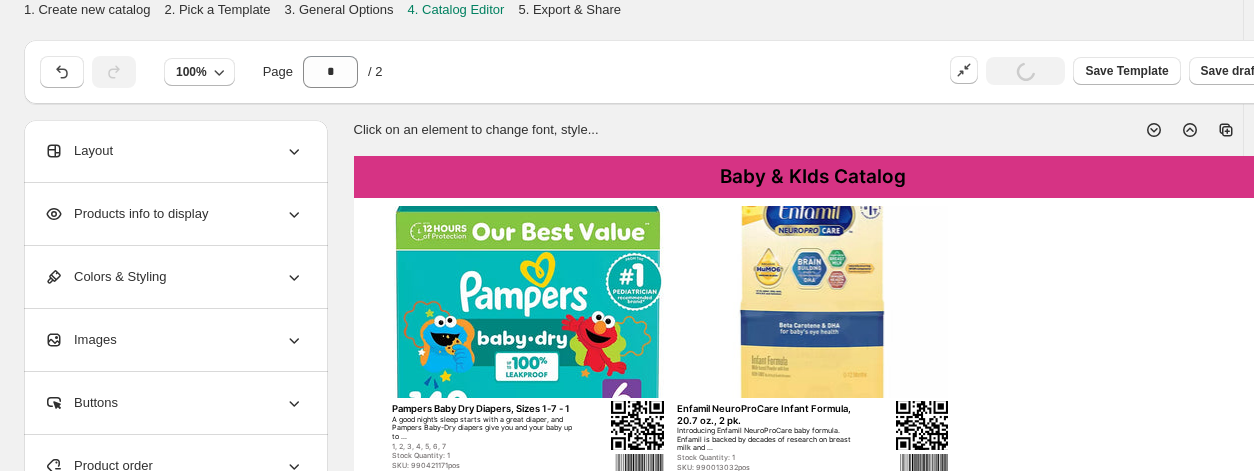 scroll, scrollTop: 0, scrollLeft: 187, axis: horizontal 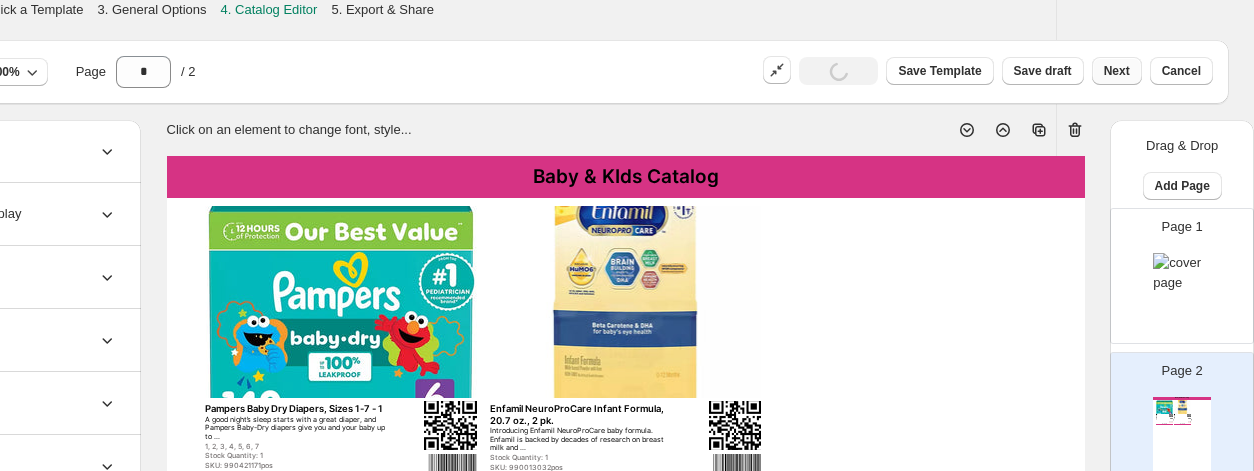 click on "Next" at bounding box center [1117, 71] 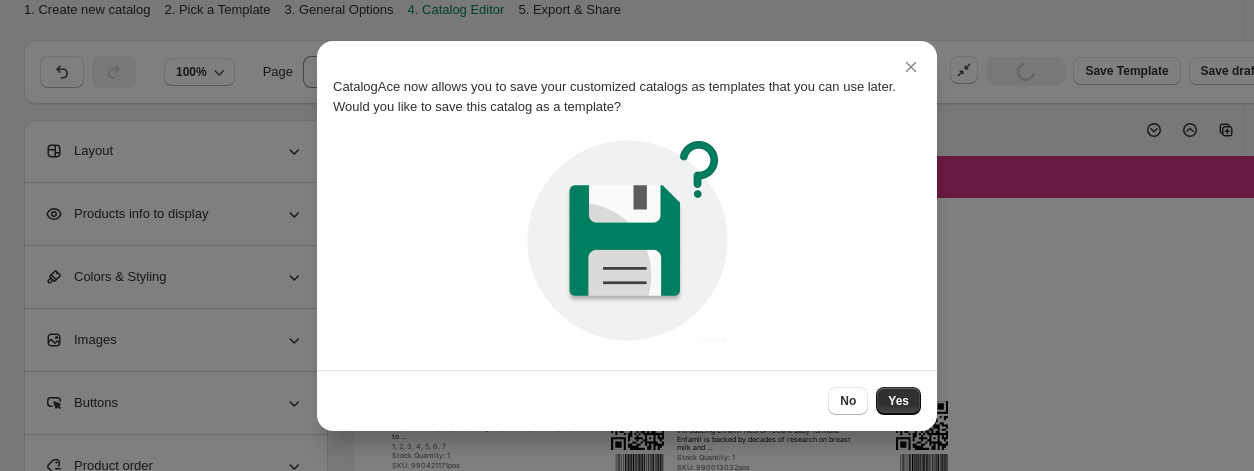 scroll, scrollTop: 0, scrollLeft: 0, axis: both 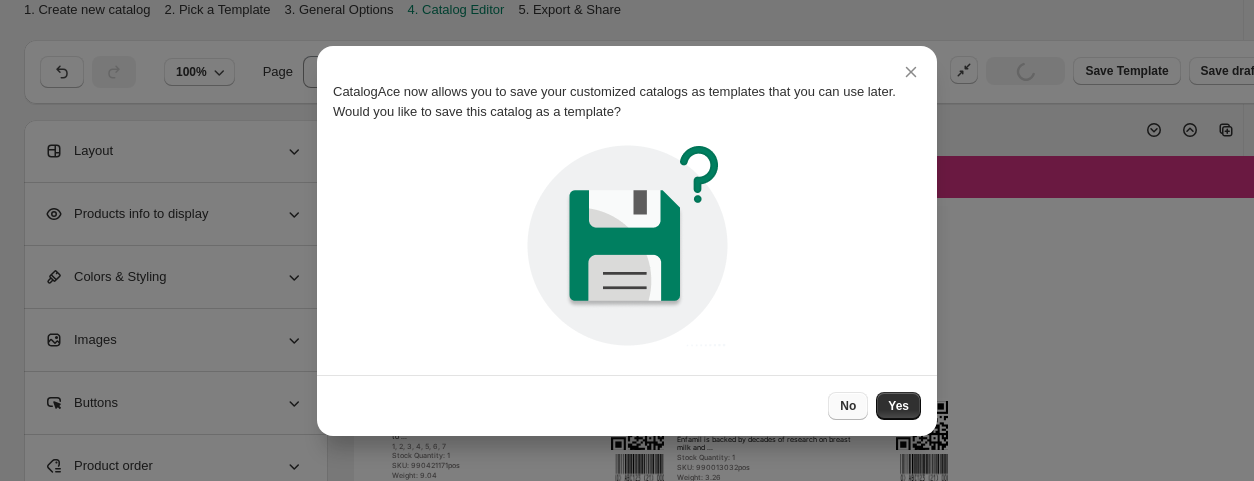 click on "No" at bounding box center (848, 406) 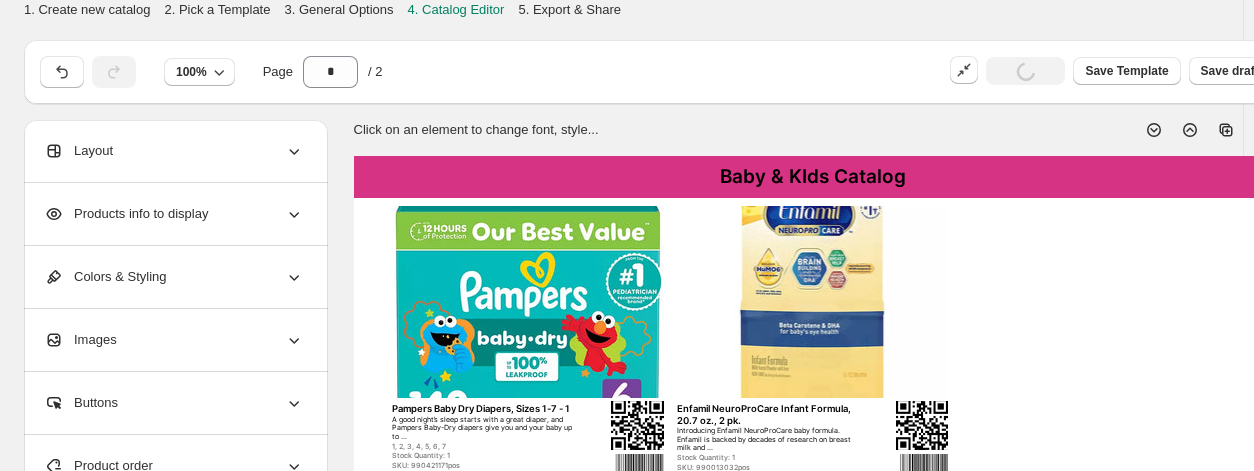 scroll, scrollTop: 0, scrollLeft: 187, axis: horizontal 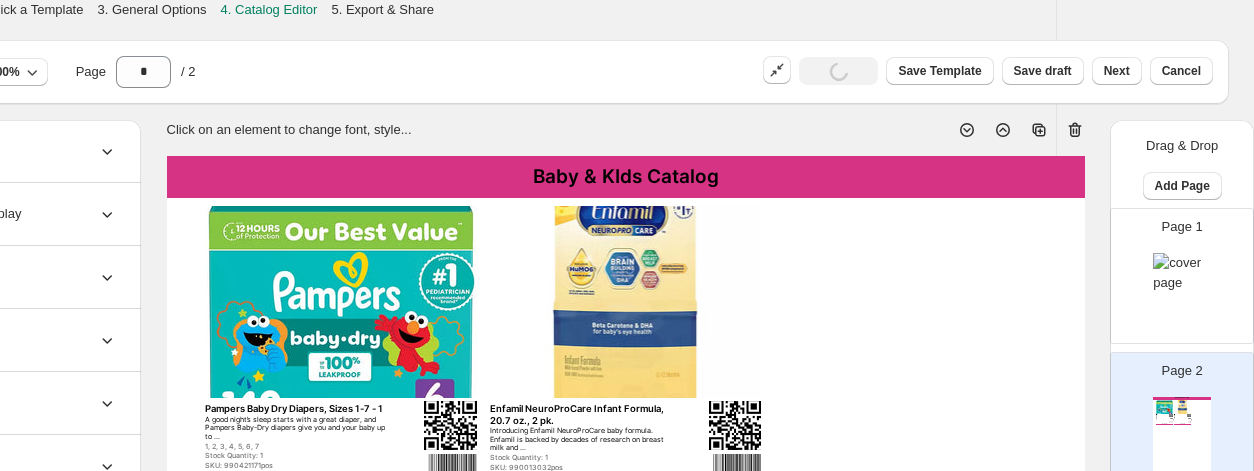 click on "Sync Data" at bounding box center (838, 71) 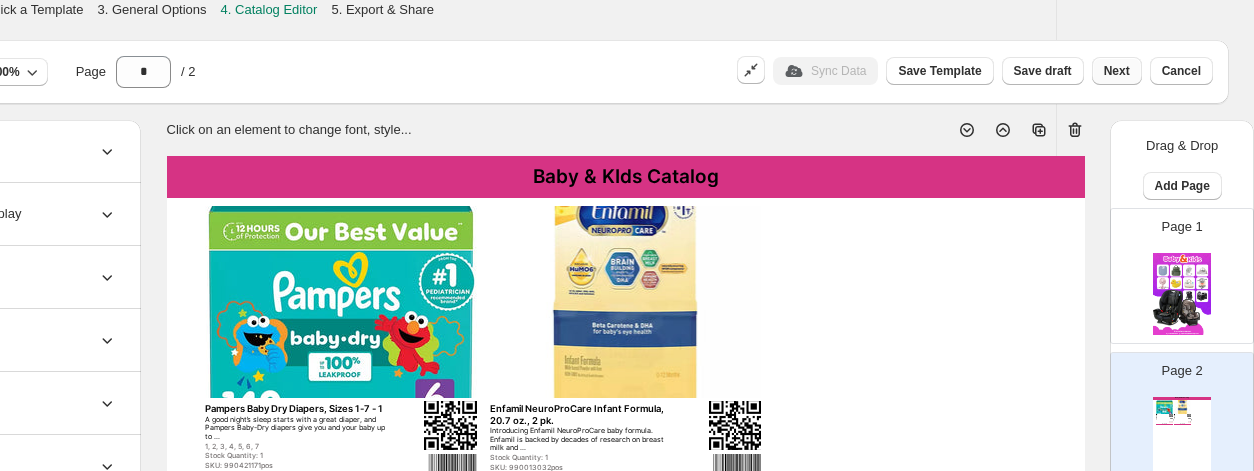 click on "Next" at bounding box center [1117, 71] 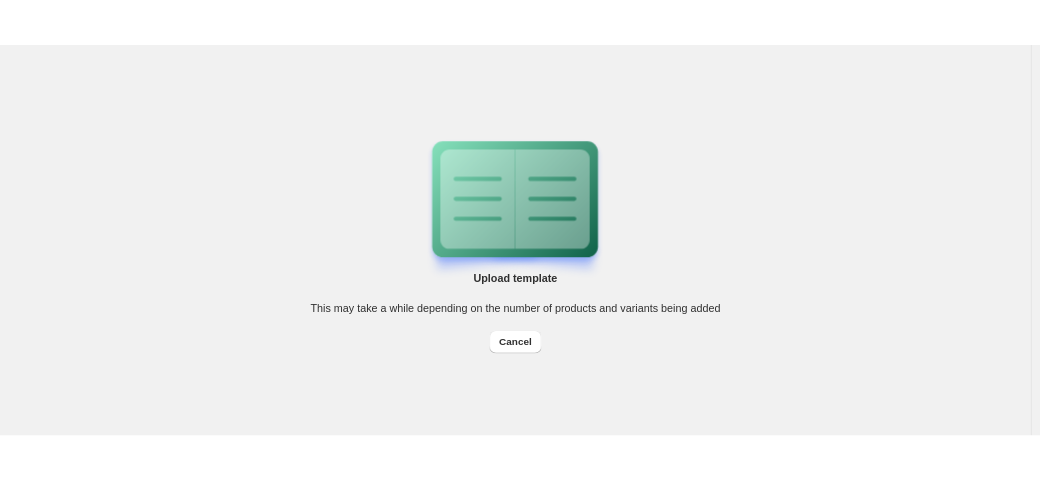 scroll, scrollTop: 0, scrollLeft: 0, axis: both 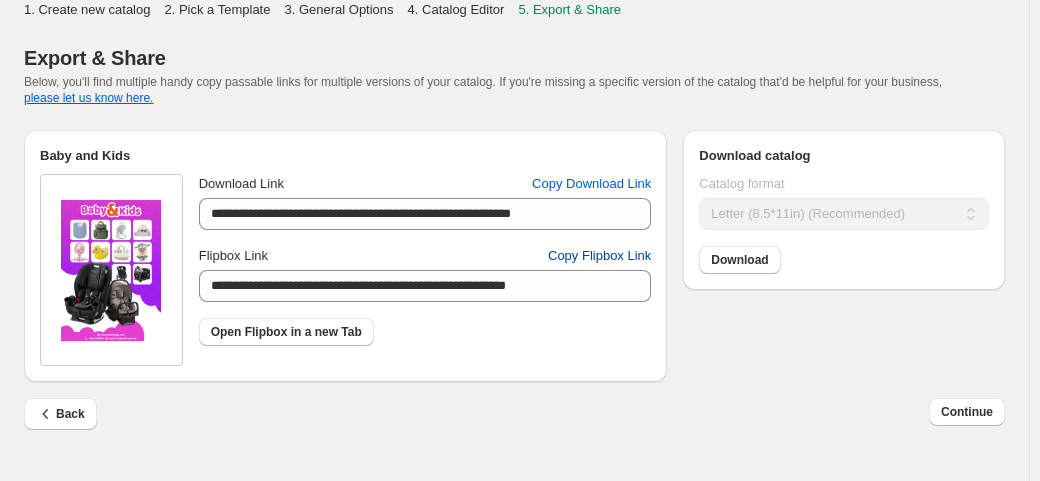 click on "Copy Flipbox Link" at bounding box center (599, 256) 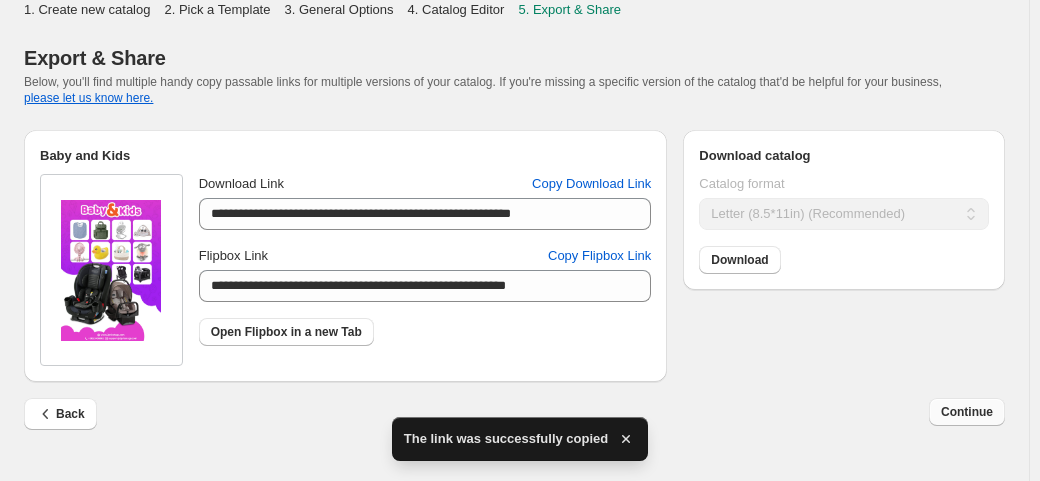 click on "Continue" at bounding box center [967, 412] 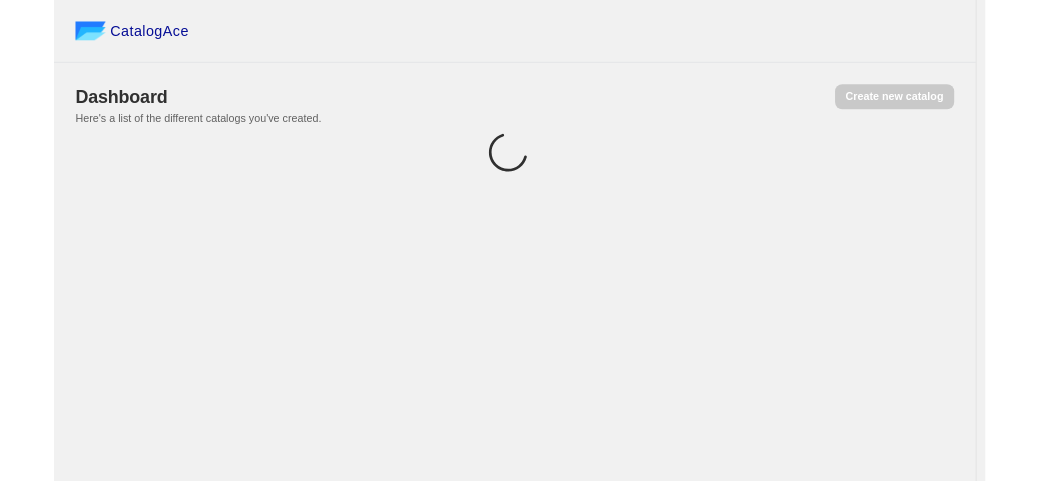 scroll, scrollTop: 0, scrollLeft: 0, axis: both 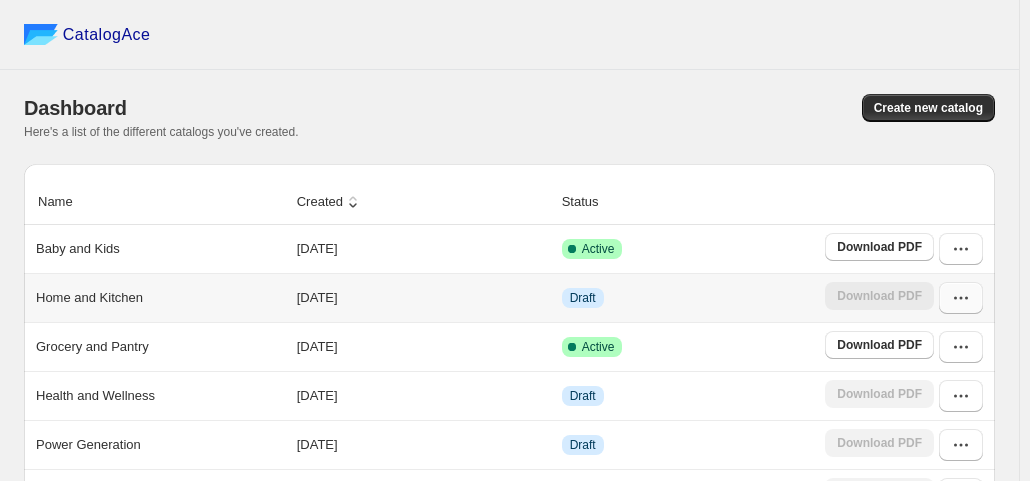 click 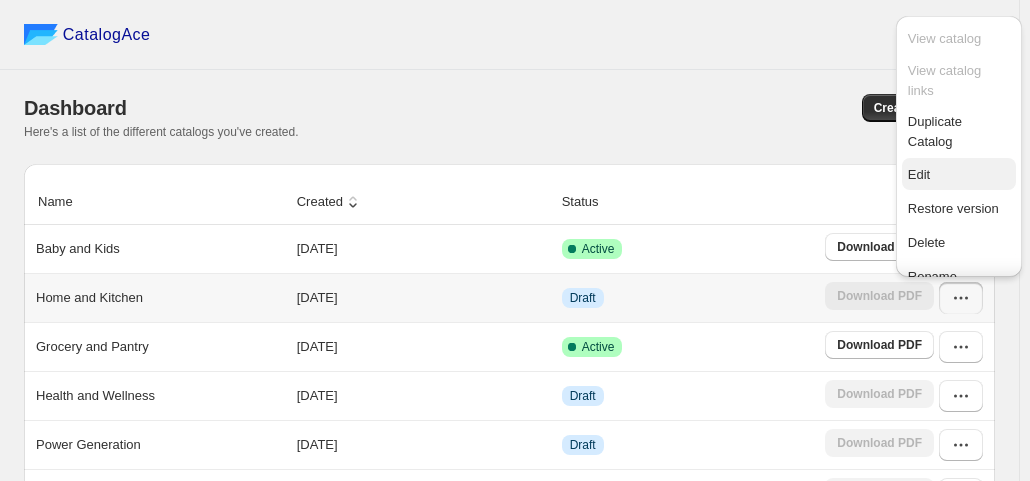 click on "Edit" at bounding box center (959, 175) 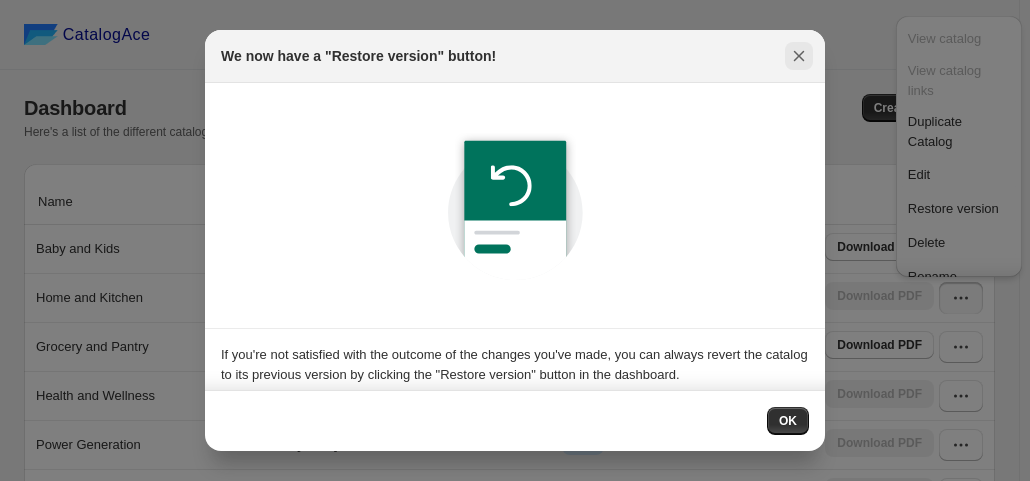 click 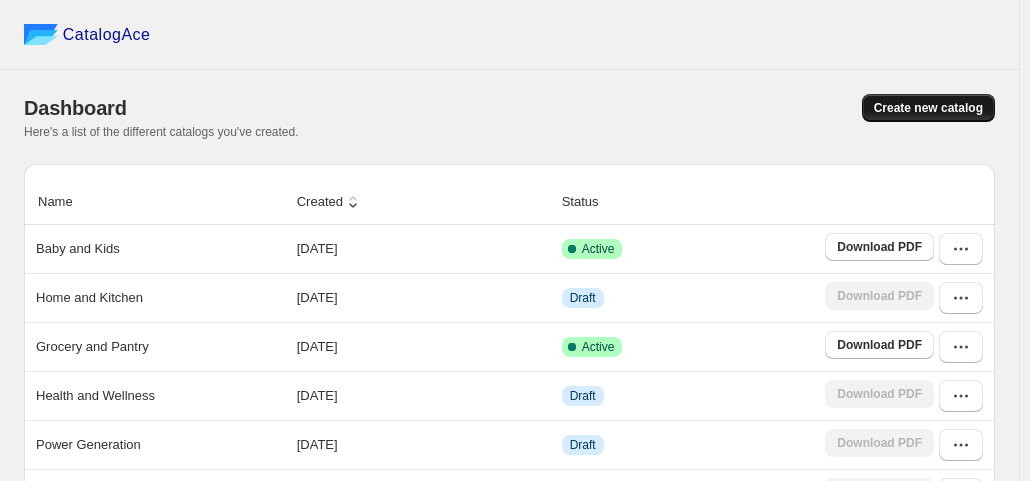 click on "Create new catalog" at bounding box center (928, 108) 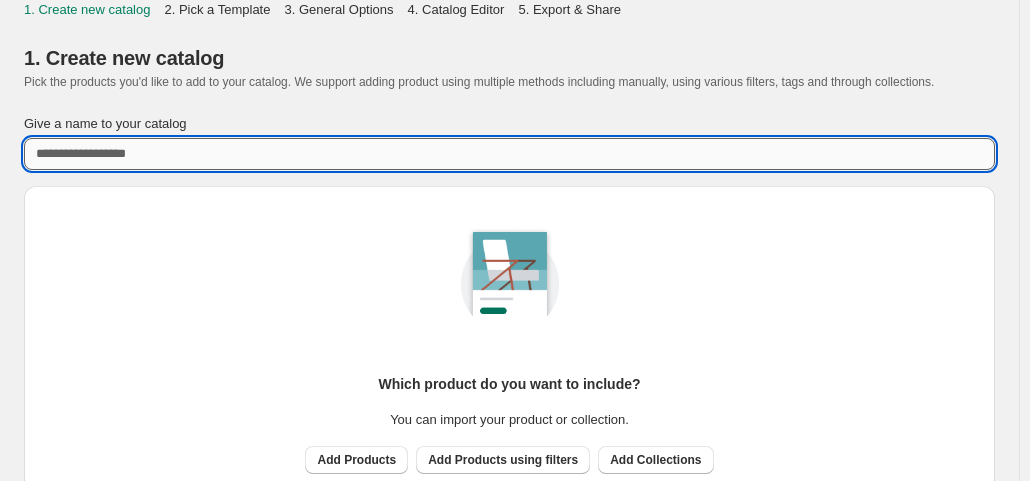 click on "Give a name to your catalog" at bounding box center [509, 154] 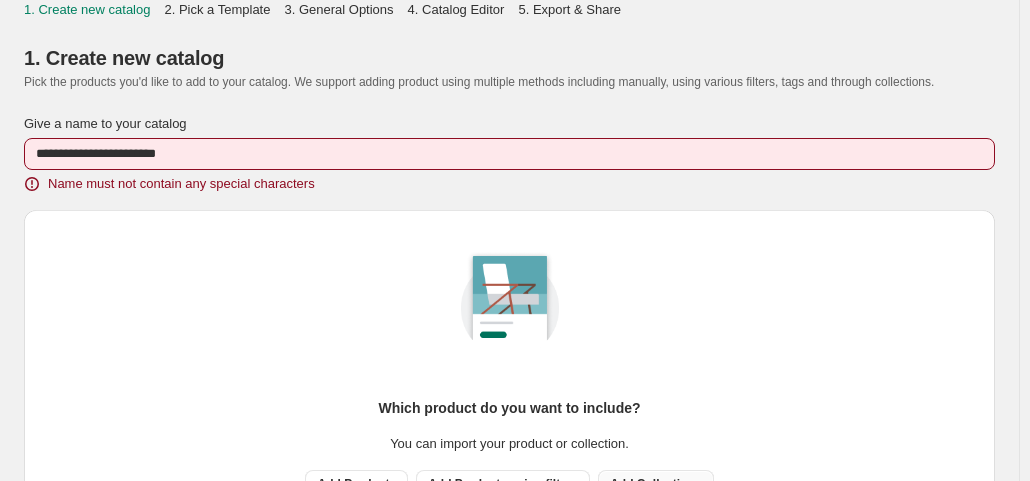 click on "Which product do you want to include? You can import your product or collection. Add Products Add Products using filters Add Collections" at bounding box center (509, 354) 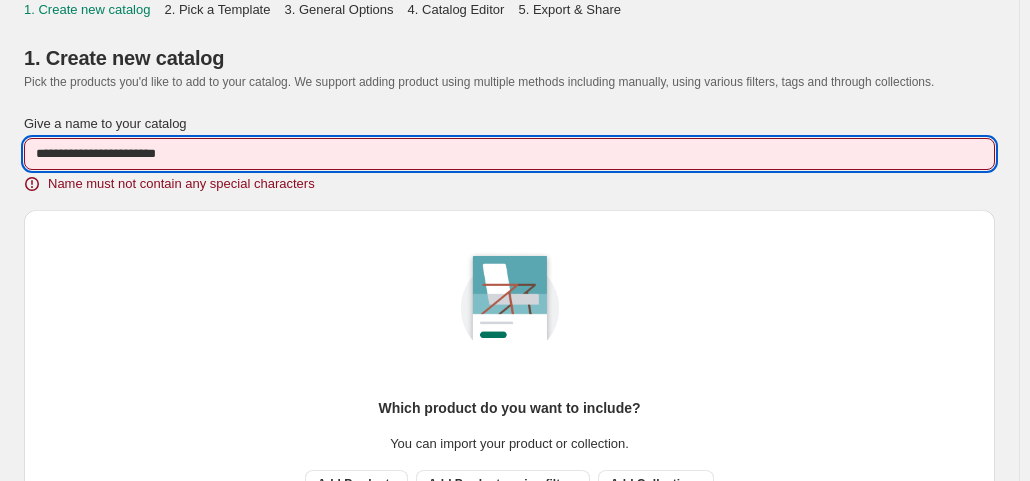 click on "**********" at bounding box center [509, 154] 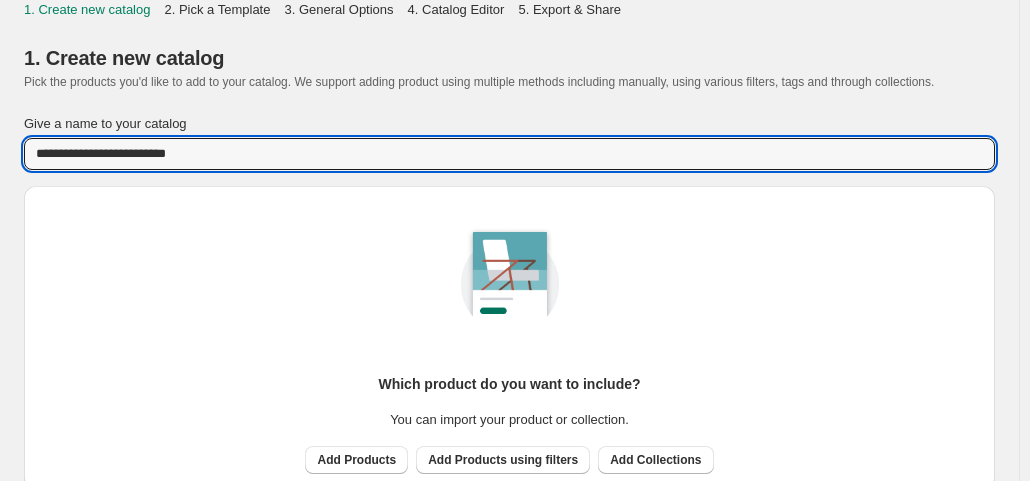 type on "**********" 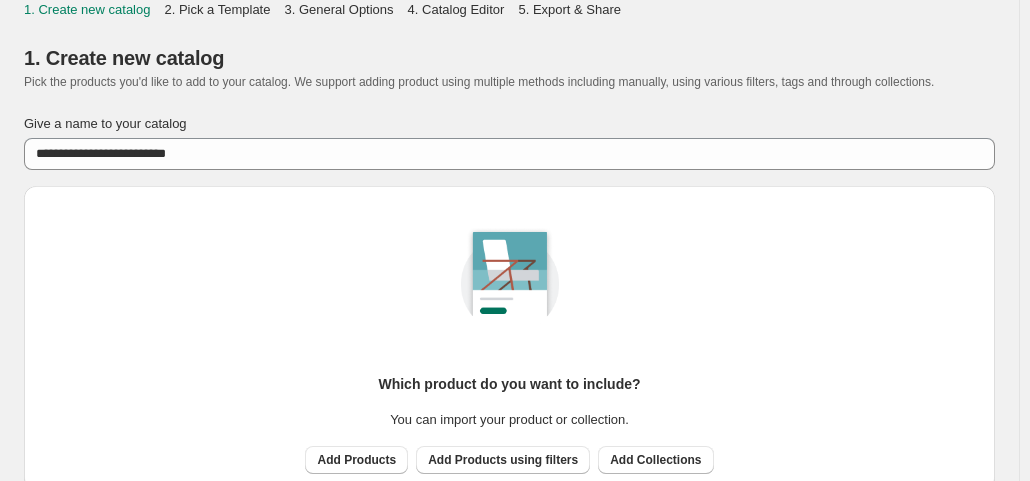 click on "Which product do you want to include? You can import your product or collection. Add Products Add Products using filters Add Collections" at bounding box center (509, 338) 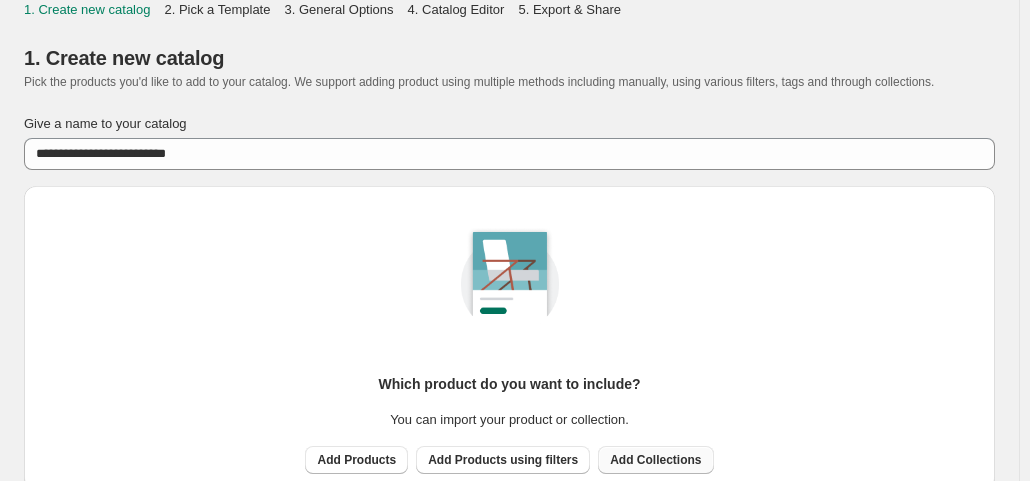 click on "Add Collections" at bounding box center [655, 460] 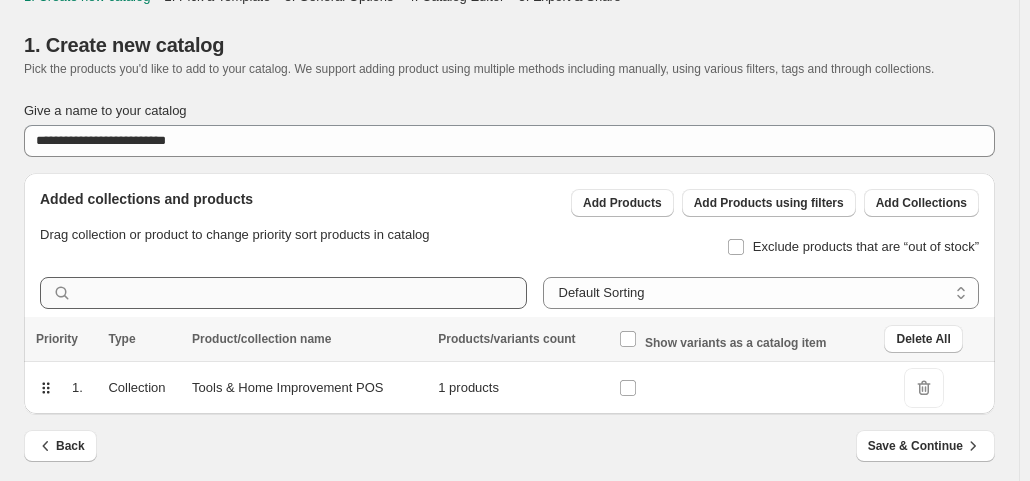 scroll, scrollTop: 12, scrollLeft: 0, axis: vertical 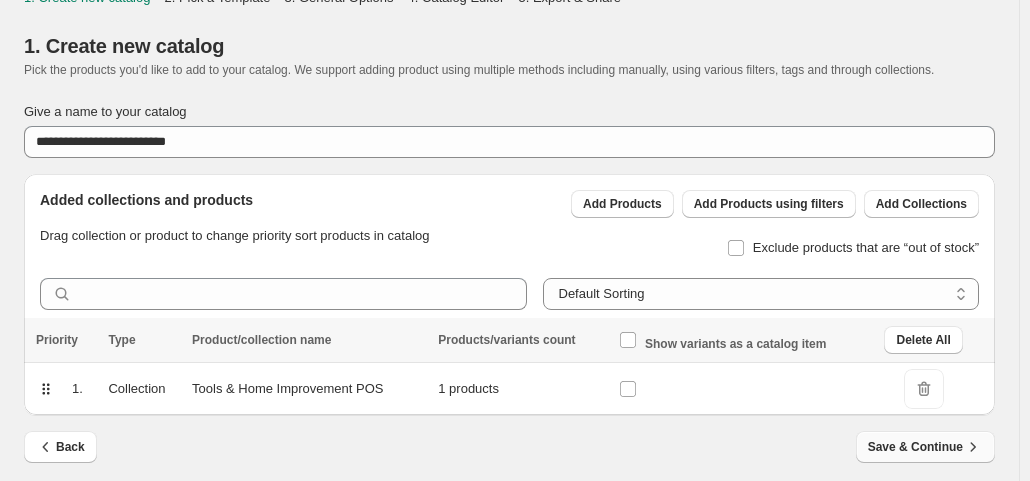 click on "Save & Continue" at bounding box center (925, 447) 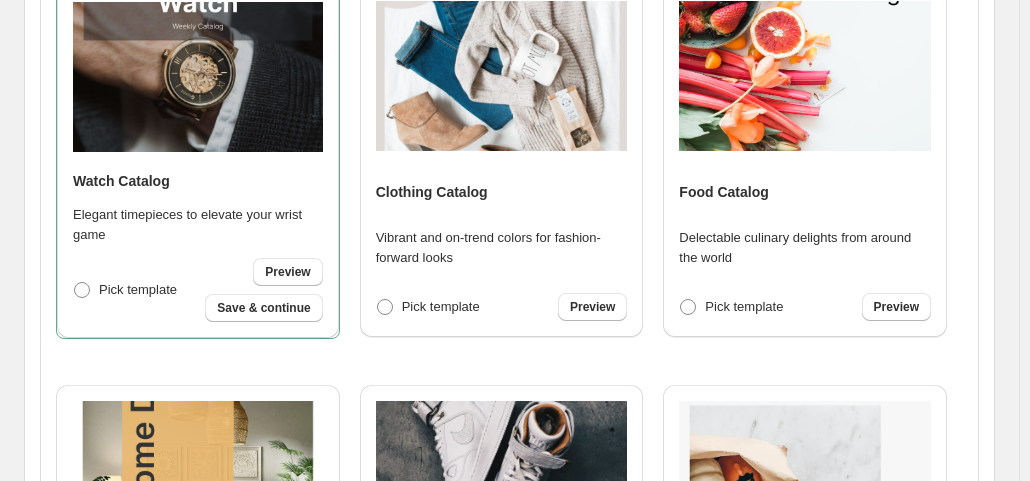 scroll, scrollTop: 492, scrollLeft: 0, axis: vertical 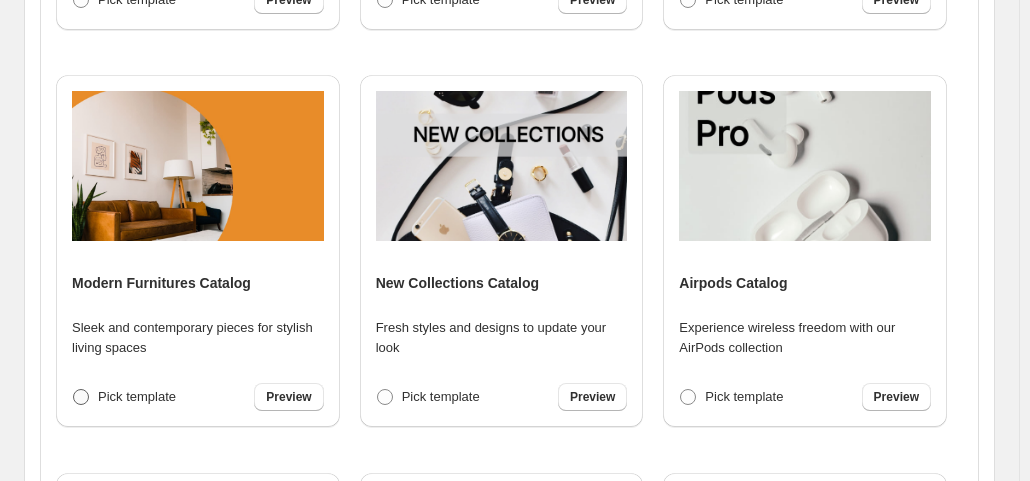 click at bounding box center (81, 397) 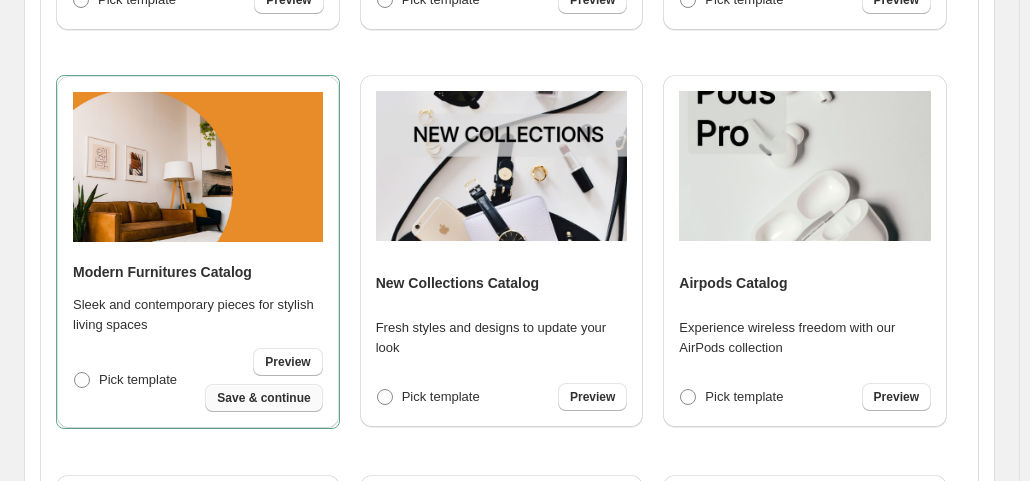 click on "Save & continue" at bounding box center (263, 398) 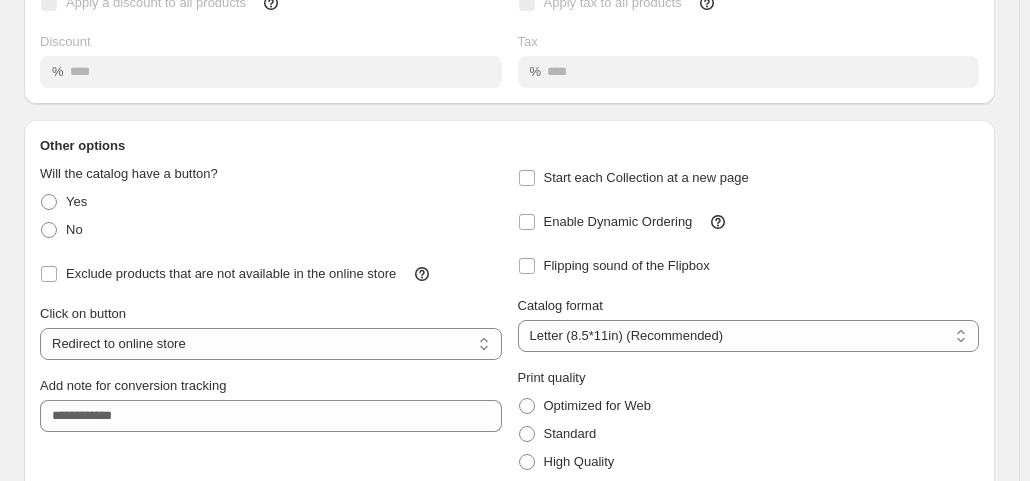 scroll, scrollTop: 236, scrollLeft: 0, axis: vertical 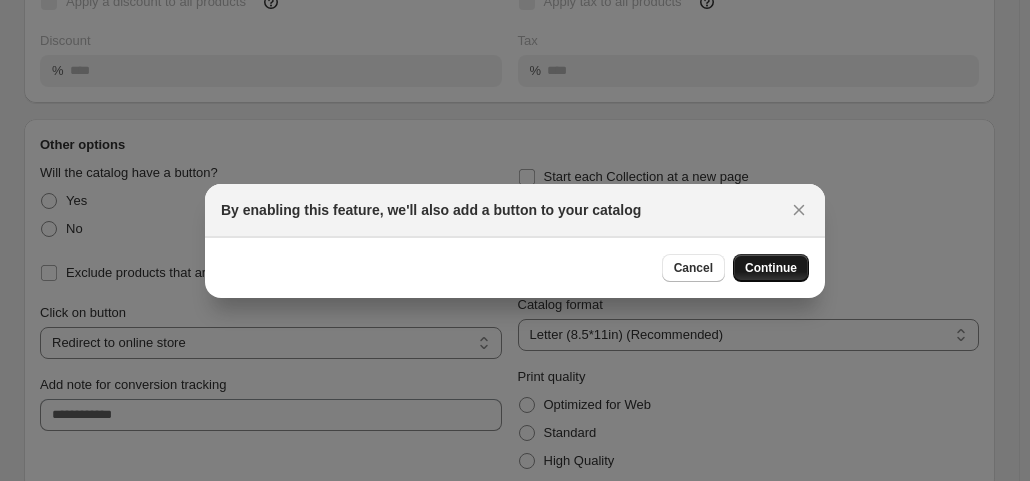 click on "Continue" at bounding box center [771, 268] 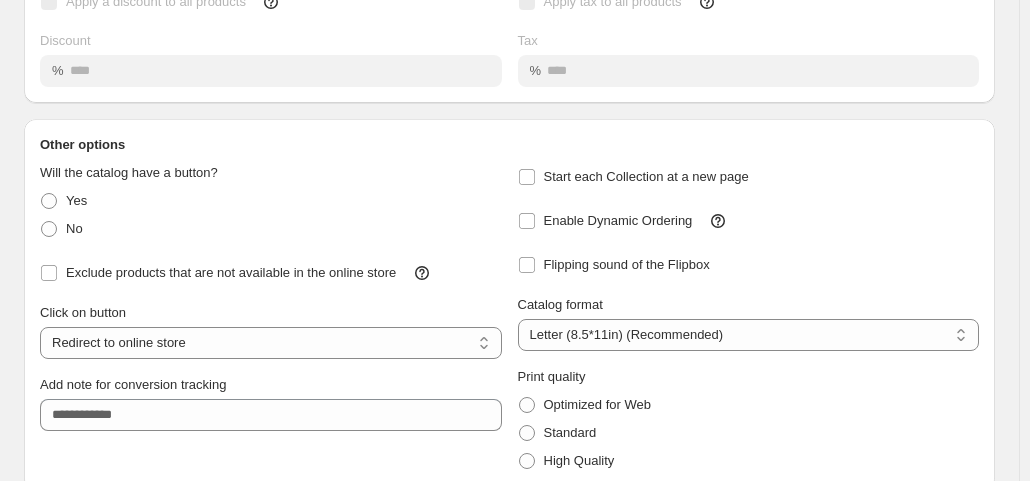 scroll, scrollTop: 320, scrollLeft: 0, axis: vertical 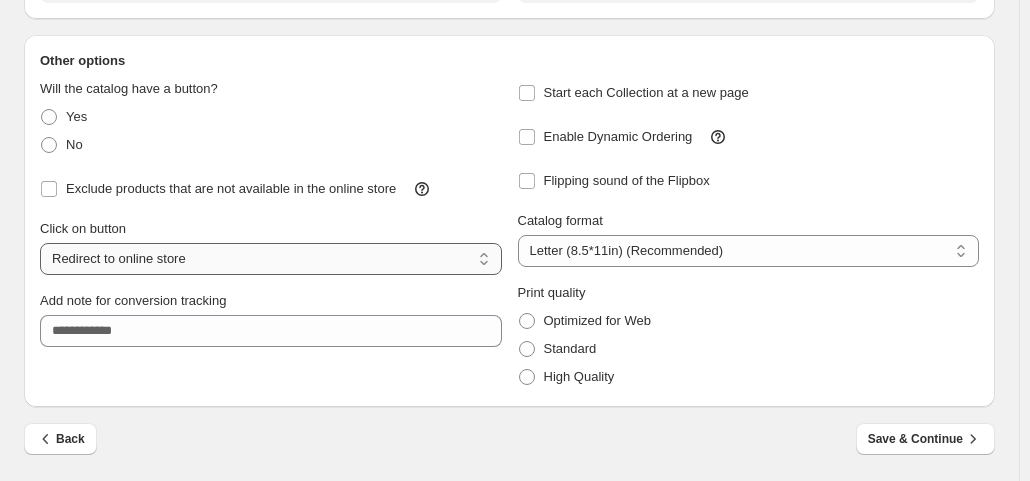 click on "**********" at bounding box center (271, 259) 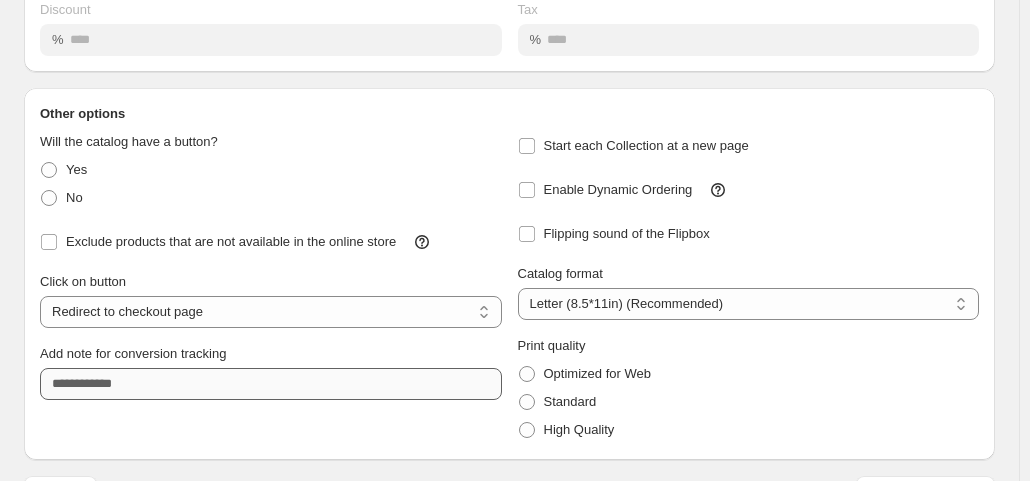 scroll, scrollTop: 320, scrollLeft: 0, axis: vertical 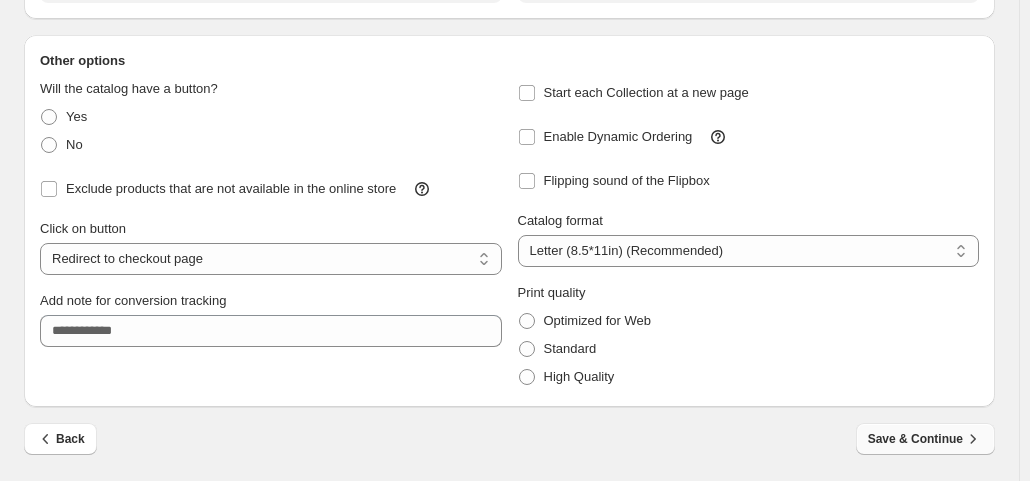 click on "Save & Continue" at bounding box center [925, 439] 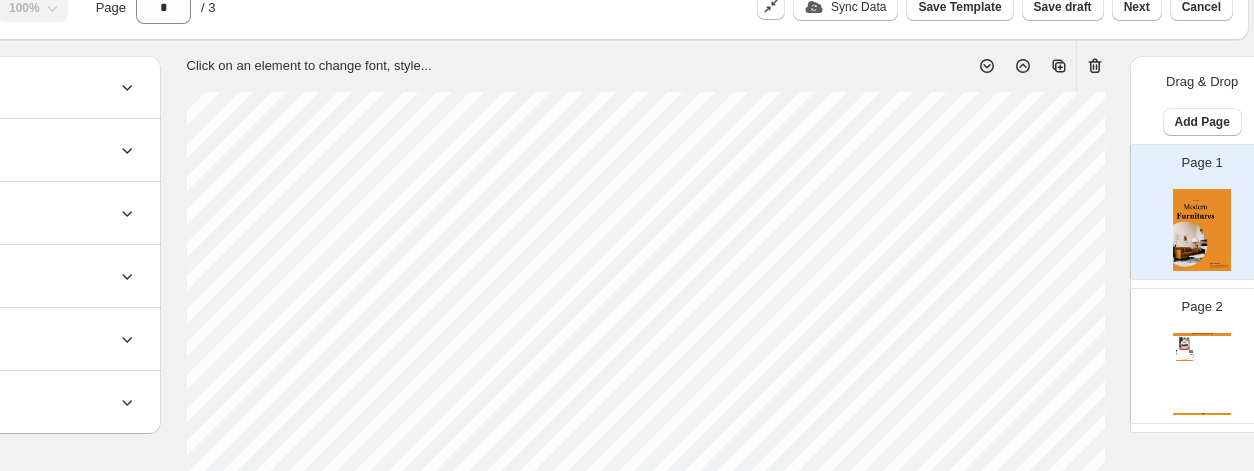 scroll, scrollTop: 66, scrollLeft: 167, axis: both 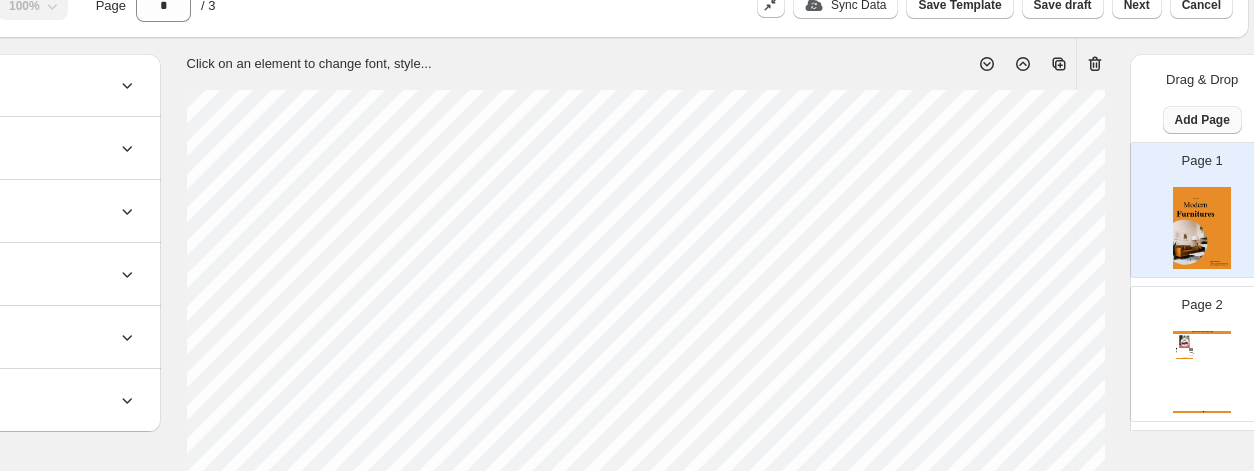 click on "Add Page" at bounding box center [1202, 120] 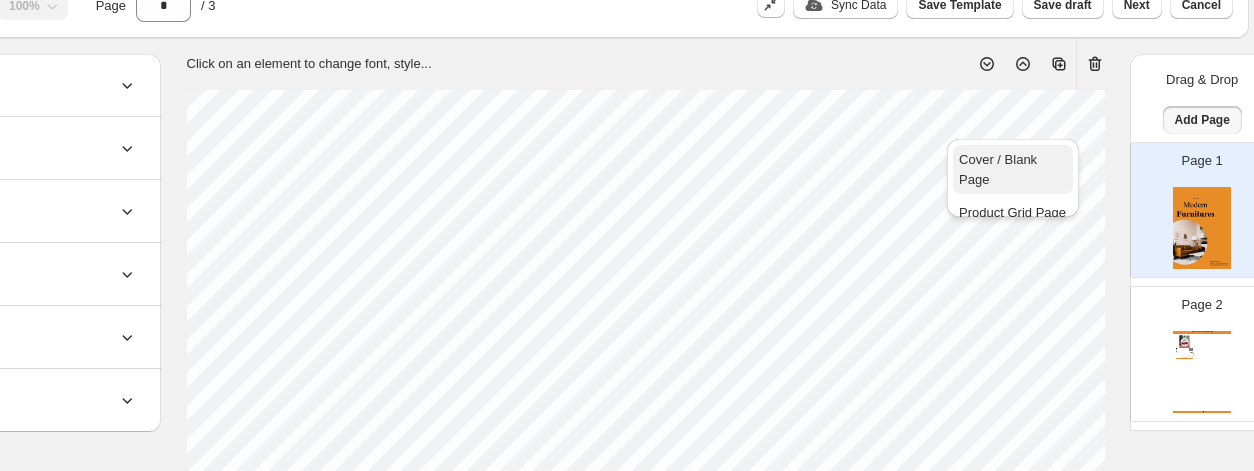click on "Cover / Blank Page" at bounding box center [998, 169] 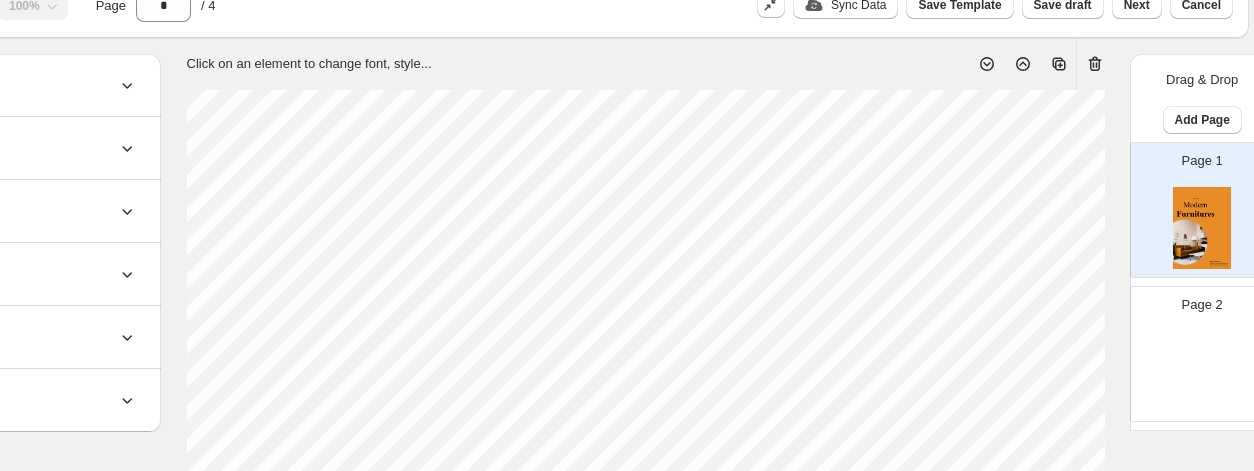 click on "Page 2" at bounding box center (1202, 305) 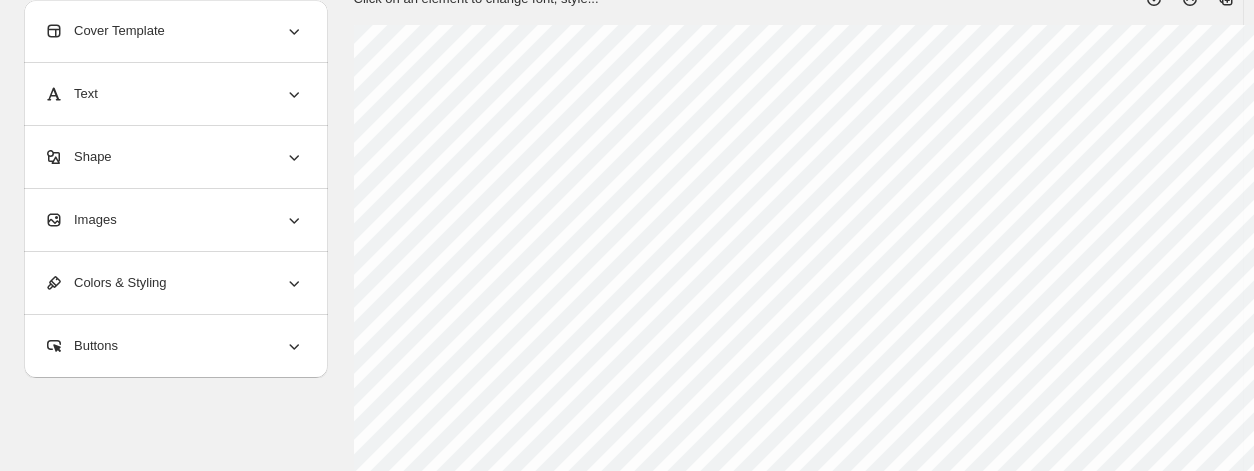 scroll, scrollTop: 113, scrollLeft: 0, axis: vertical 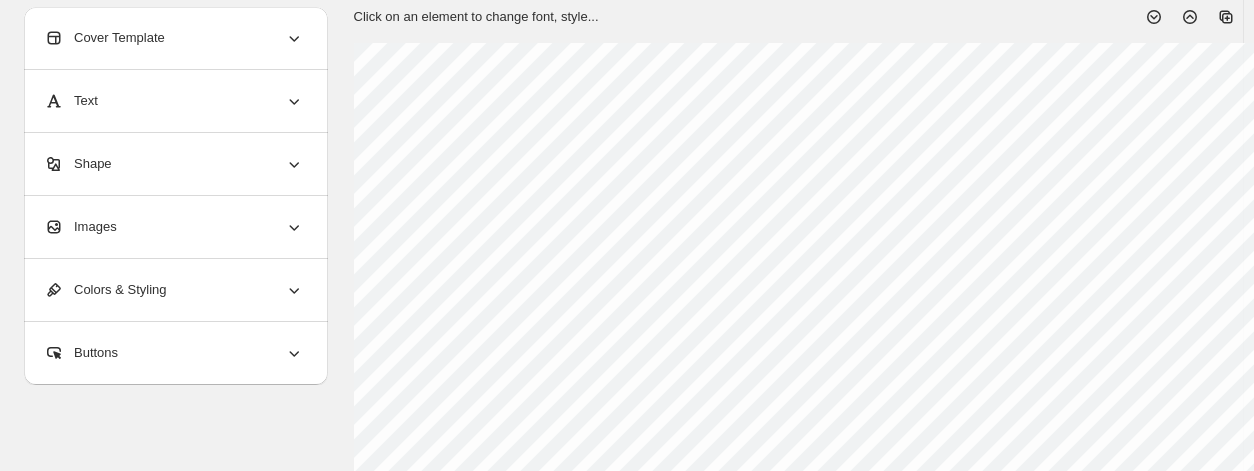 click on "Images" at bounding box center (174, 227) 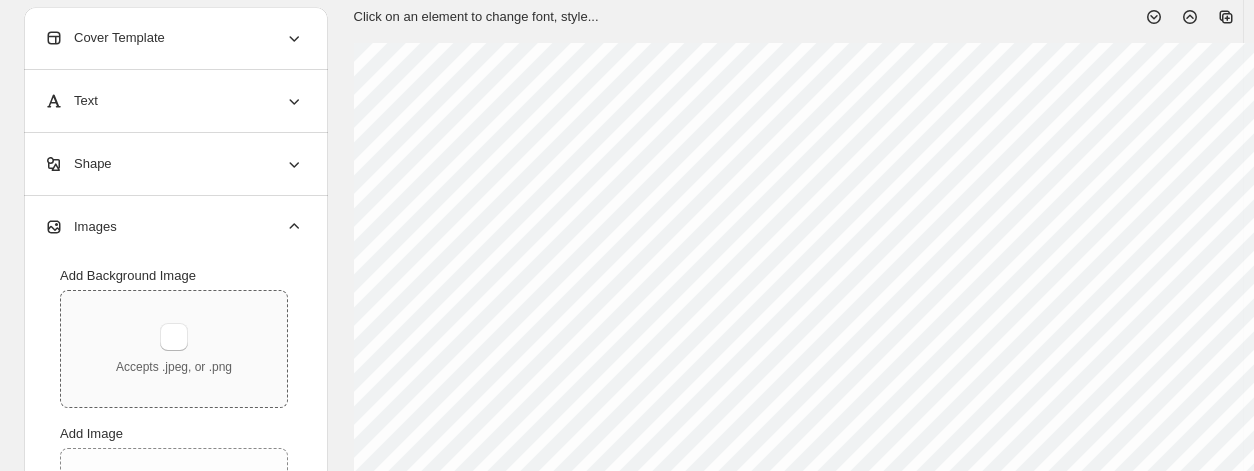 click on "Accepts .jpeg, or .png" at bounding box center (174, 349) 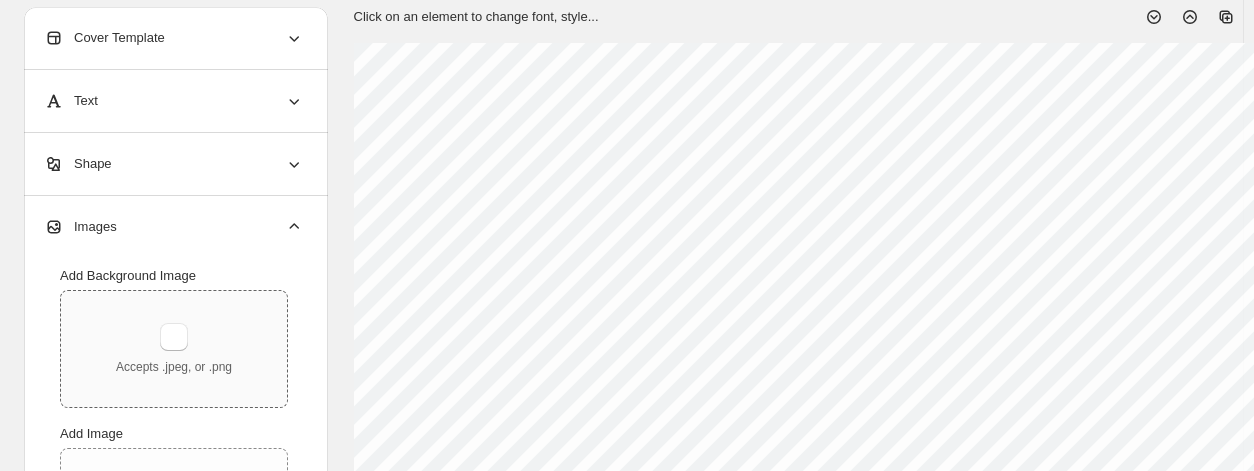 type on "**********" 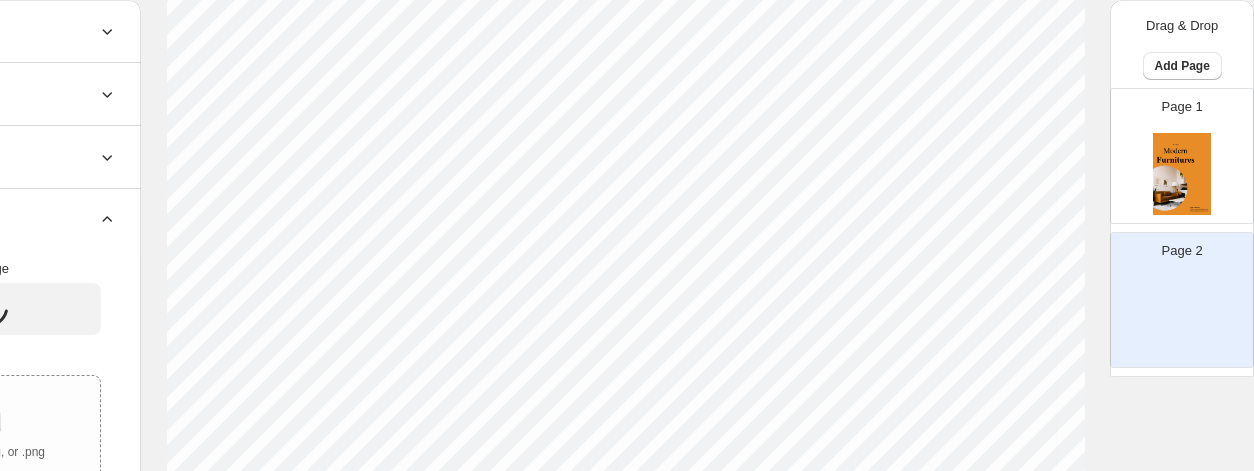 scroll, scrollTop: 308, scrollLeft: 187, axis: both 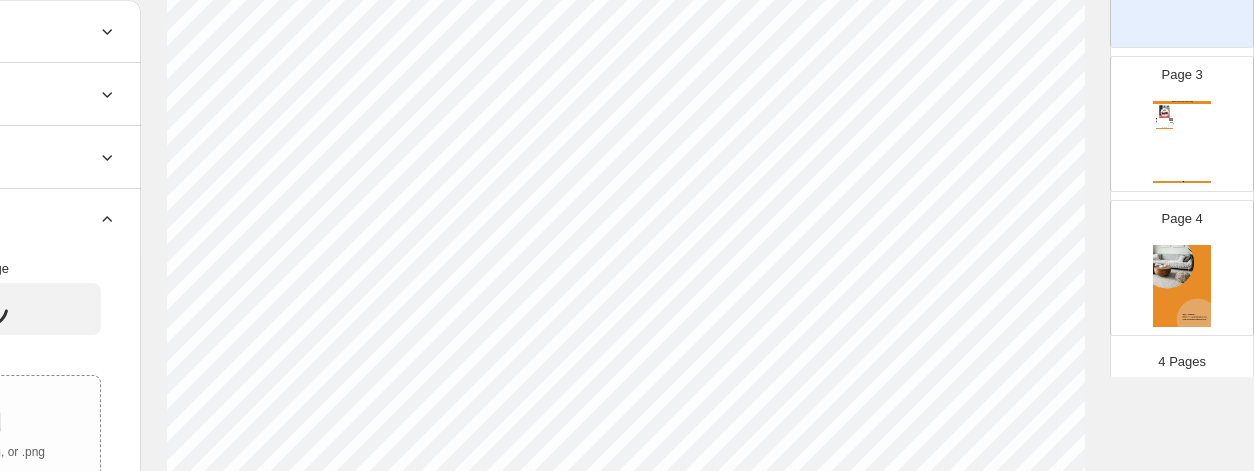 click on "Modern Furnitures Catalog Chinet Comfort Cup and Lids, 16 oz. 70 ct. No matter where you’re going or the 101 things you have to do along the way, this cup makes the journey a l... Stock Quantity:  1 SKU:  980309795pos Weight:  4.99 Tags:  2PriceTags, ab3, Kitchen & Dining, POS, Tools &... Brand:  2PriceTags Barcode №:   $ 13.98 $ 25.99 $ 22.50 $ 22.50 BUY NOW Modern Furnitures Catalog | Page undefined" at bounding box center (1182, 142) 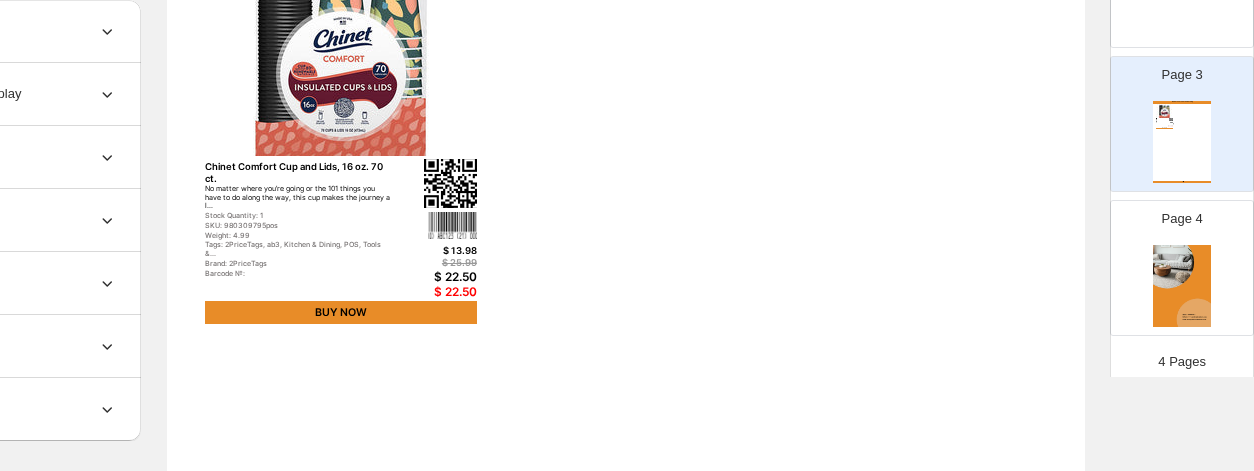 scroll, scrollTop: 246, scrollLeft: 187, axis: both 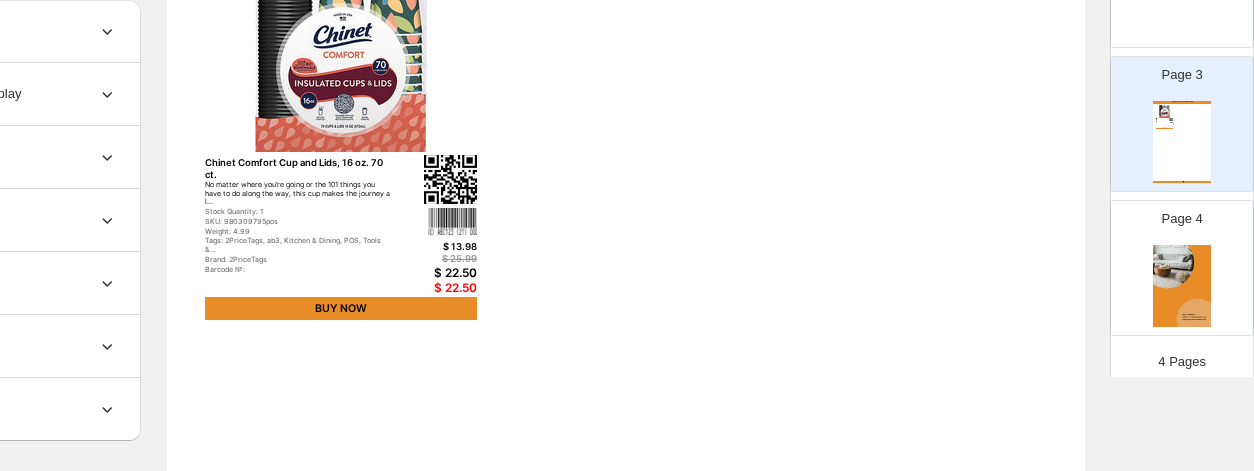 click at bounding box center (1182, 286) 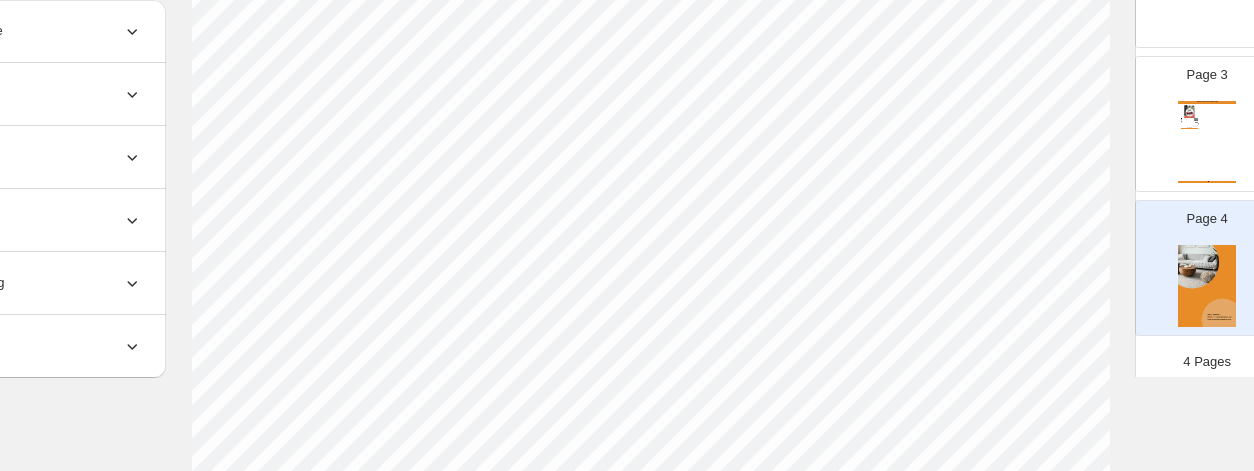 scroll, scrollTop: 0, scrollLeft: 162, axis: horizontal 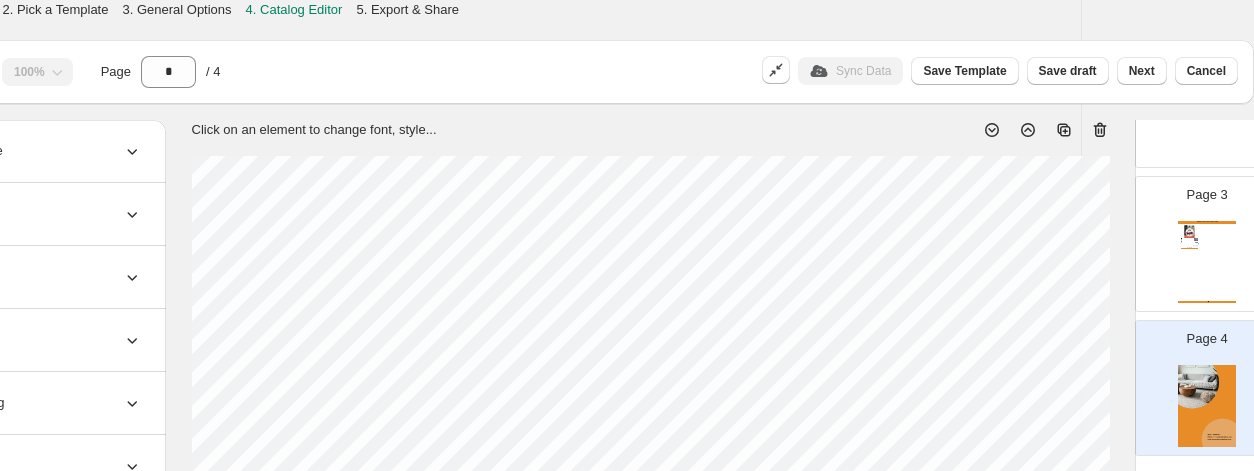 click 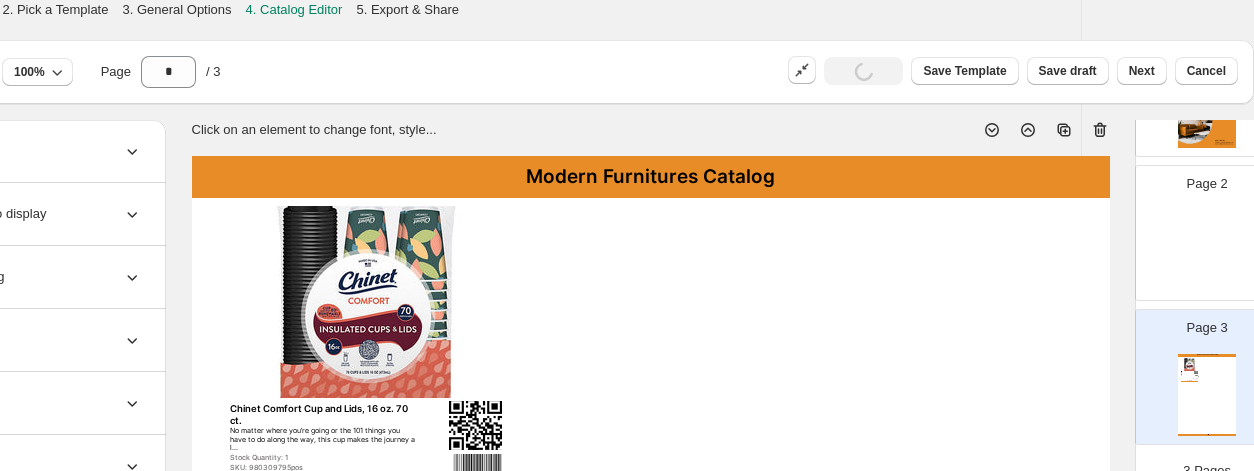 scroll, scrollTop: 176, scrollLeft: 0, axis: vertical 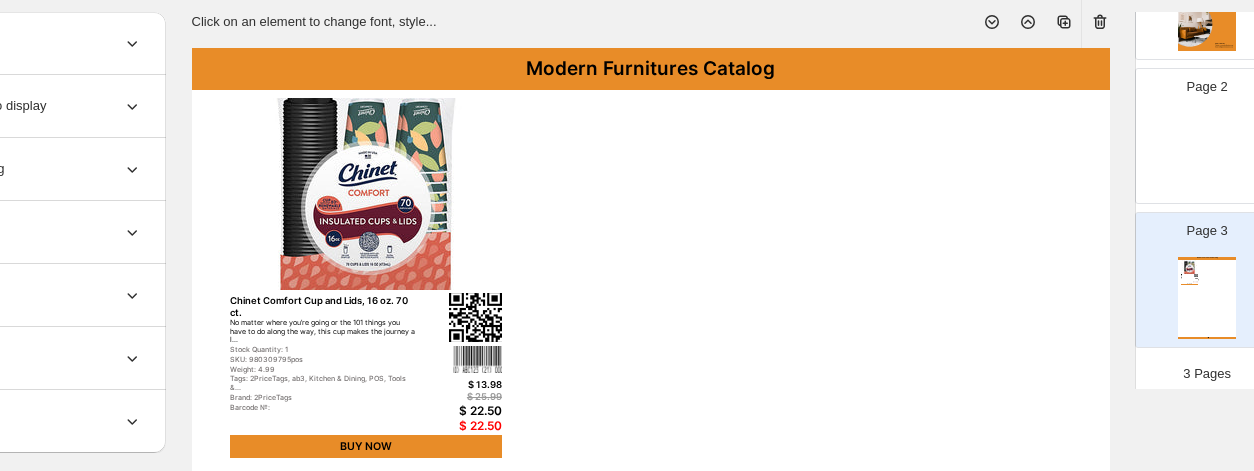 click on "Modern Furnitures Catalog" at bounding box center (651, 69) 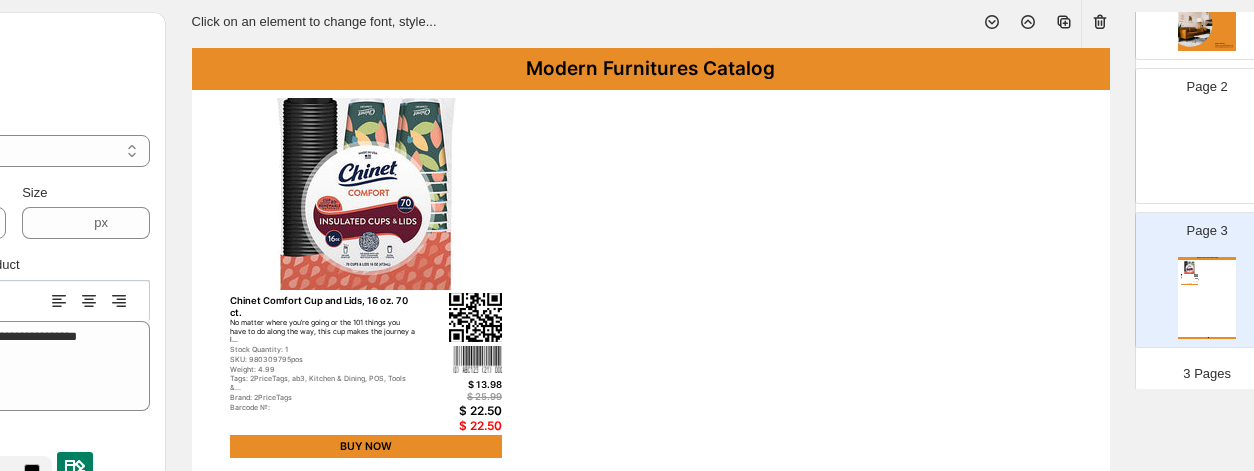 scroll, scrollTop: 108, scrollLeft: 0, axis: vertical 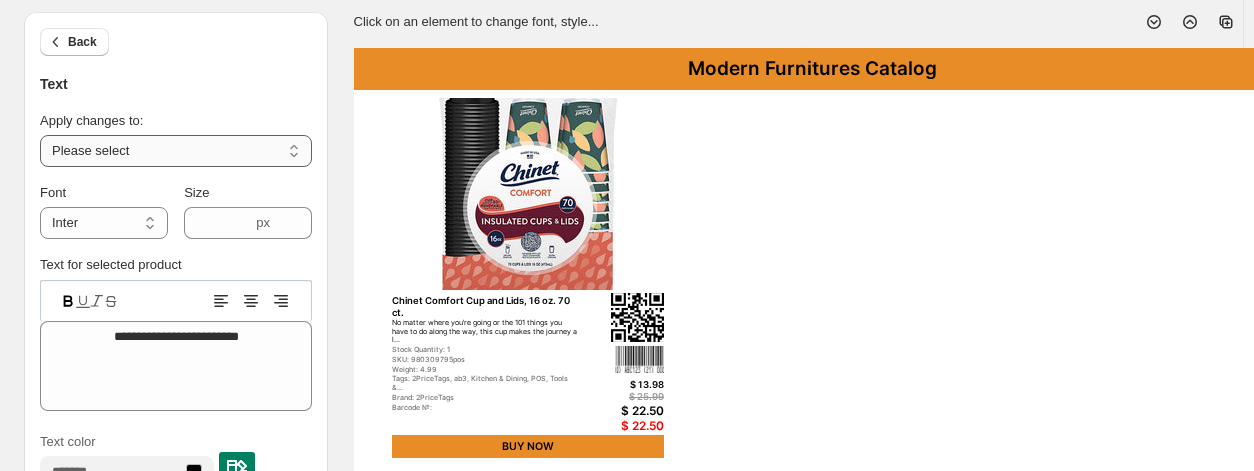 click on "**********" at bounding box center (176, 151) 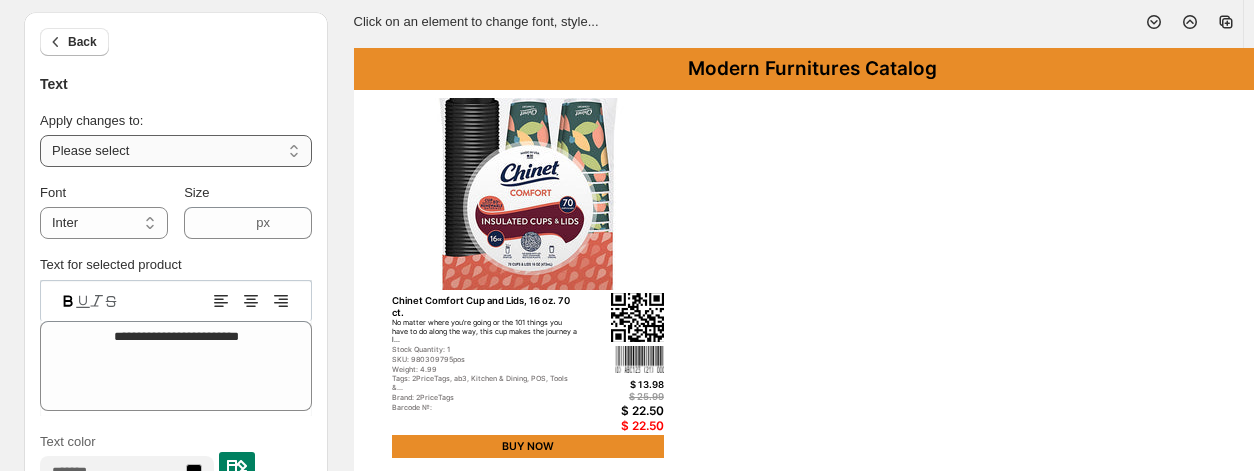 select on "**********" 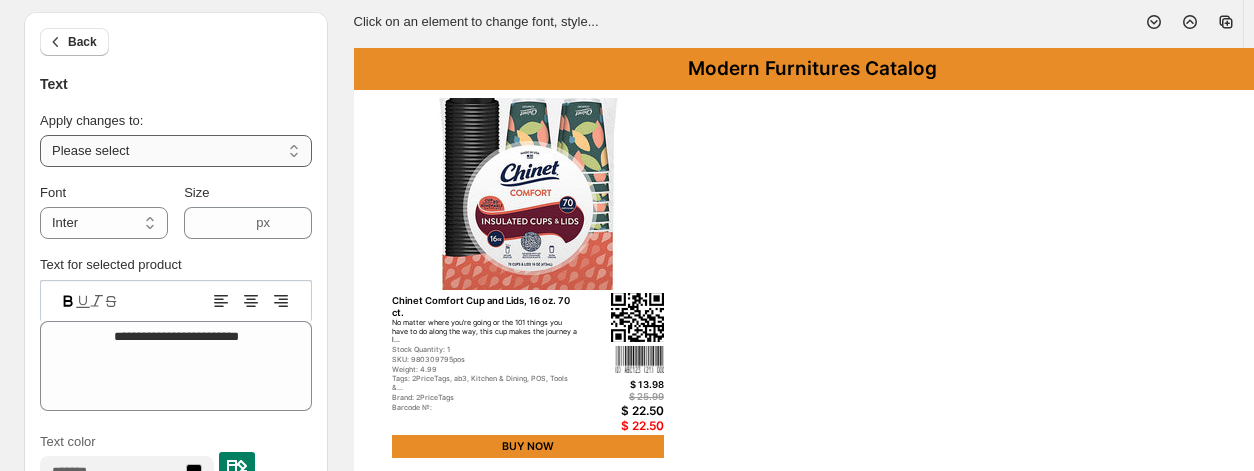 click on "**********" at bounding box center [176, 151] 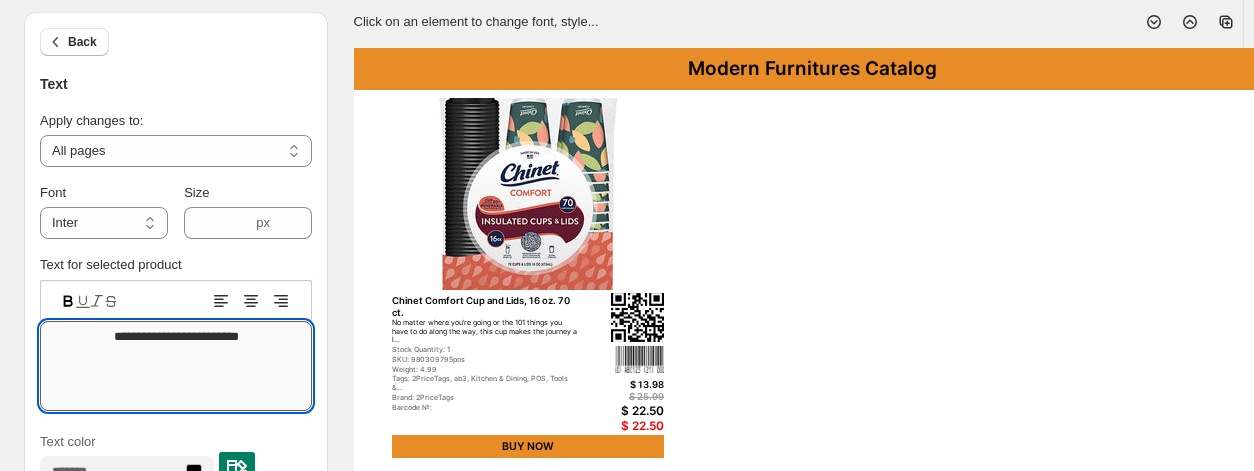 drag, startPoint x: 99, startPoint y: 338, endPoint x: 204, endPoint y: 337, distance: 105.00476 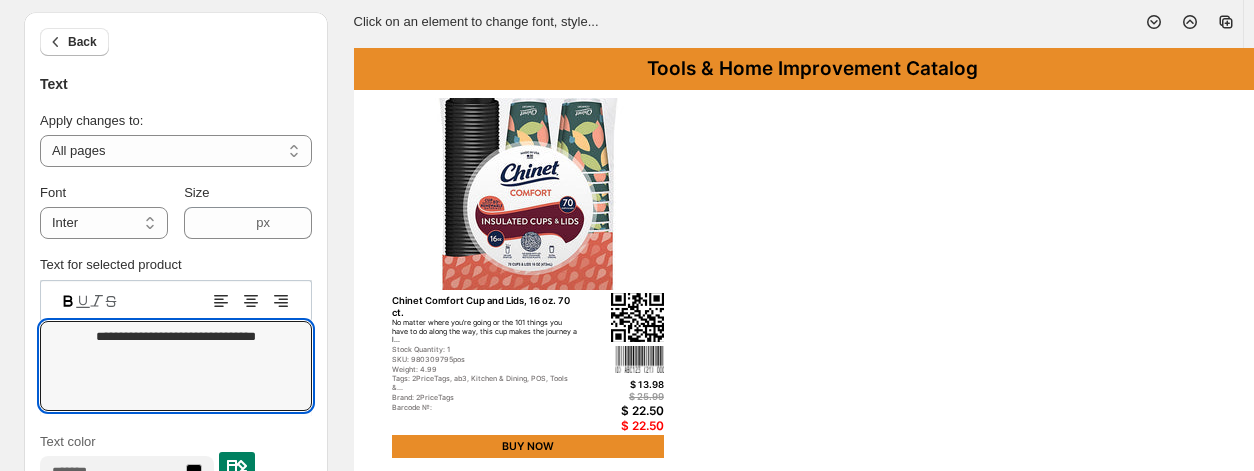 type on "**********" 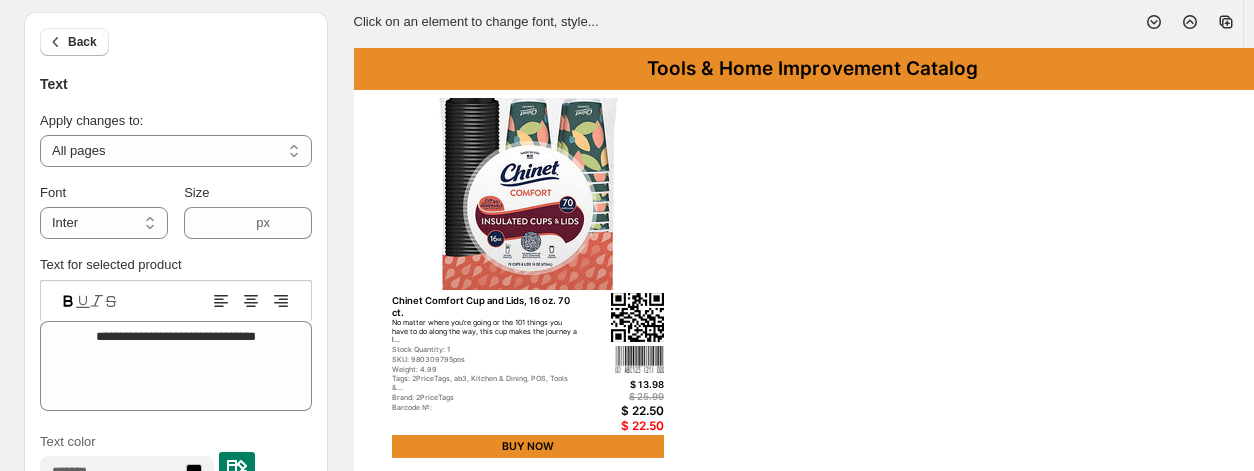 click on "Tools & Home Improvement Catalog" at bounding box center [813, 69] 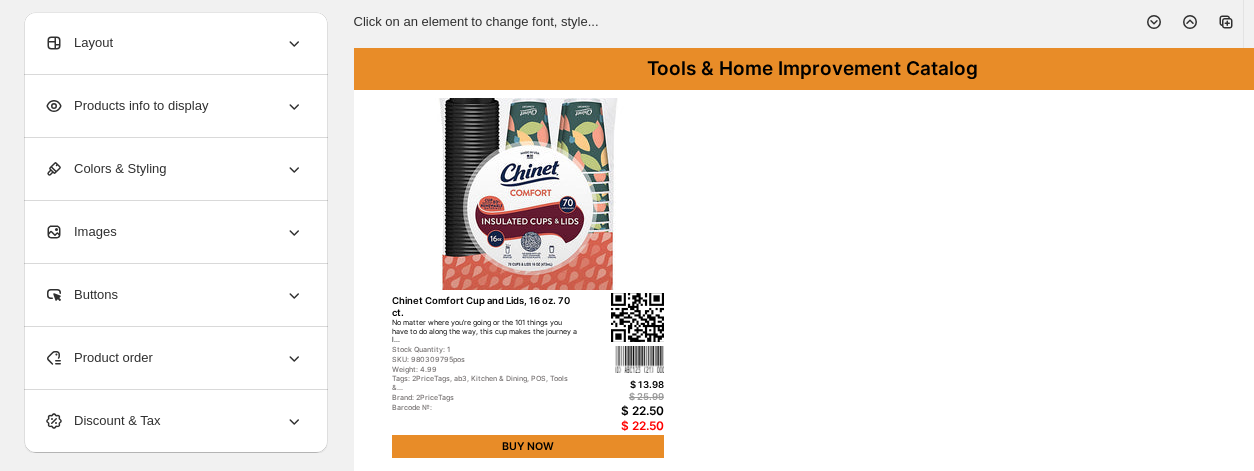 click on "Colors & Styling" at bounding box center [174, 169] 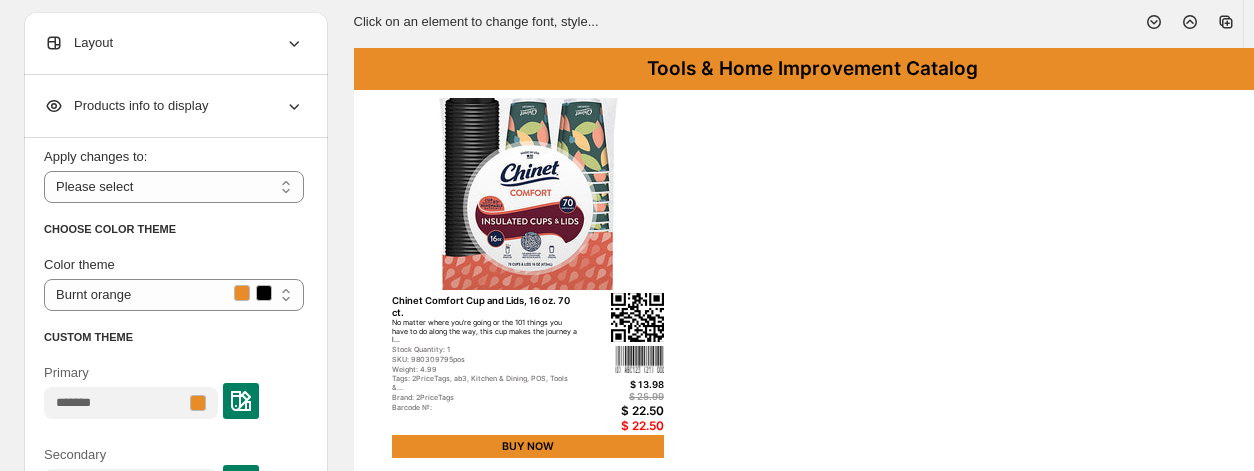 scroll, scrollTop: 52, scrollLeft: 0, axis: vertical 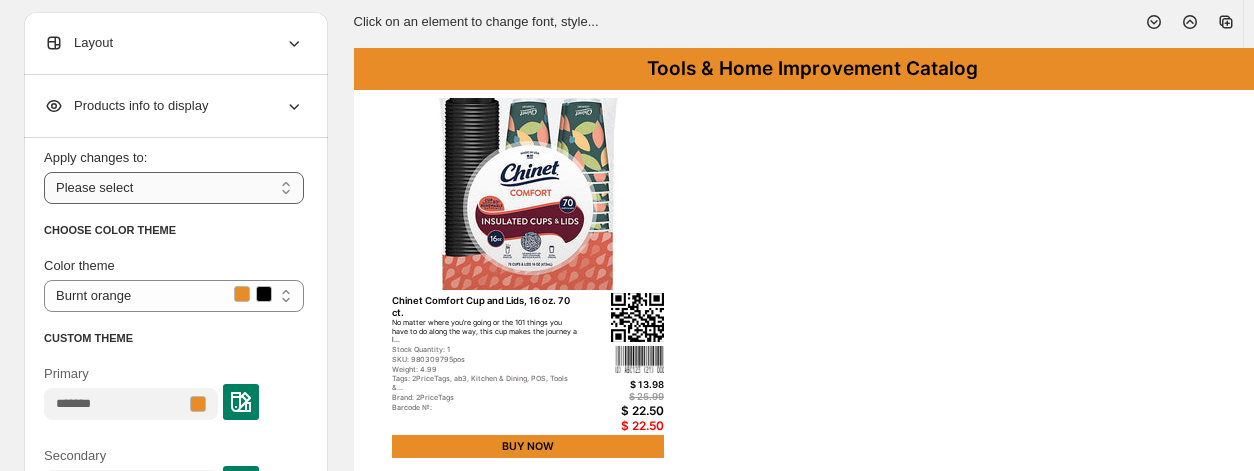 click on "**********" at bounding box center (174, 188) 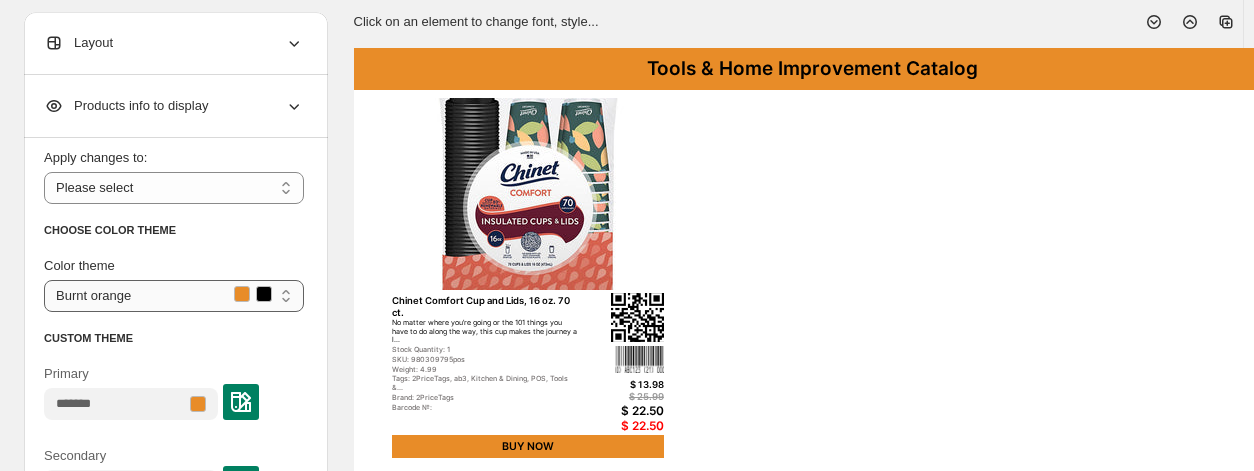 select on "**********" 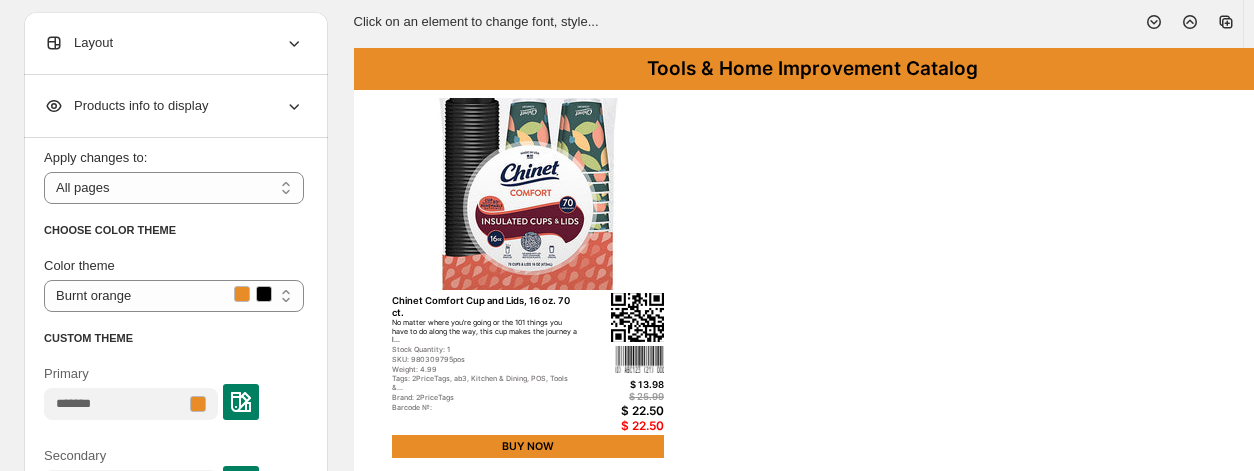 scroll, scrollTop: 105, scrollLeft: 0, axis: vertical 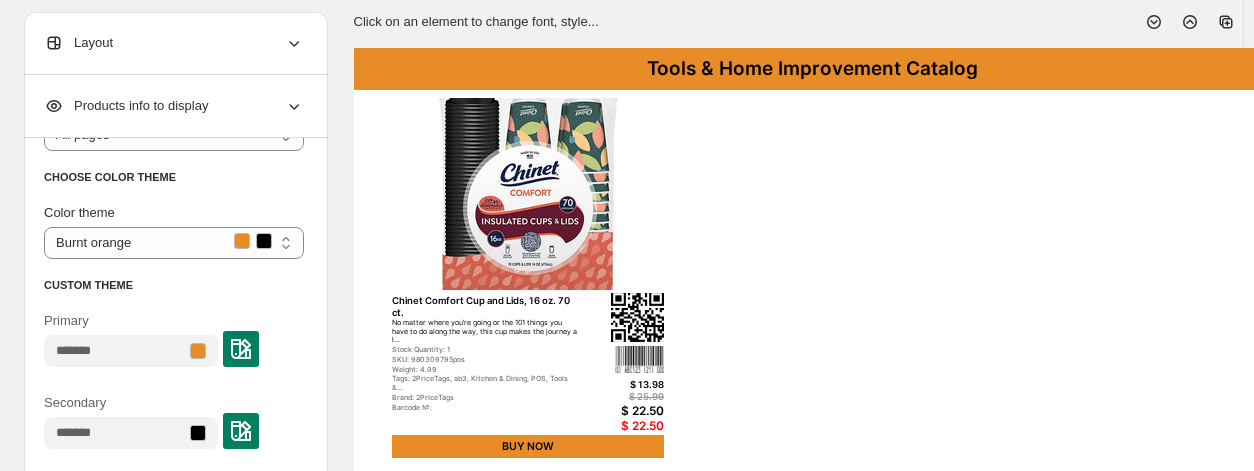 click at bounding box center [241, 349] 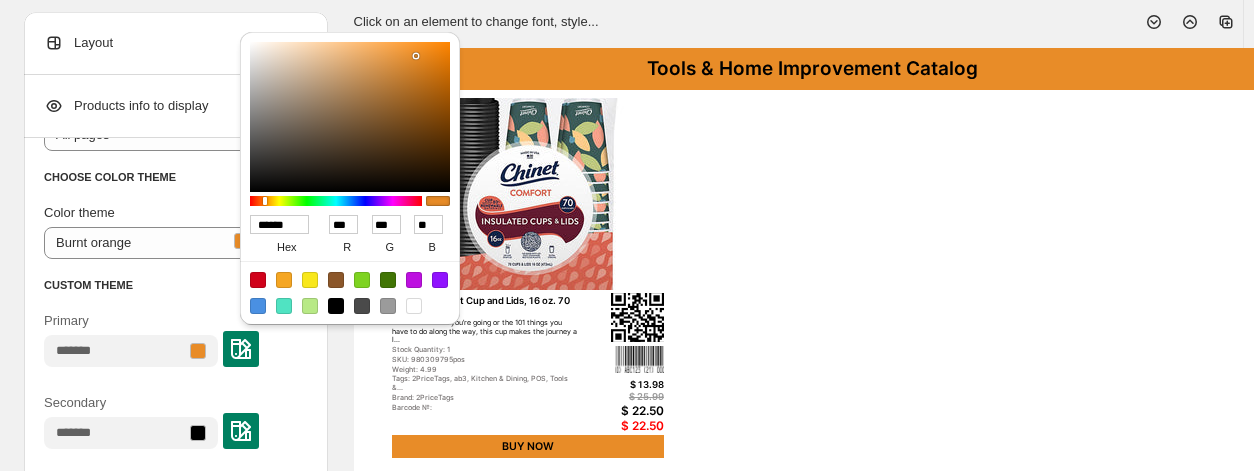 click on "******" at bounding box center (279, 224) 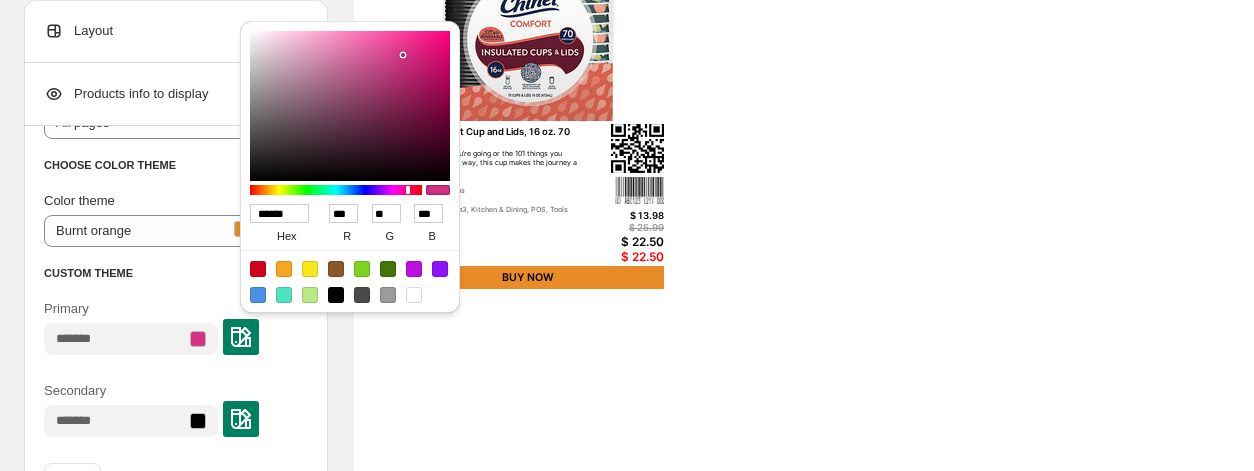 type on "******" 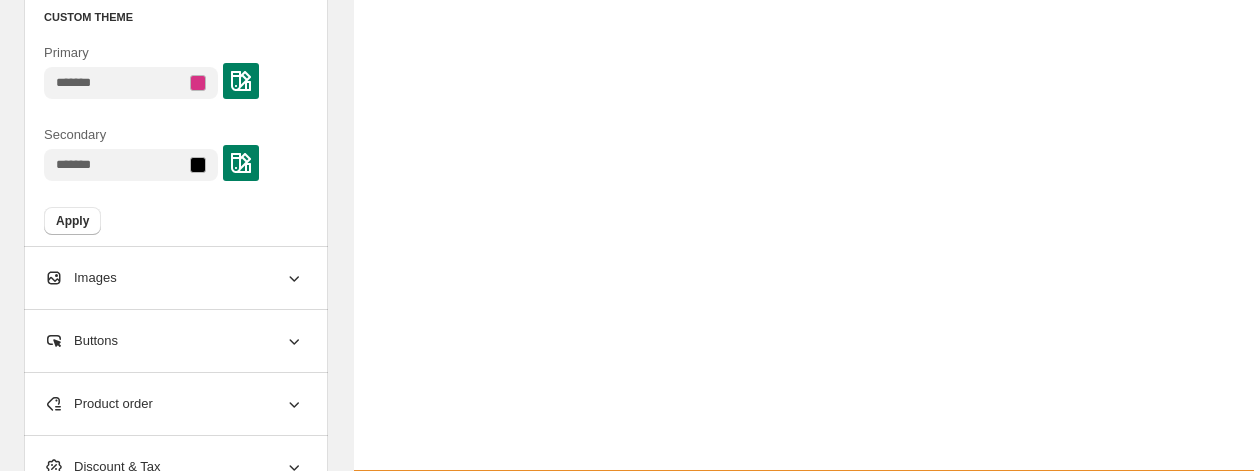 scroll, scrollTop: 855, scrollLeft: 0, axis: vertical 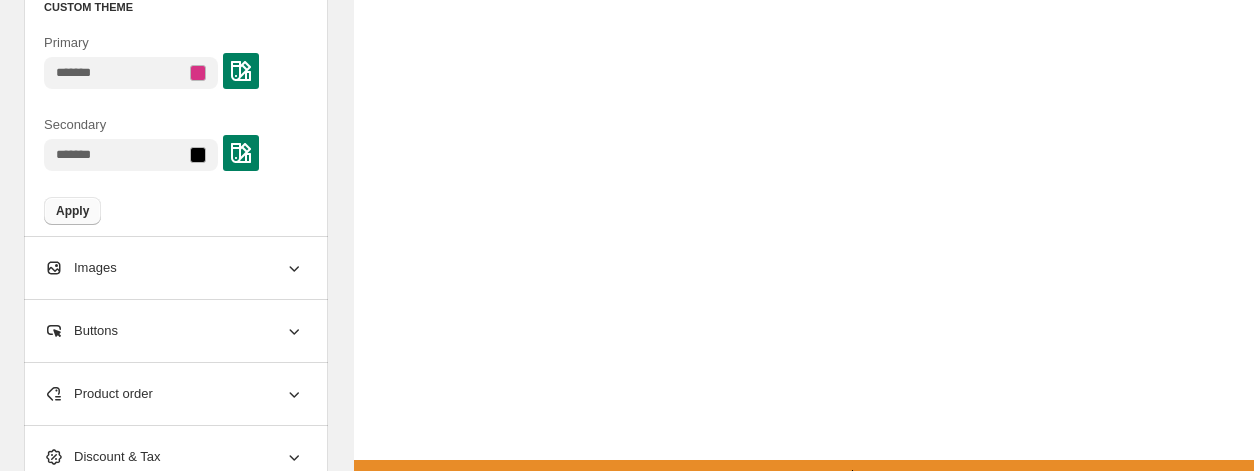 click on "Apply" at bounding box center (72, 211) 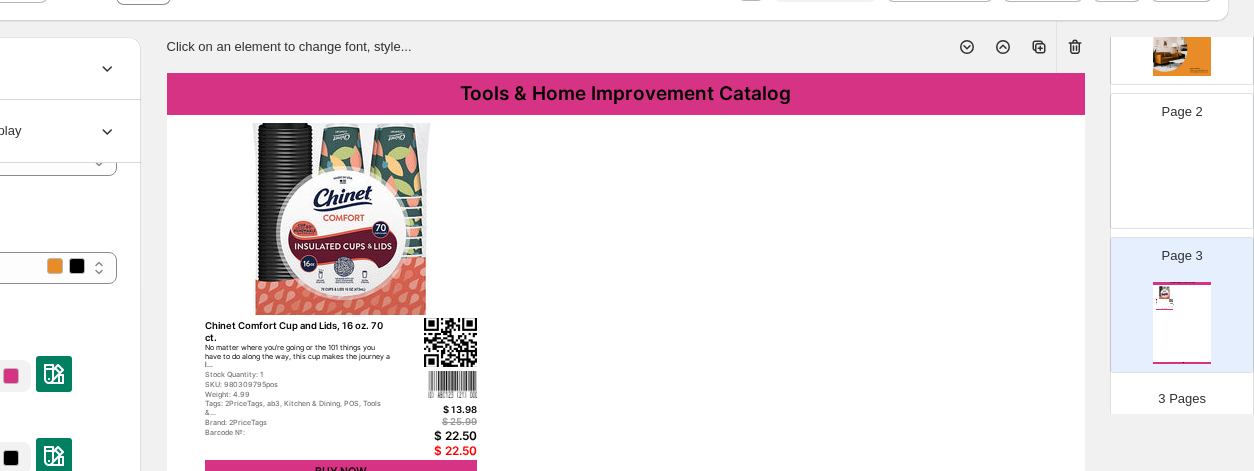 scroll, scrollTop: 0, scrollLeft: 187, axis: horizontal 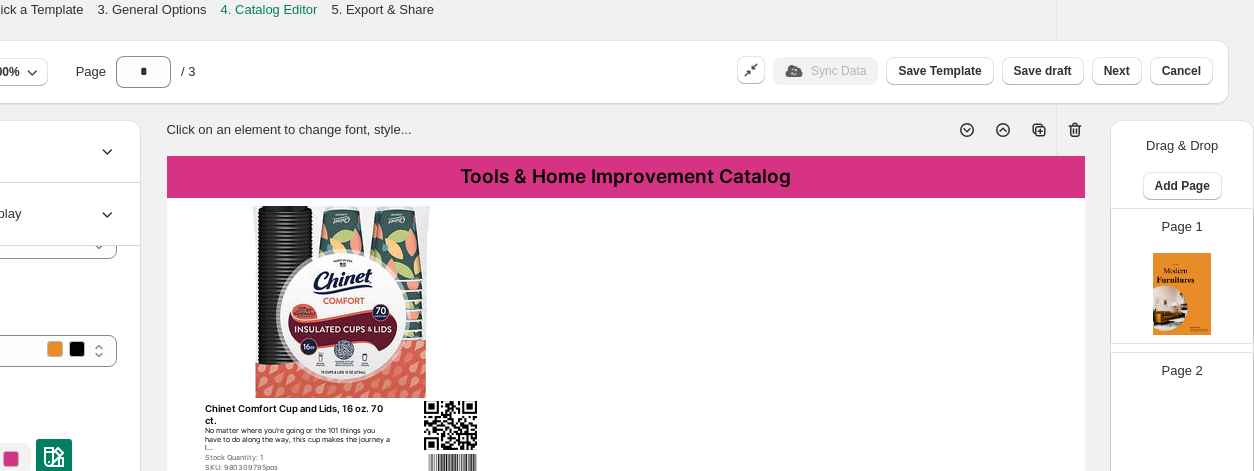 click at bounding box center (1182, 294) 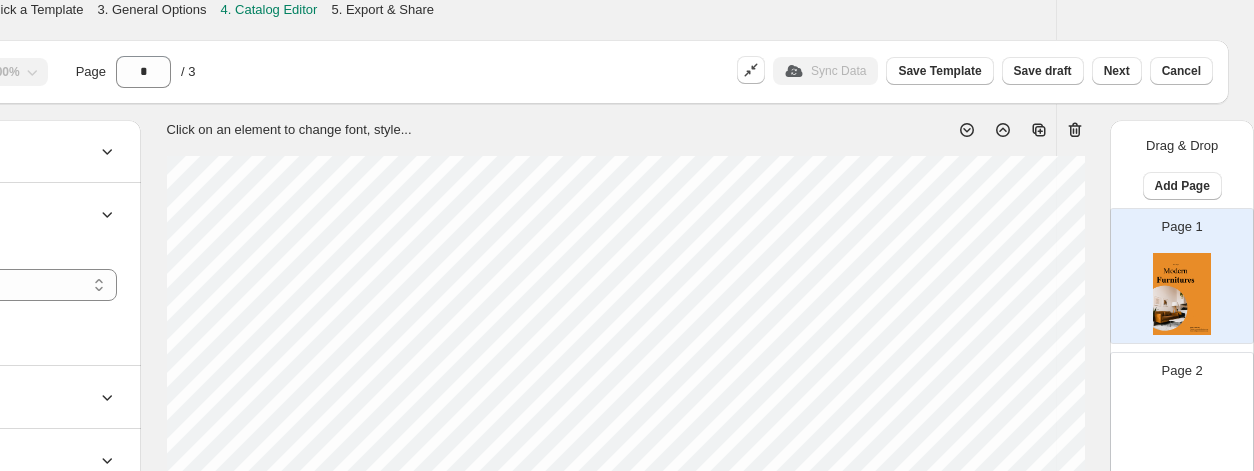 scroll, scrollTop: 0, scrollLeft: 162, axis: horizontal 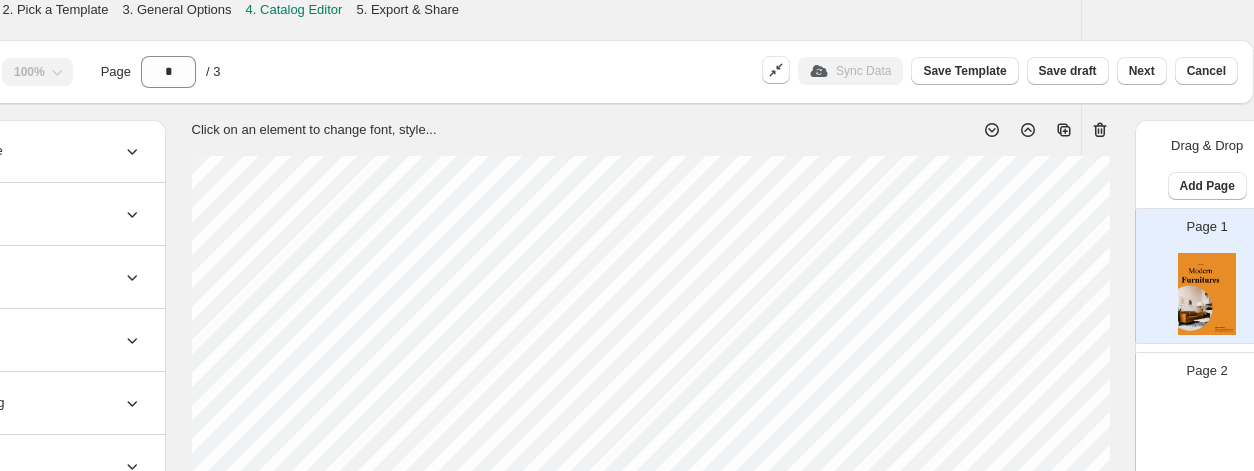 click 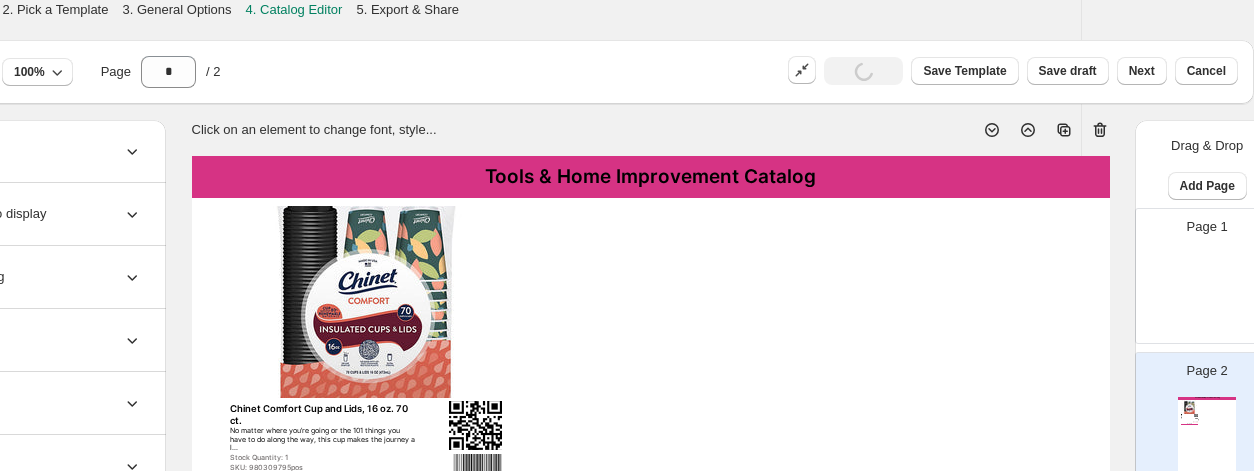 click at bounding box center (1207, 294) 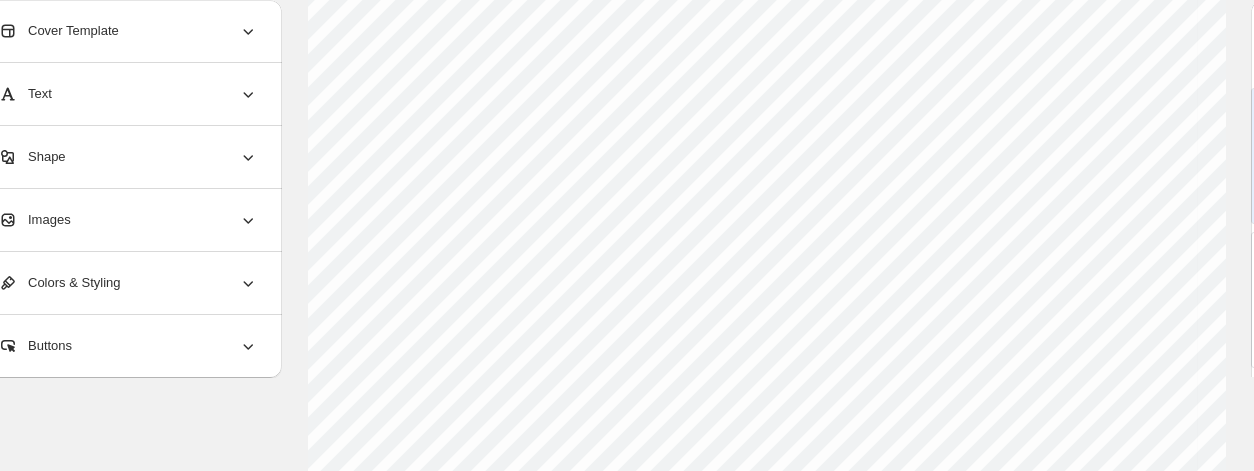 scroll, scrollTop: 168, scrollLeft: 0, axis: vertical 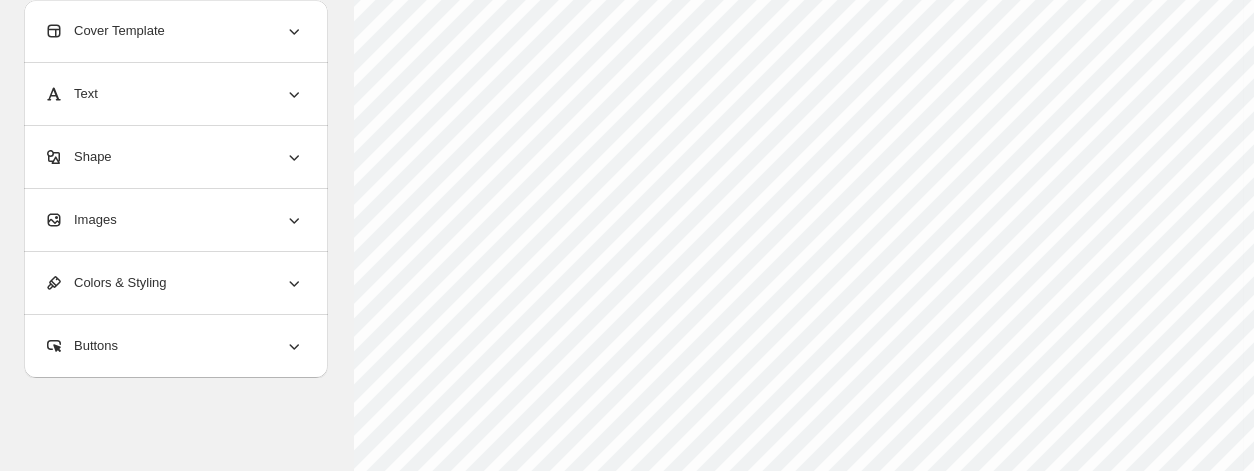click on "Images" at bounding box center [174, 220] 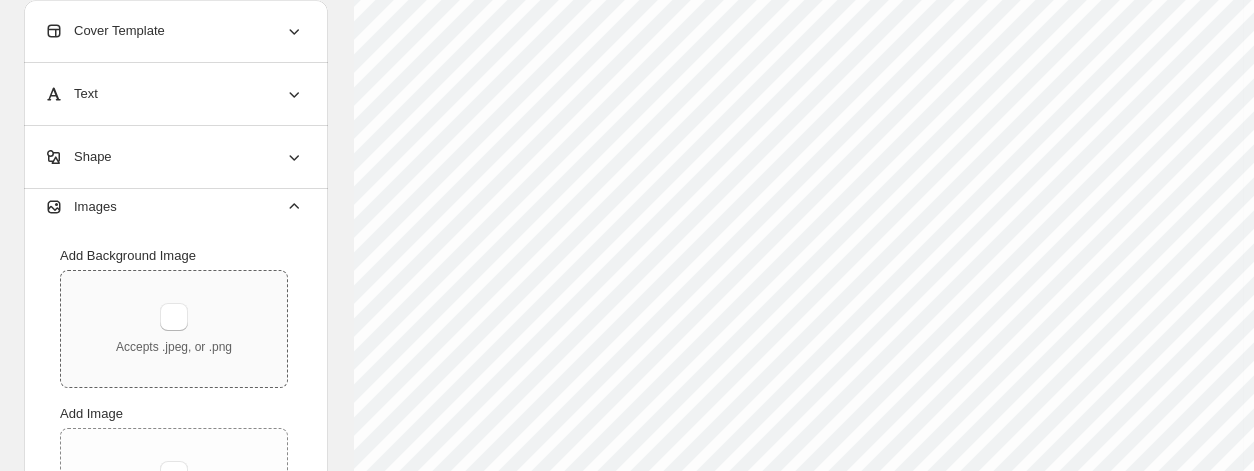 scroll, scrollTop: 0, scrollLeft: 0, axis: both 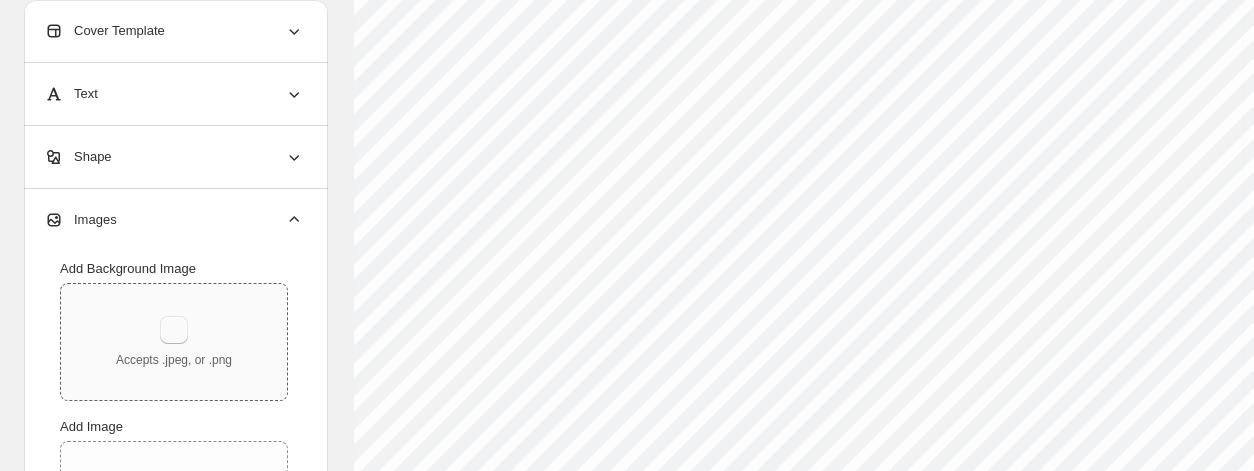 click at bounding box center [174, 330] 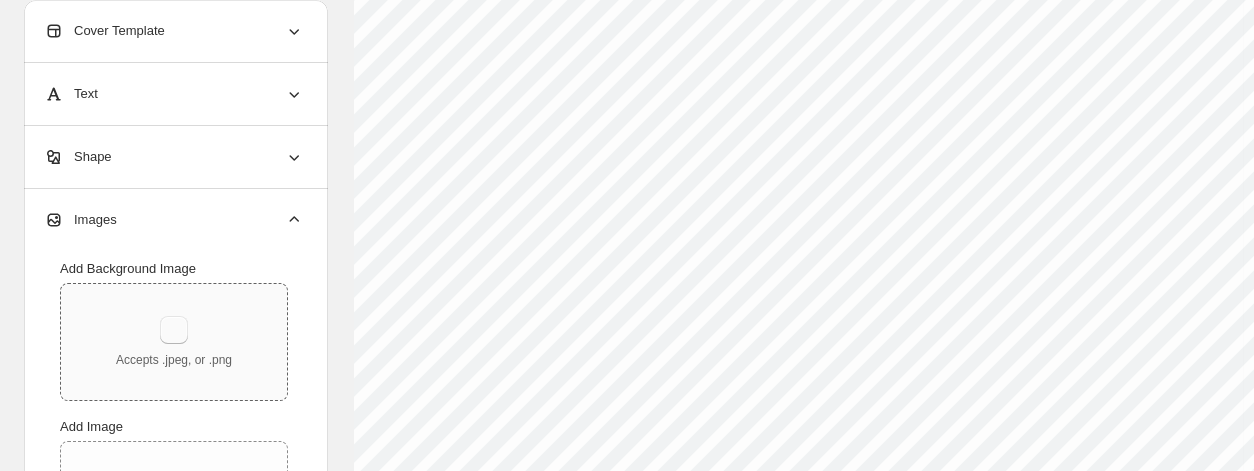 type on "**********" 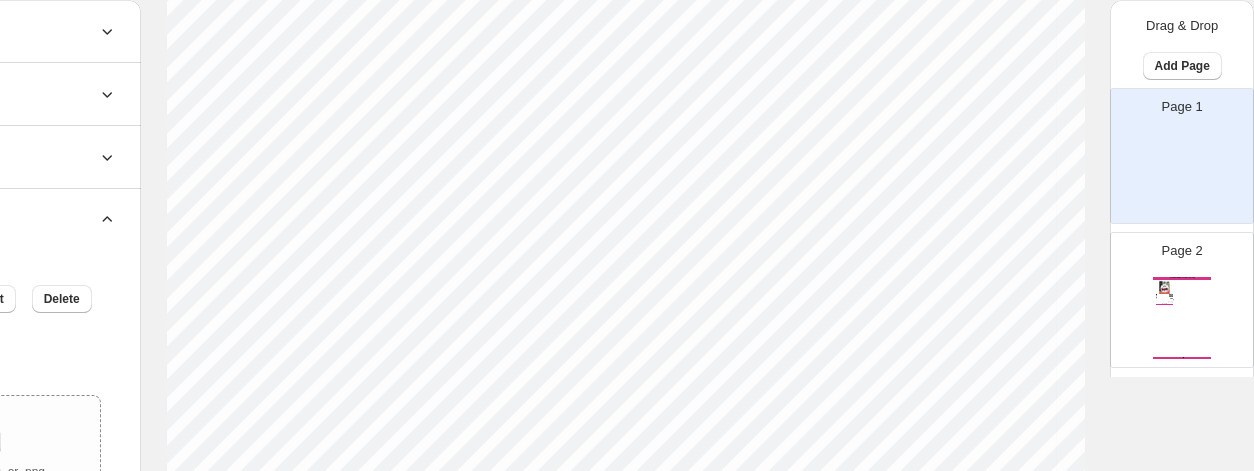 scroll, scrollTop: 0, scrollLeft: 187, axis: horizontal 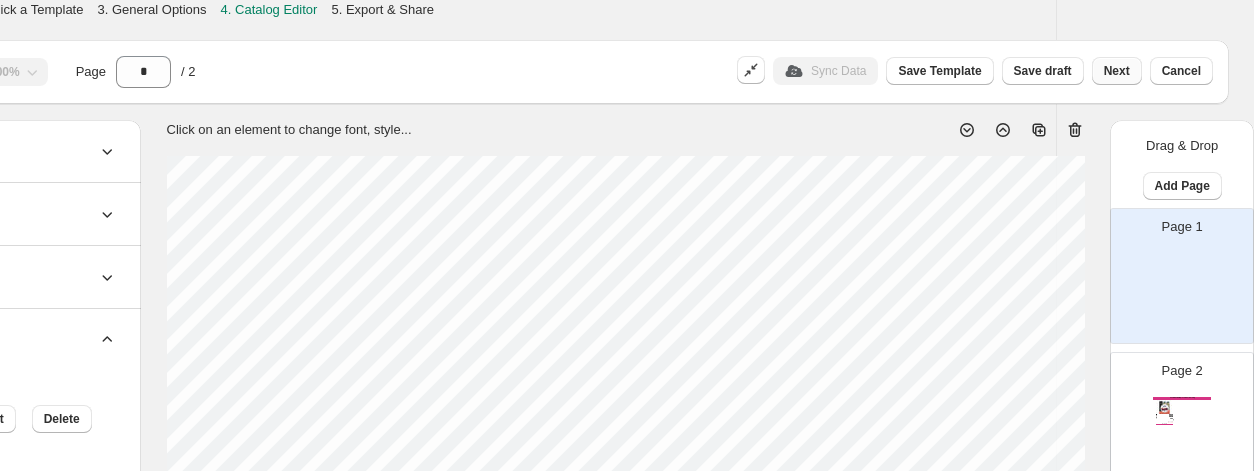 click on "Next" at bounding box center [1117, 71] 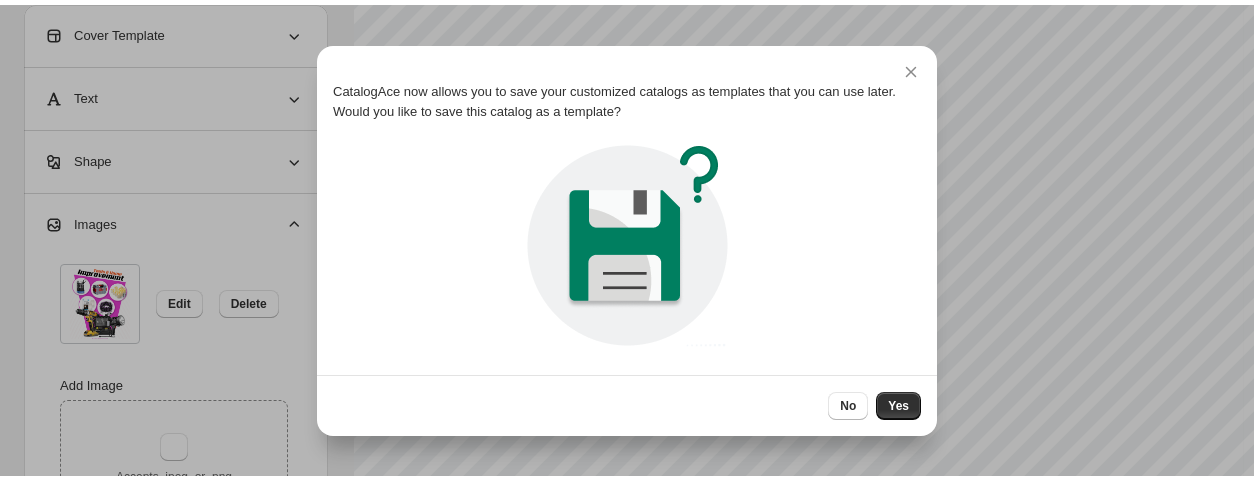 scroll, scrollTop: 0, scrollLeft: 0, axis: both 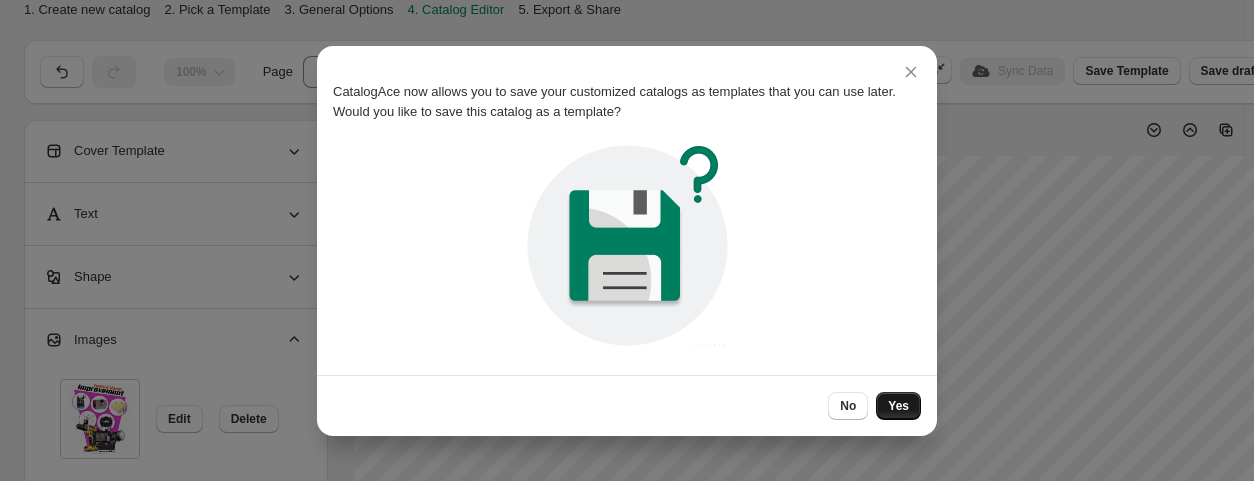 click on "Yes" at bounding box center [898, 406] 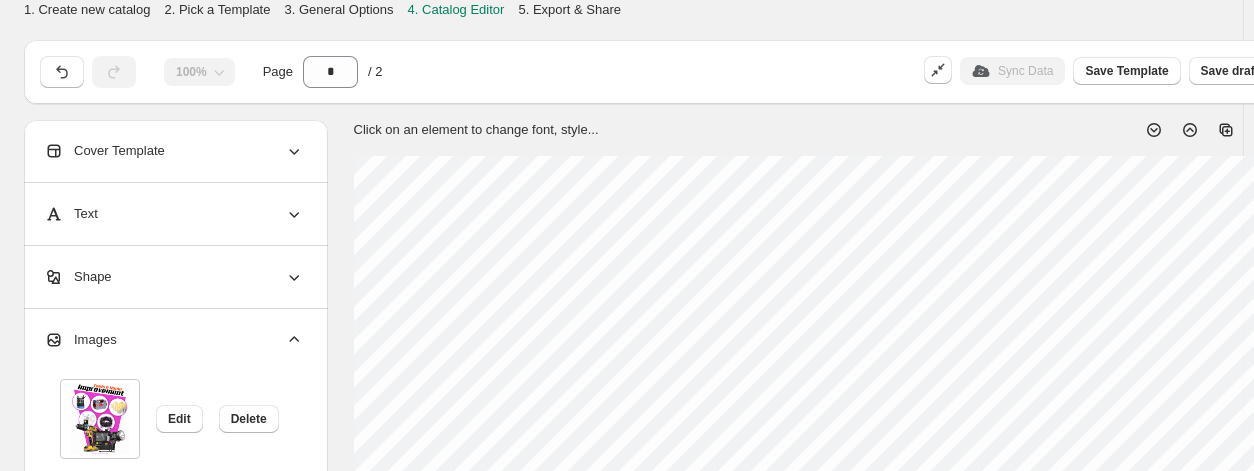 scroll, scrollTop: 0, scrollLeft: 187, axis: horizontal 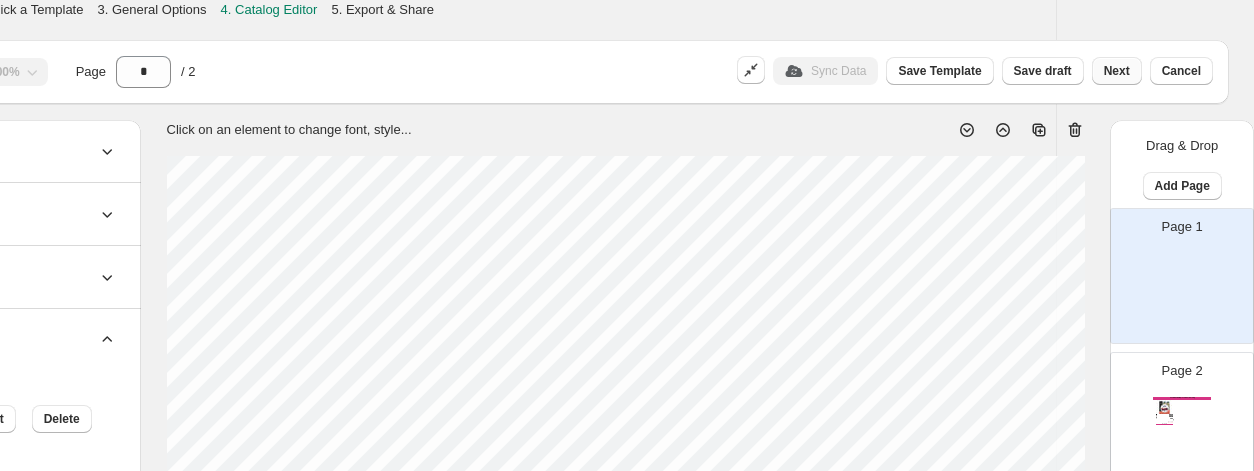 click on "Next" at bounding box center [1117, 71] 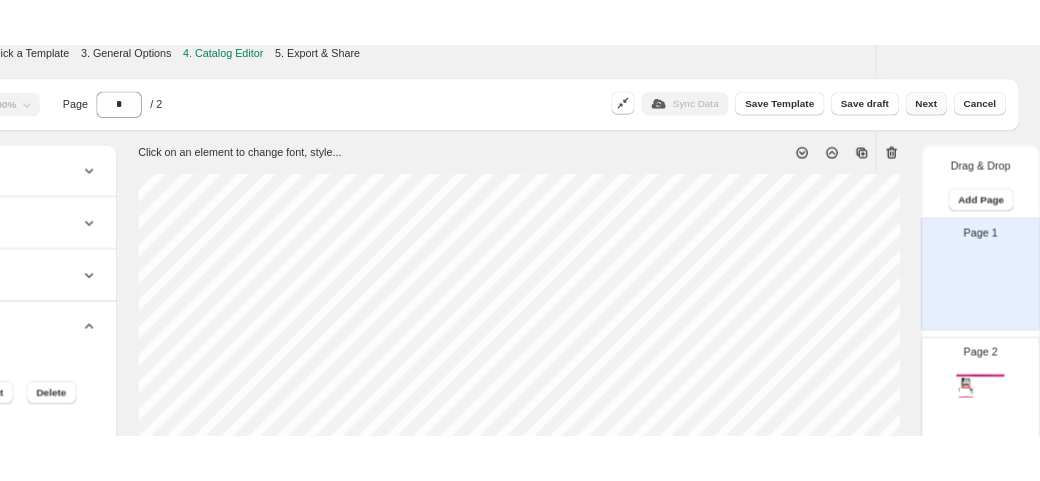 scroll, scrollTop: 0, scrollLeft: 0, axis: both 